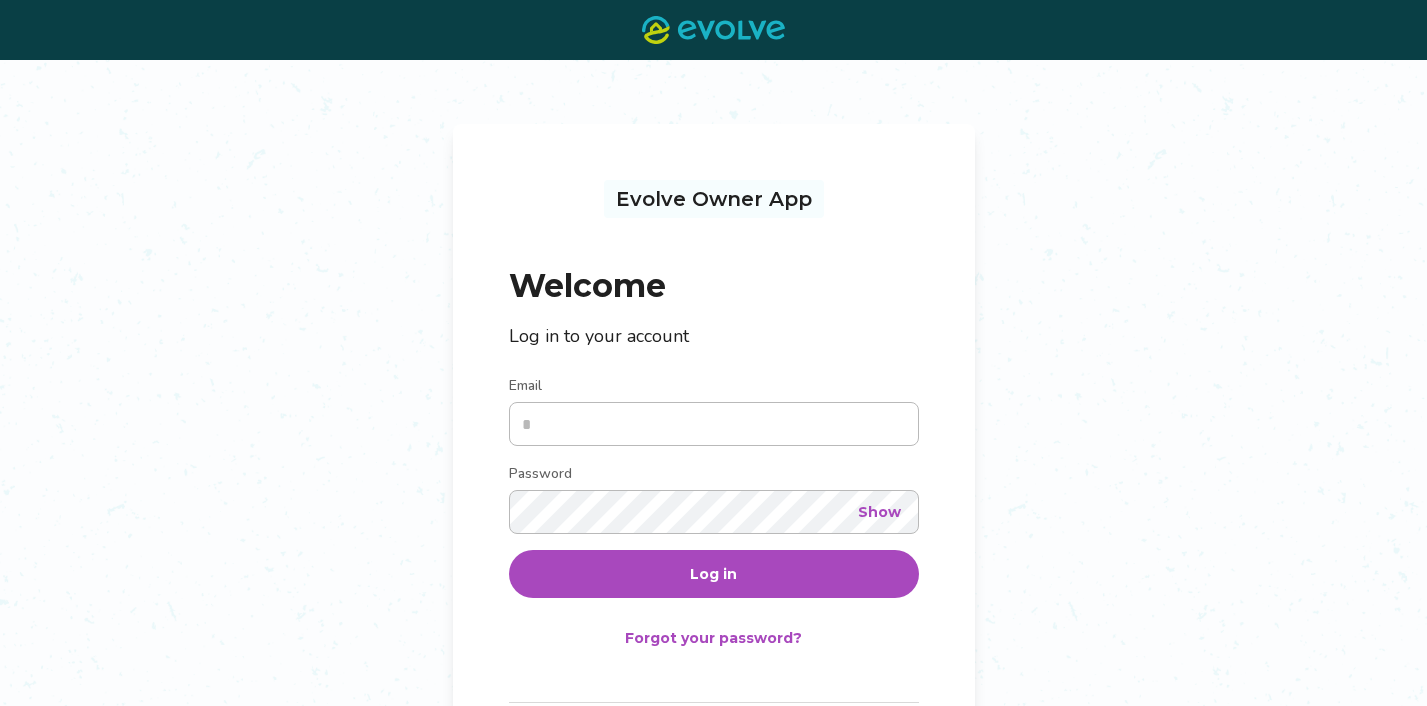 scroll, scrollTop: 0, scrollLeft: 0, axis: both 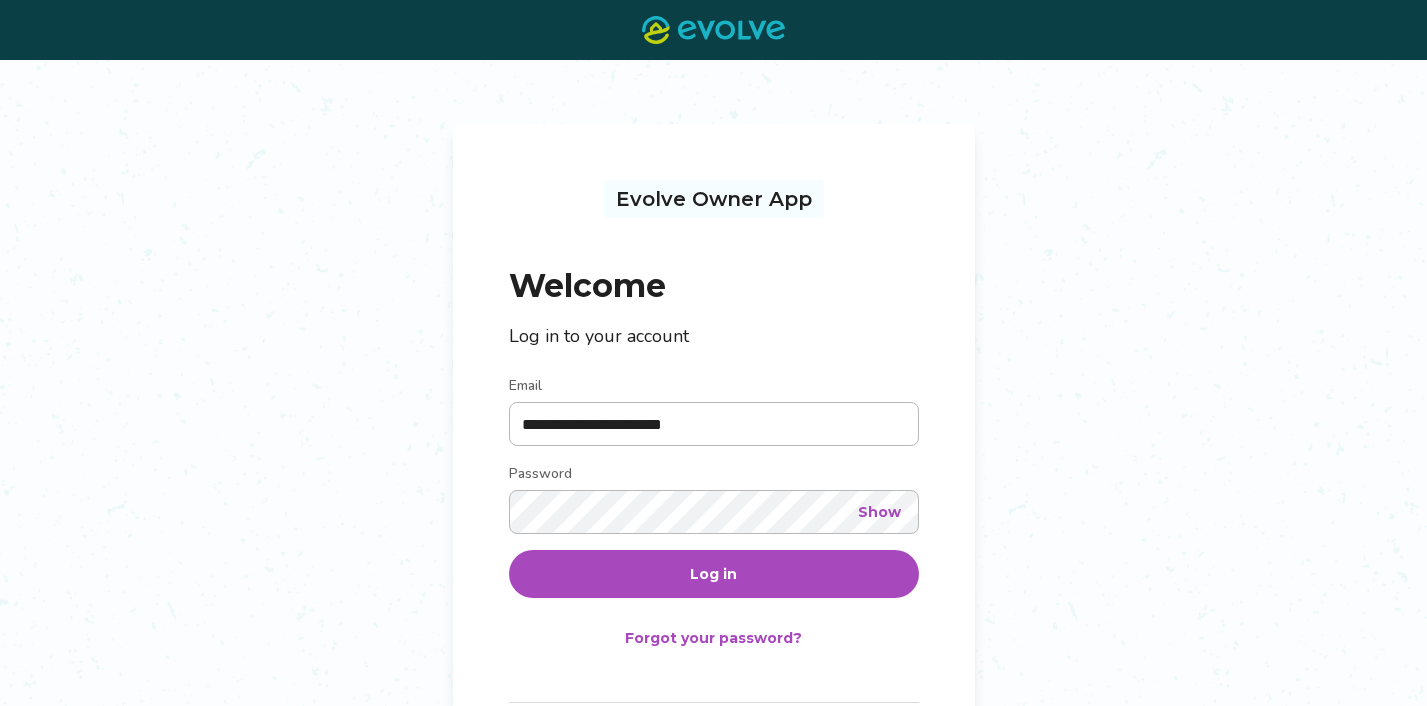 type on "**********" 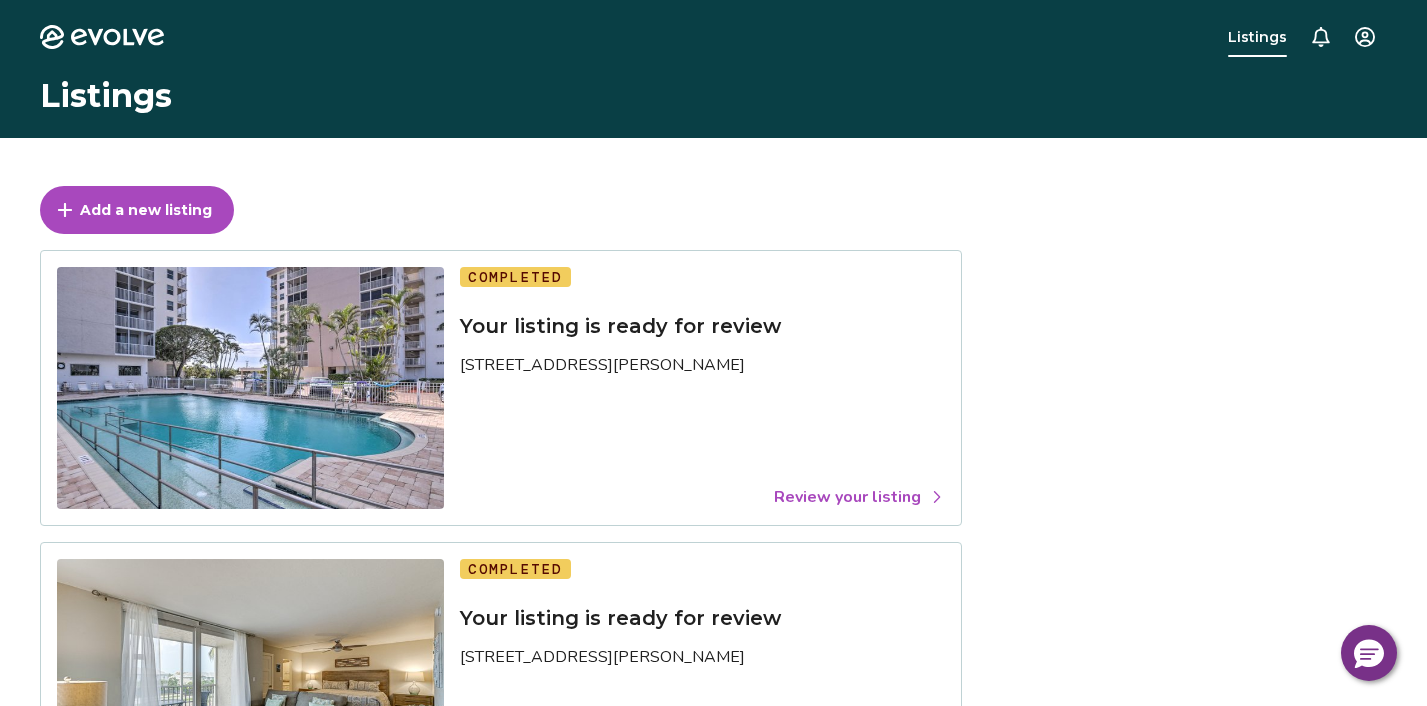 click on "Review your listing" at bounding box center [859, 497] 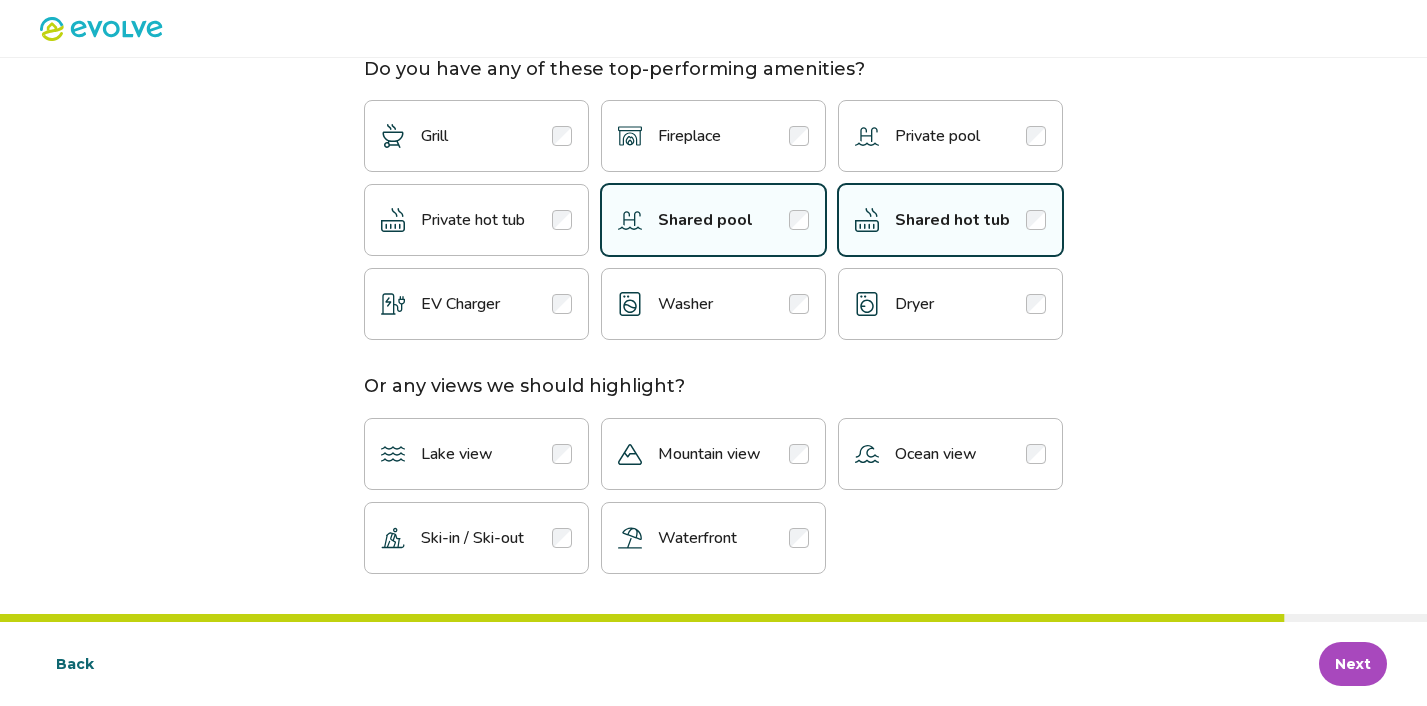 scroll, scrollTop: 0, scrollLeft: 0, axis: both 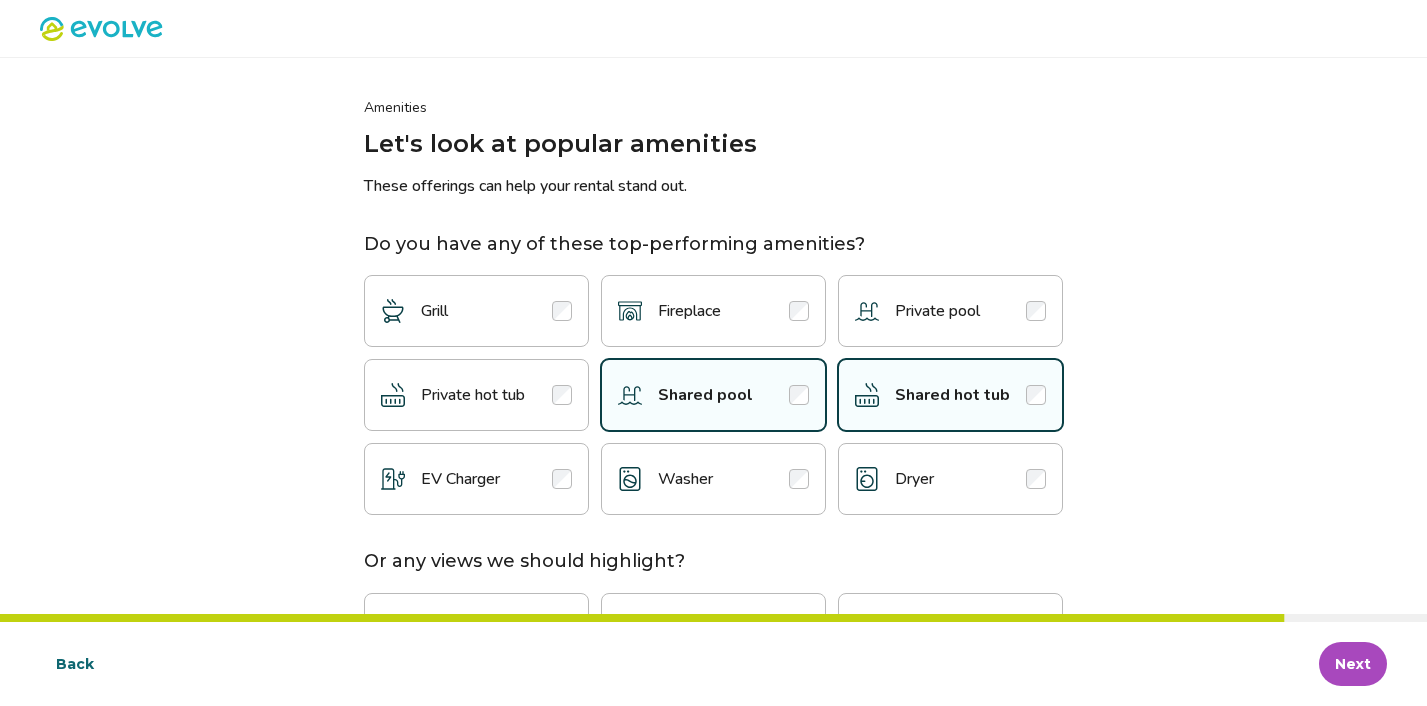 click 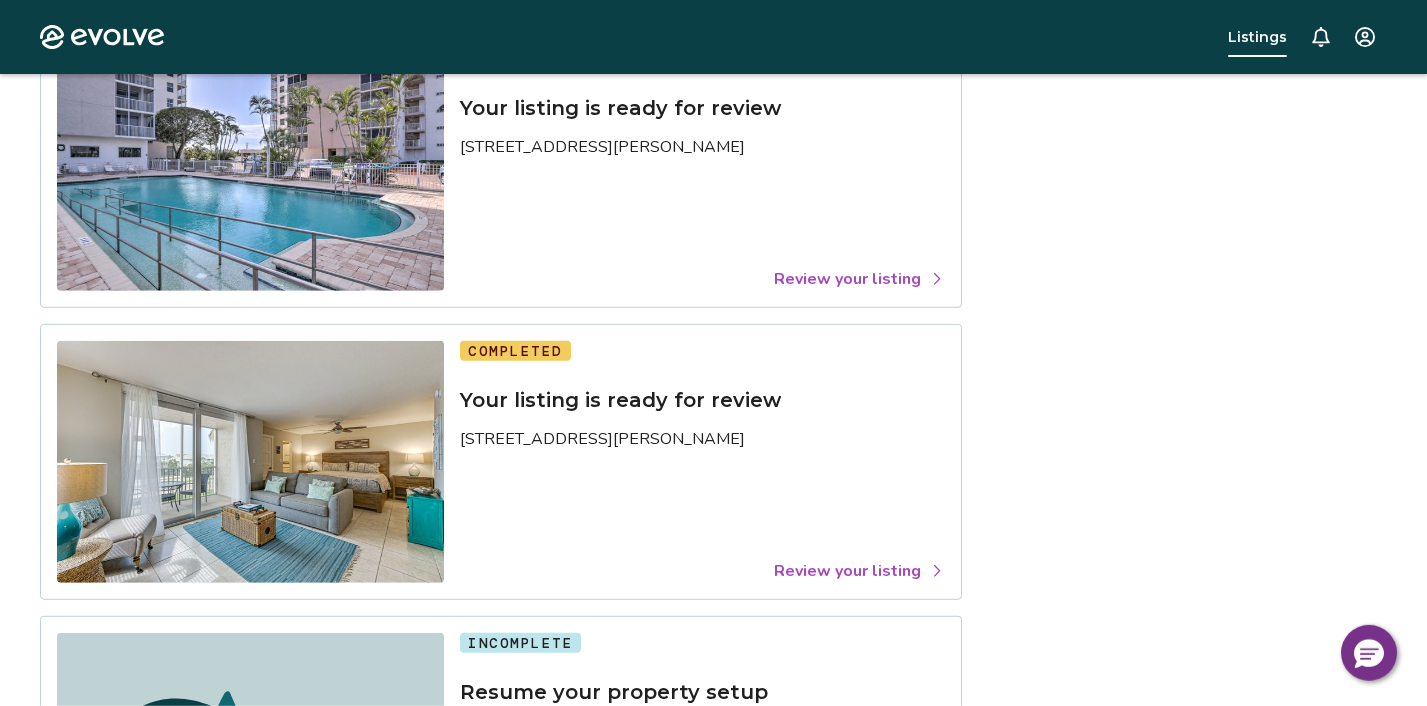 scroll, scrollTop: 180, scrollLeft: 0, axis: vertical 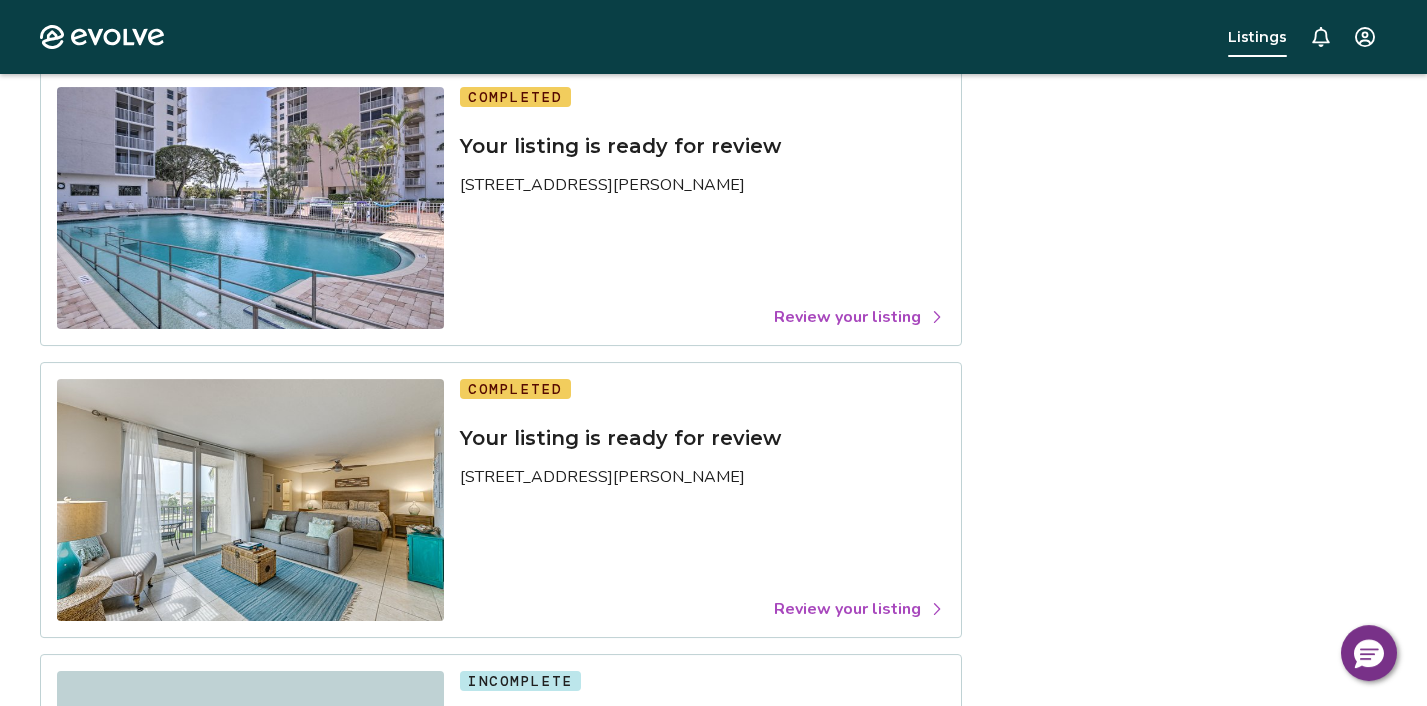 click on "Review your listing" at bounding box center (859, 317) 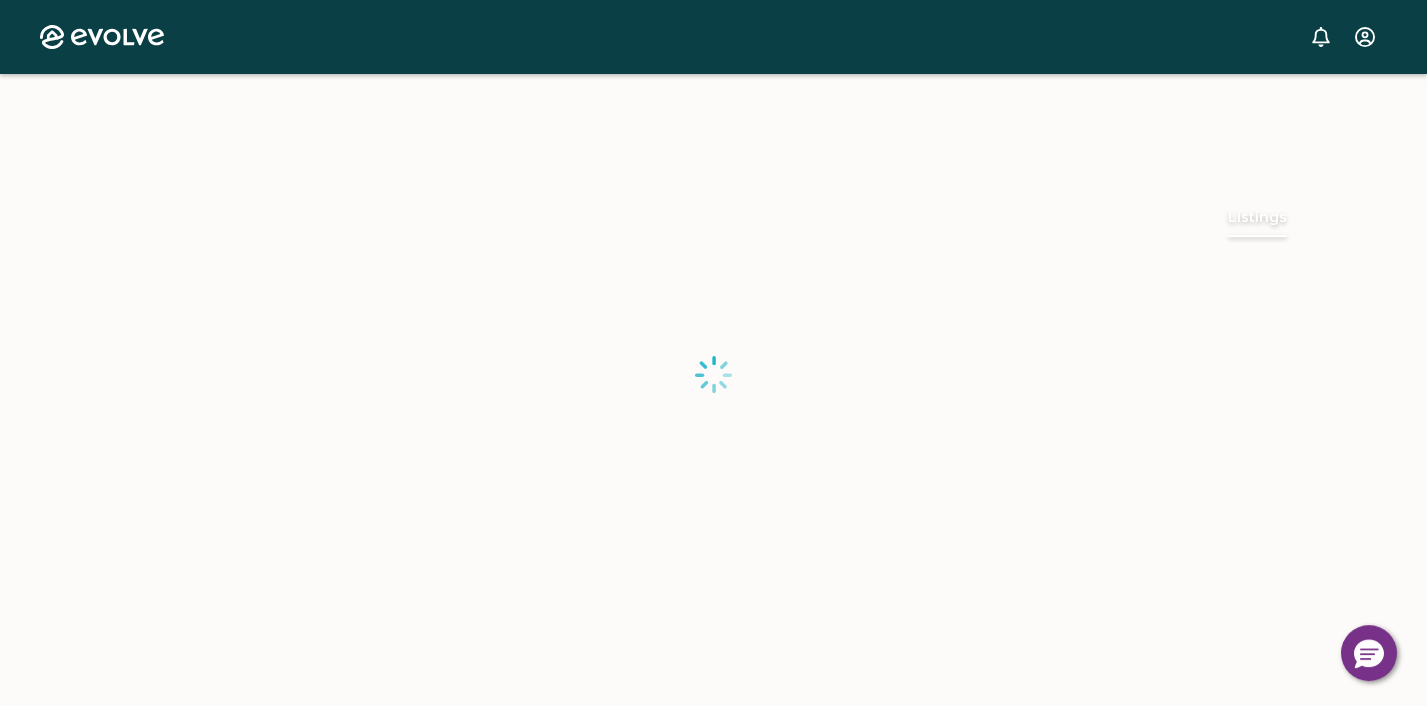 scroll, scrollTop: 0, scrollLeft: 0, axis: both 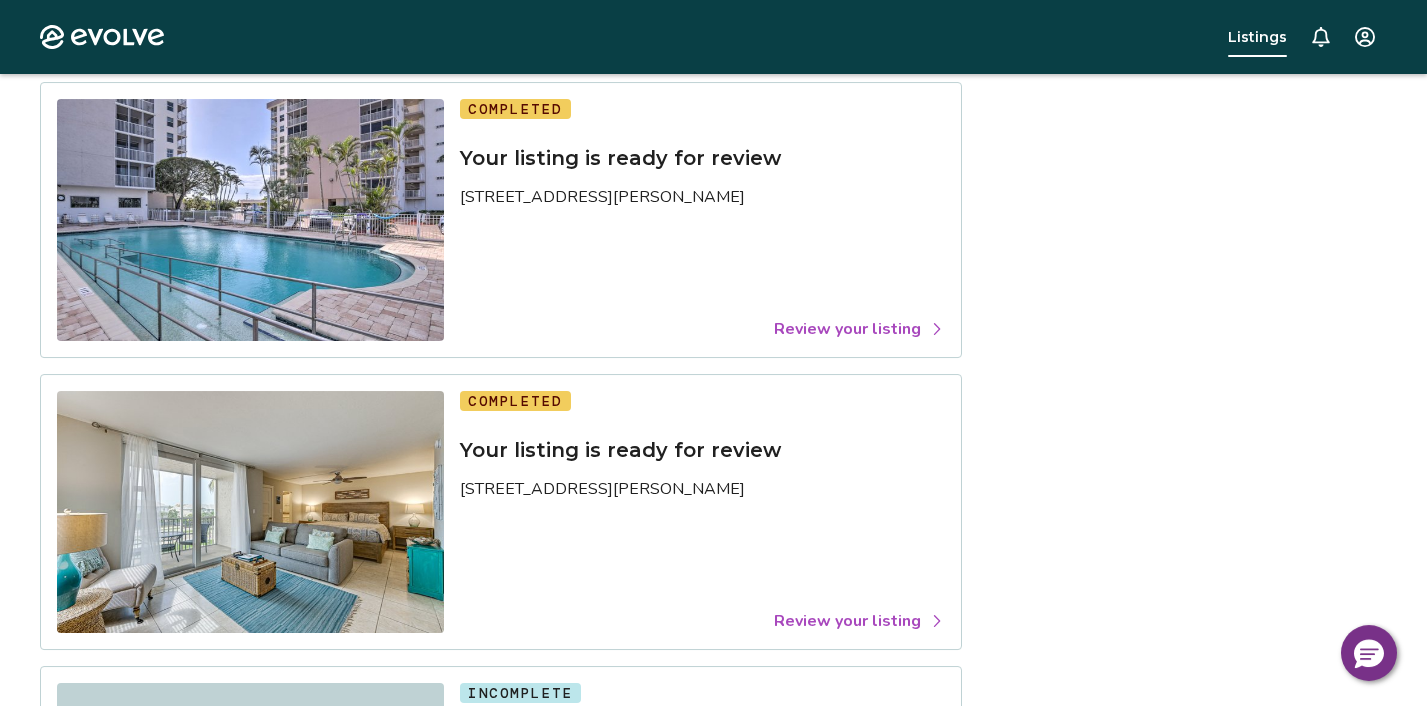 click on "Review your listing" at bounding box center (859, 329) 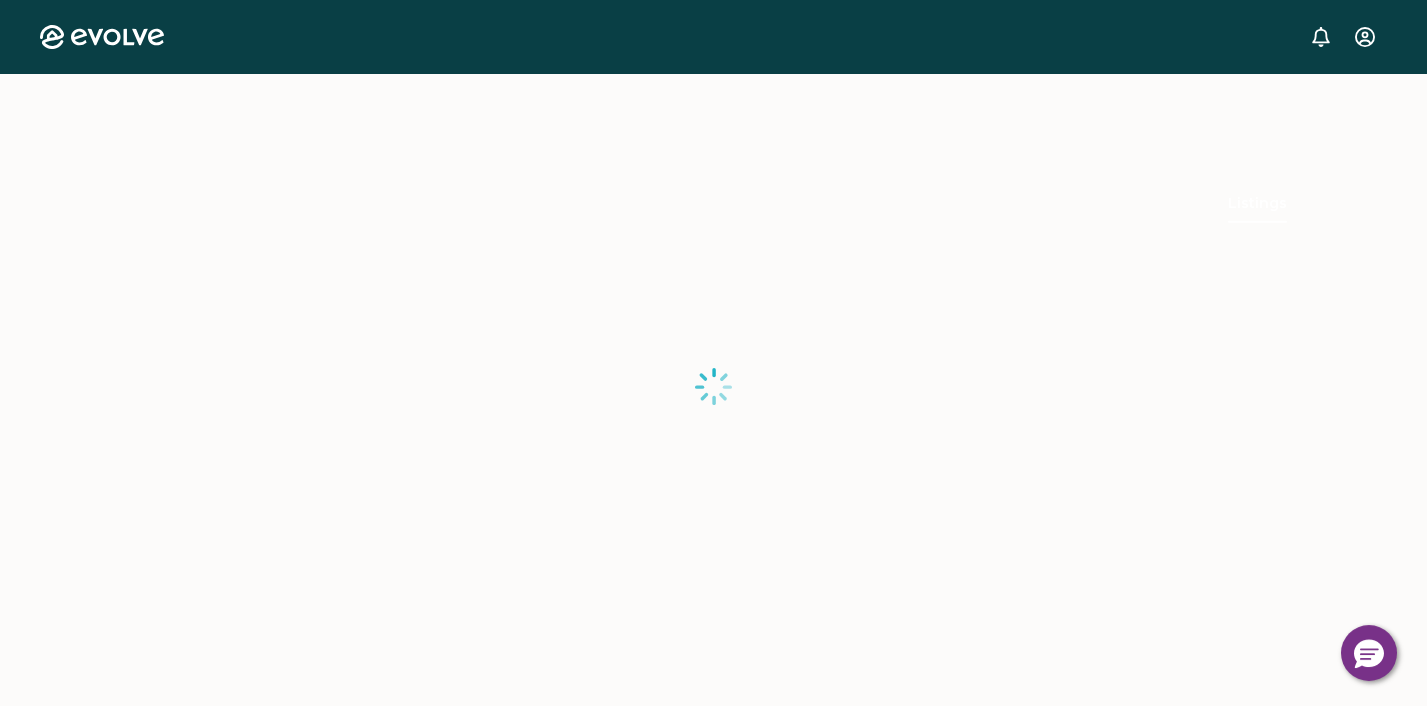 scroll, scrollTop: 0, scrollLeft: 0, axis: both 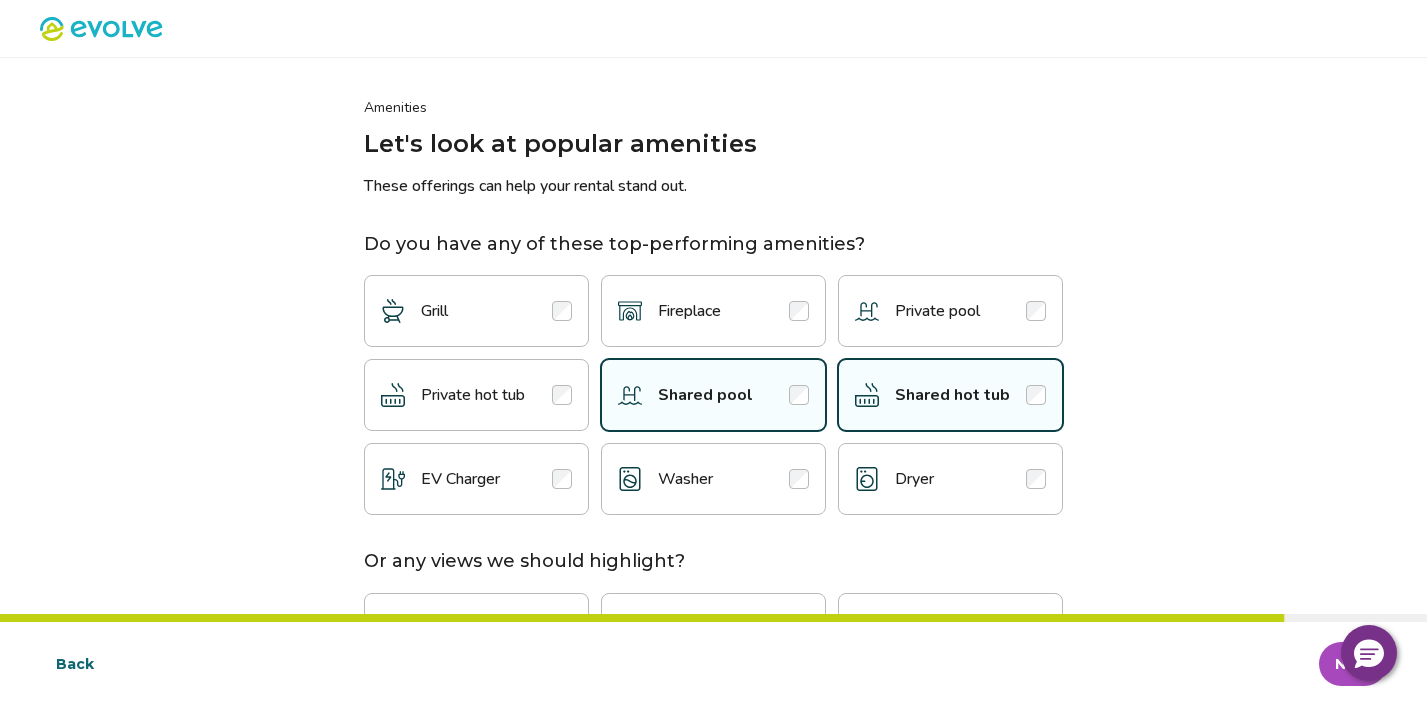 click 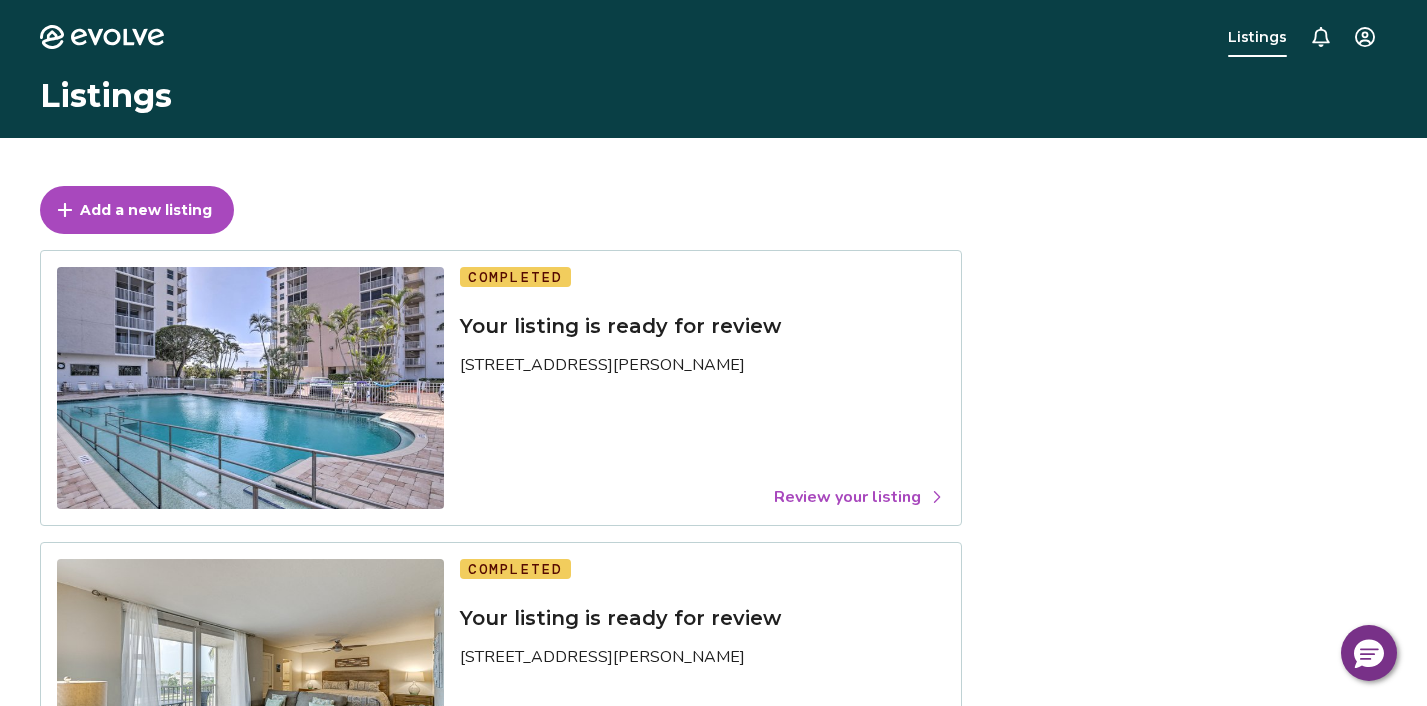 click on "Review your listing" at bounding box center (859, 497) 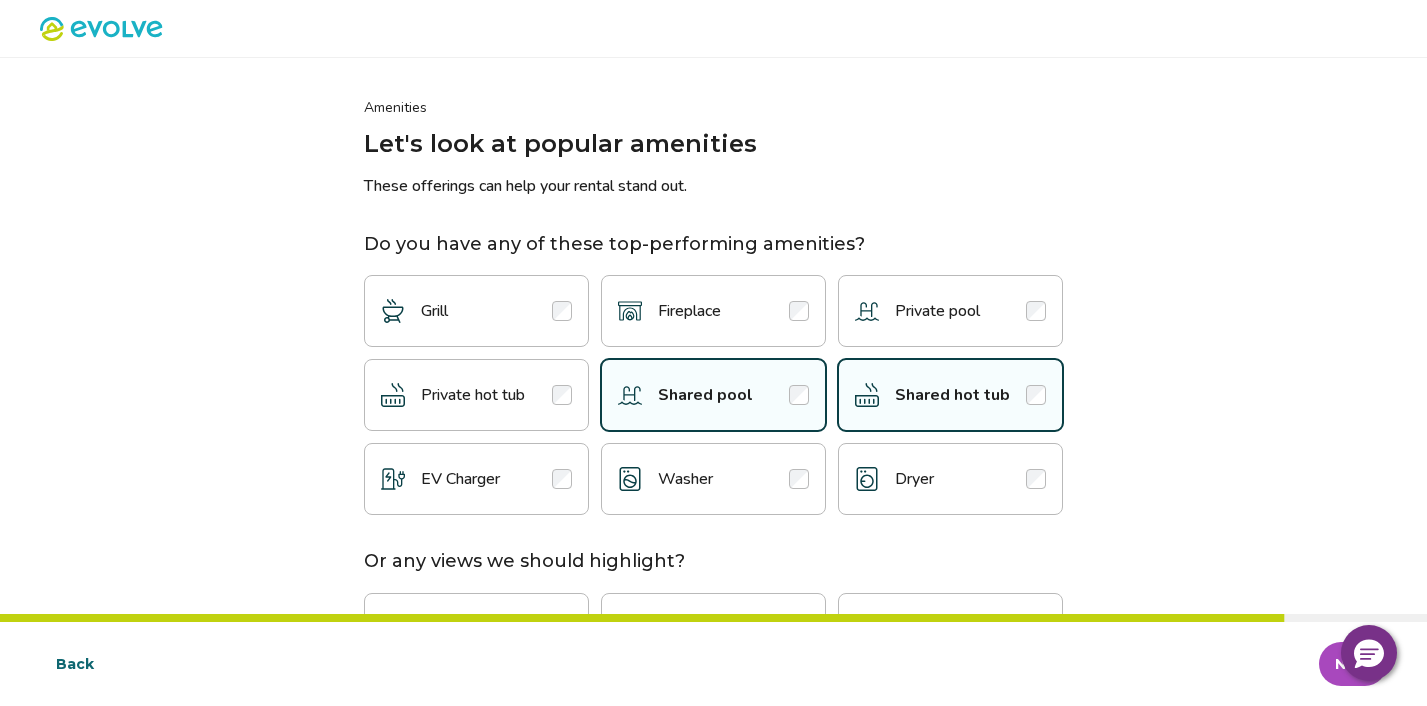 click 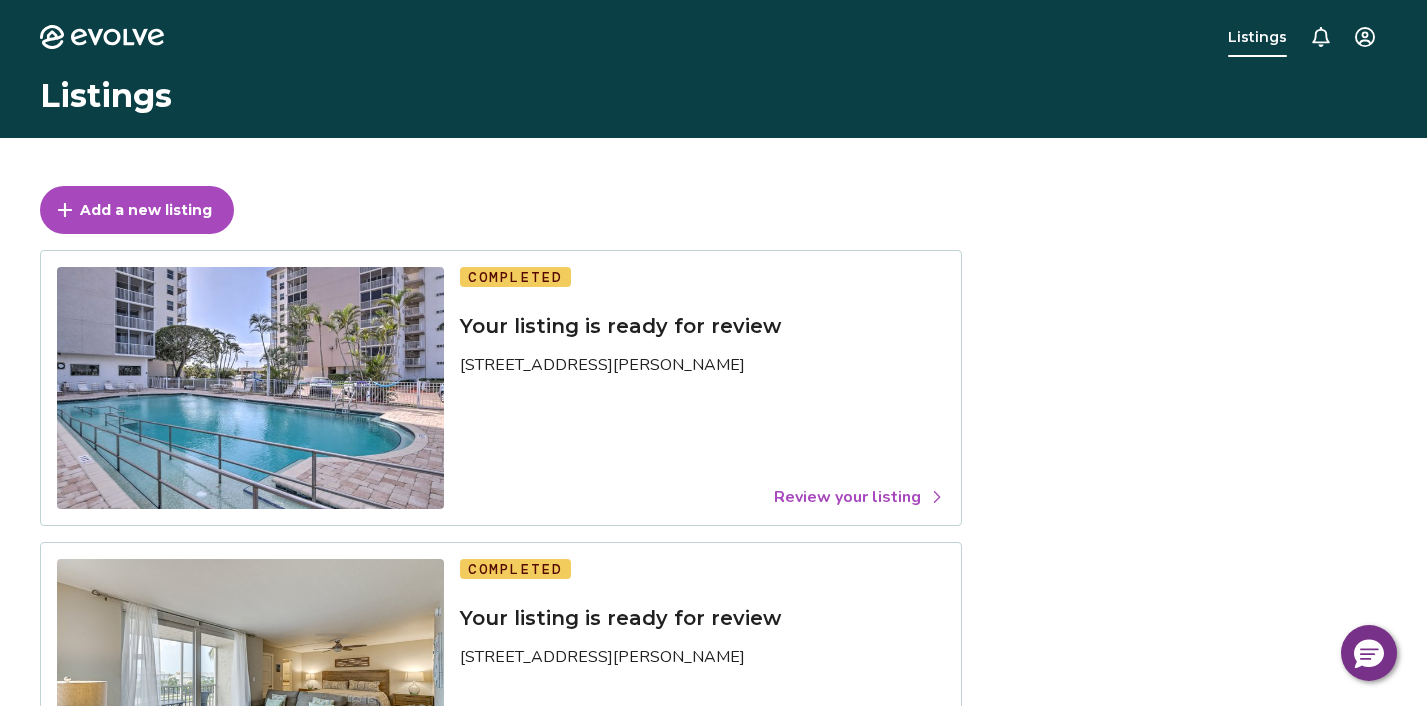 click at bounding box center [250, 388] 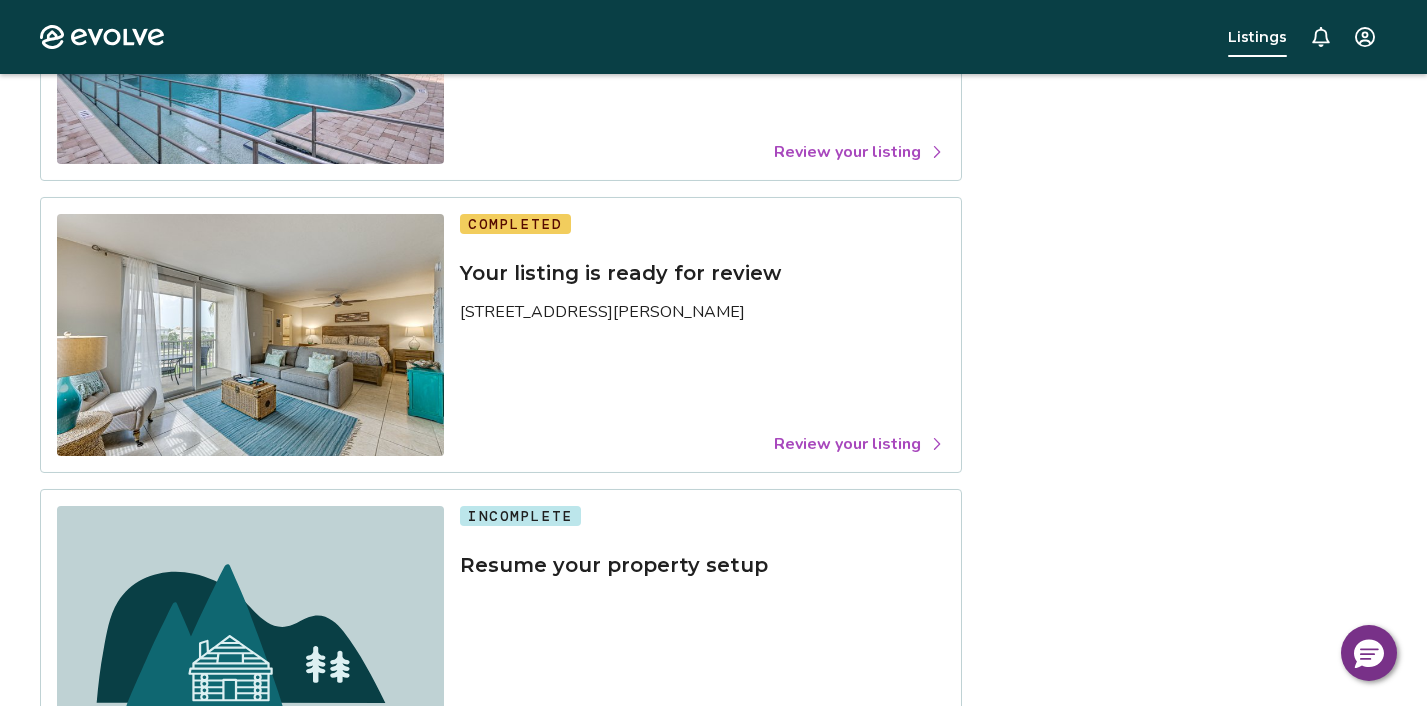 scroll, scrollTop: 343, scrollLeft: 0, axis: vertical 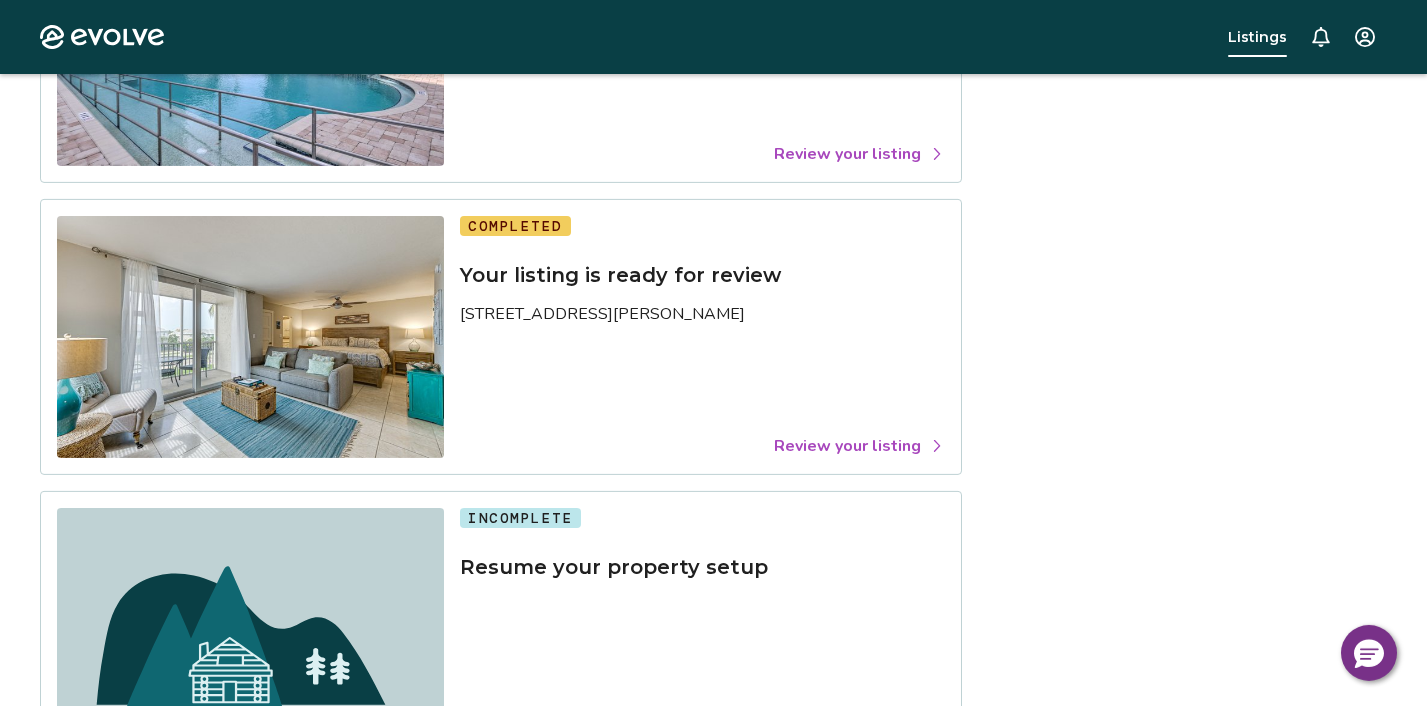 click on "Review your listing" at bounding box center [859, 446] 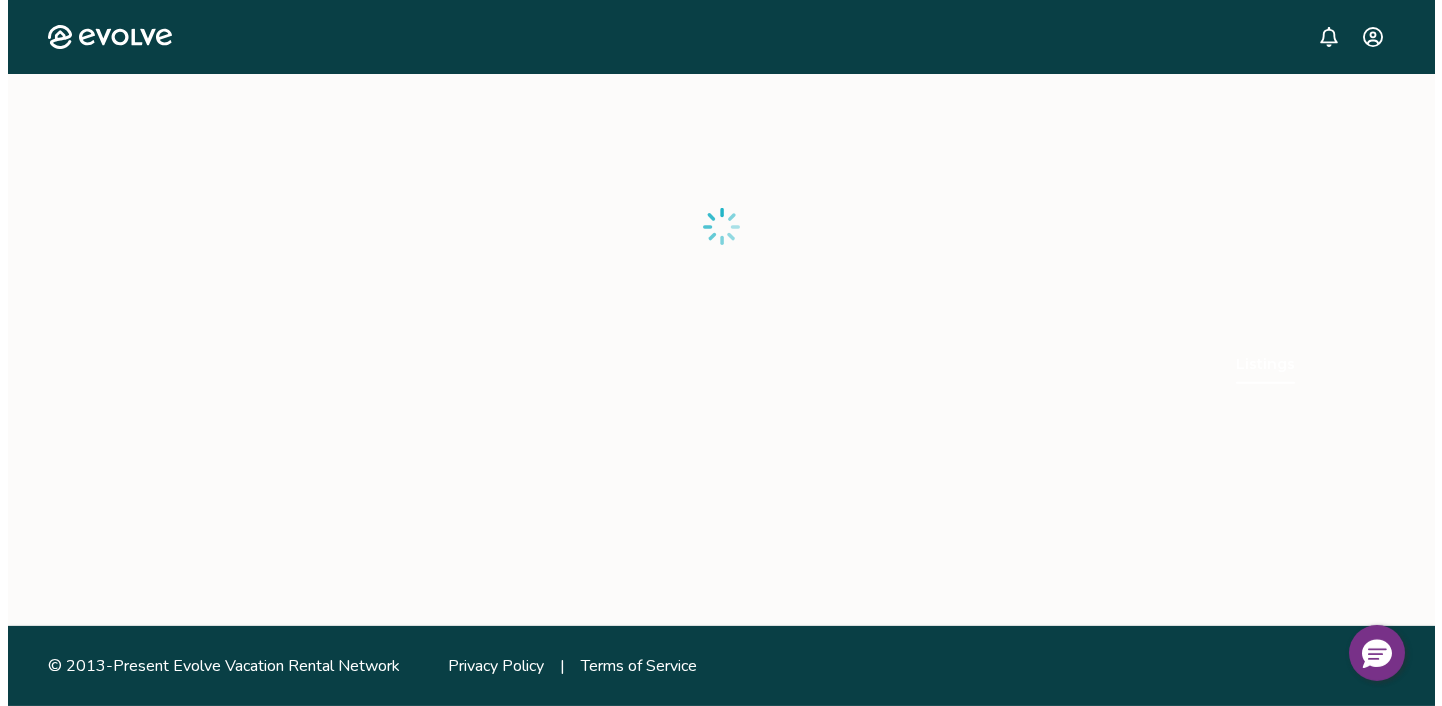 scroll, scrollTop: 0, scrollLeft: 0, axis: both 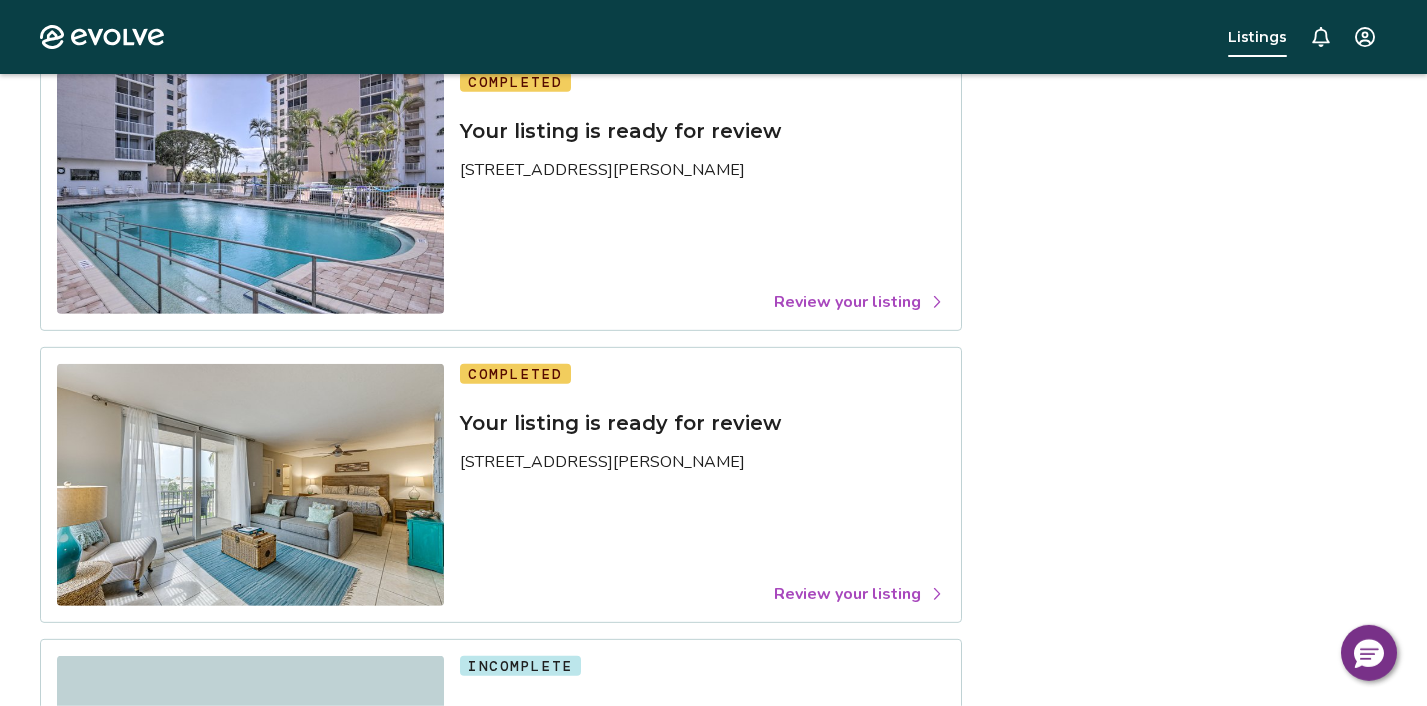 click on "Review your listing" at bounding box center [859, 594] 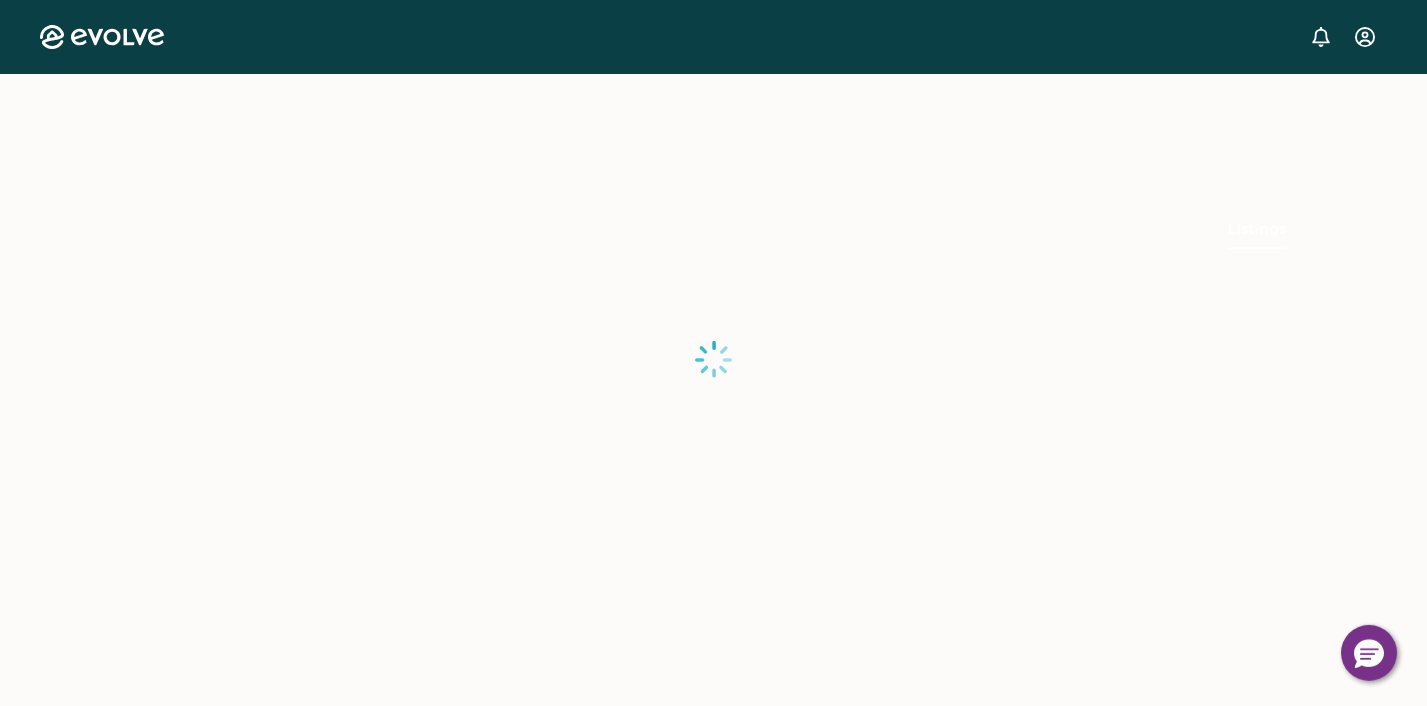 scroll, scrollTop: 0, scrollLeft: 0, axis: both 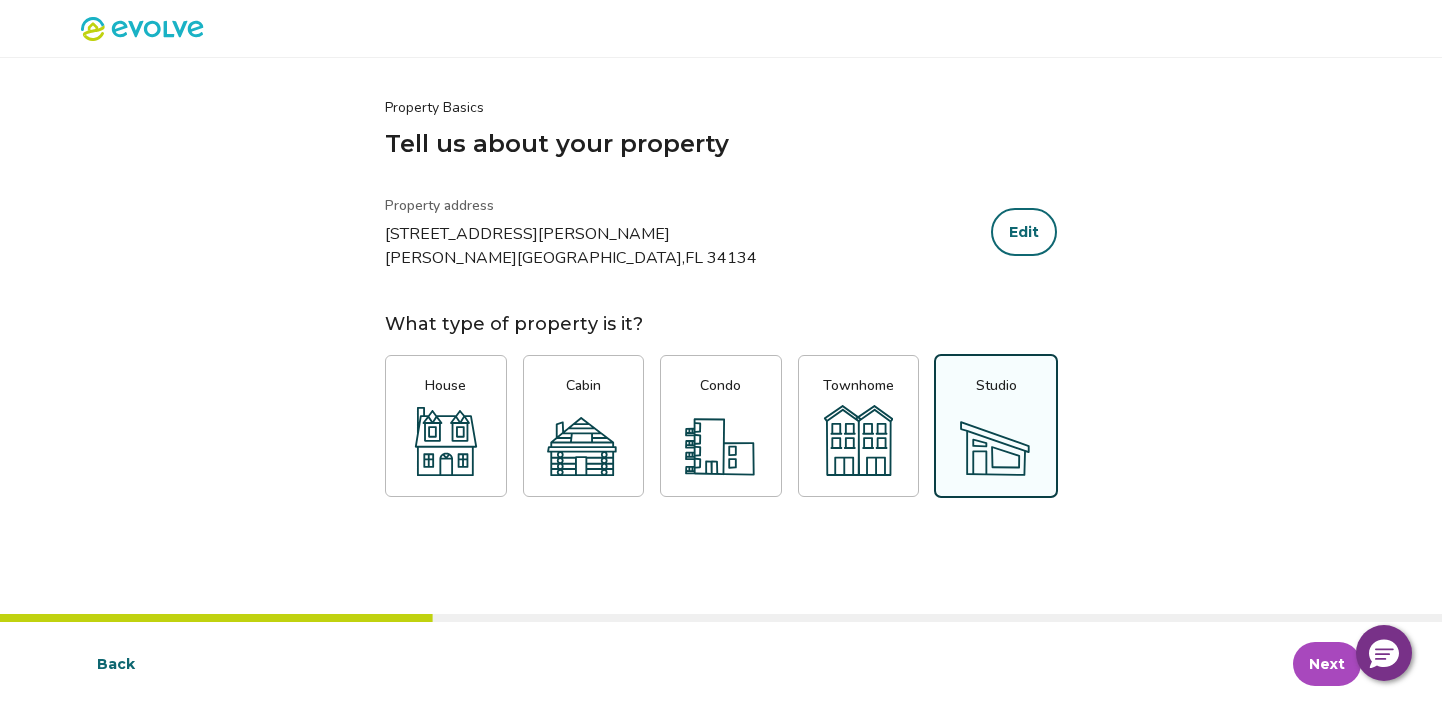click on "Next" at bounding box center [1327, 664] 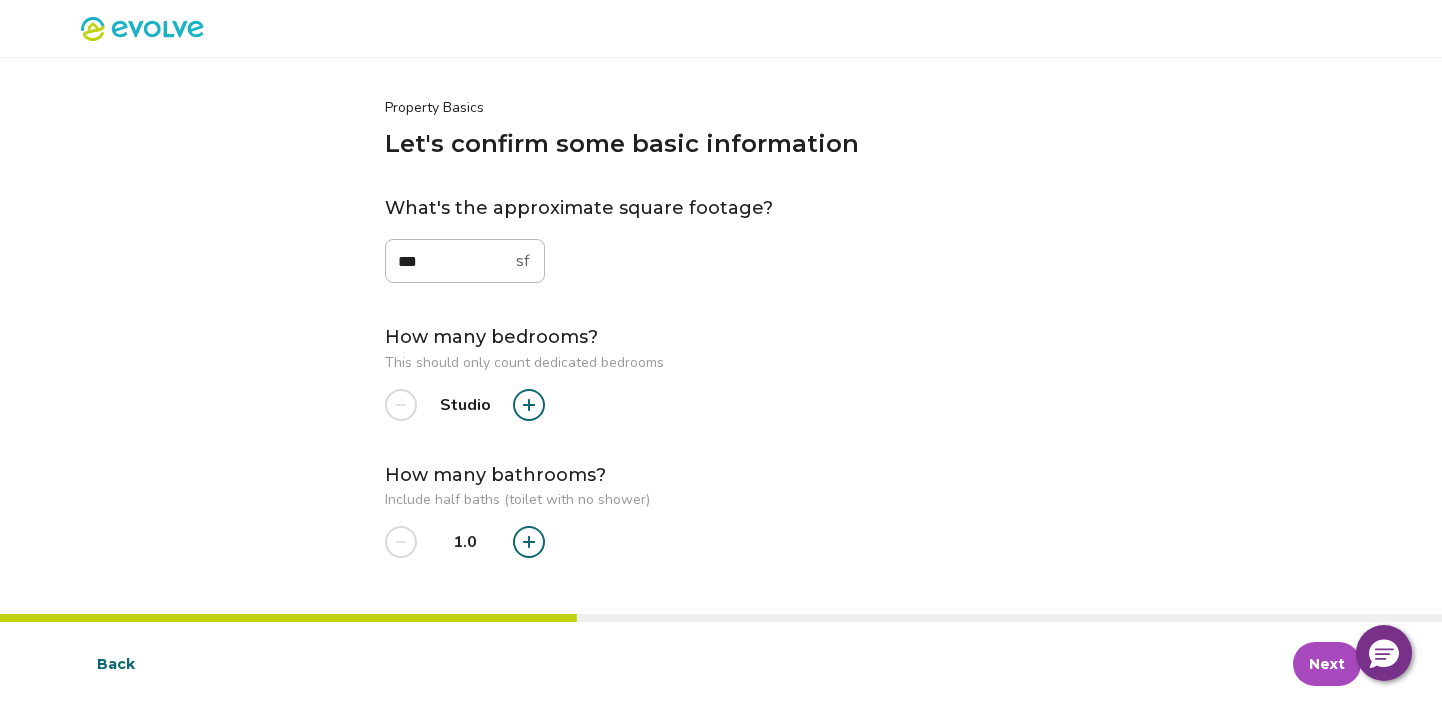 click 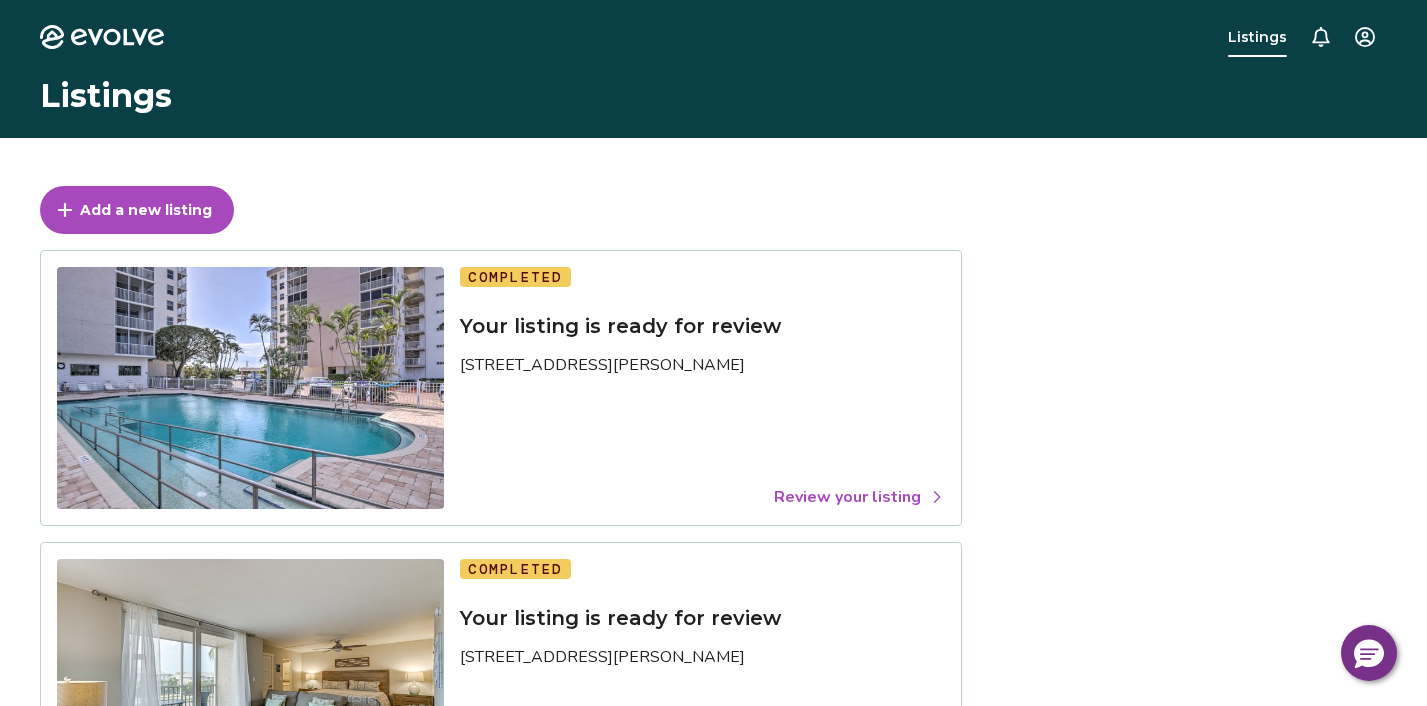 click on "Listings" at bounding box center [106, 96] 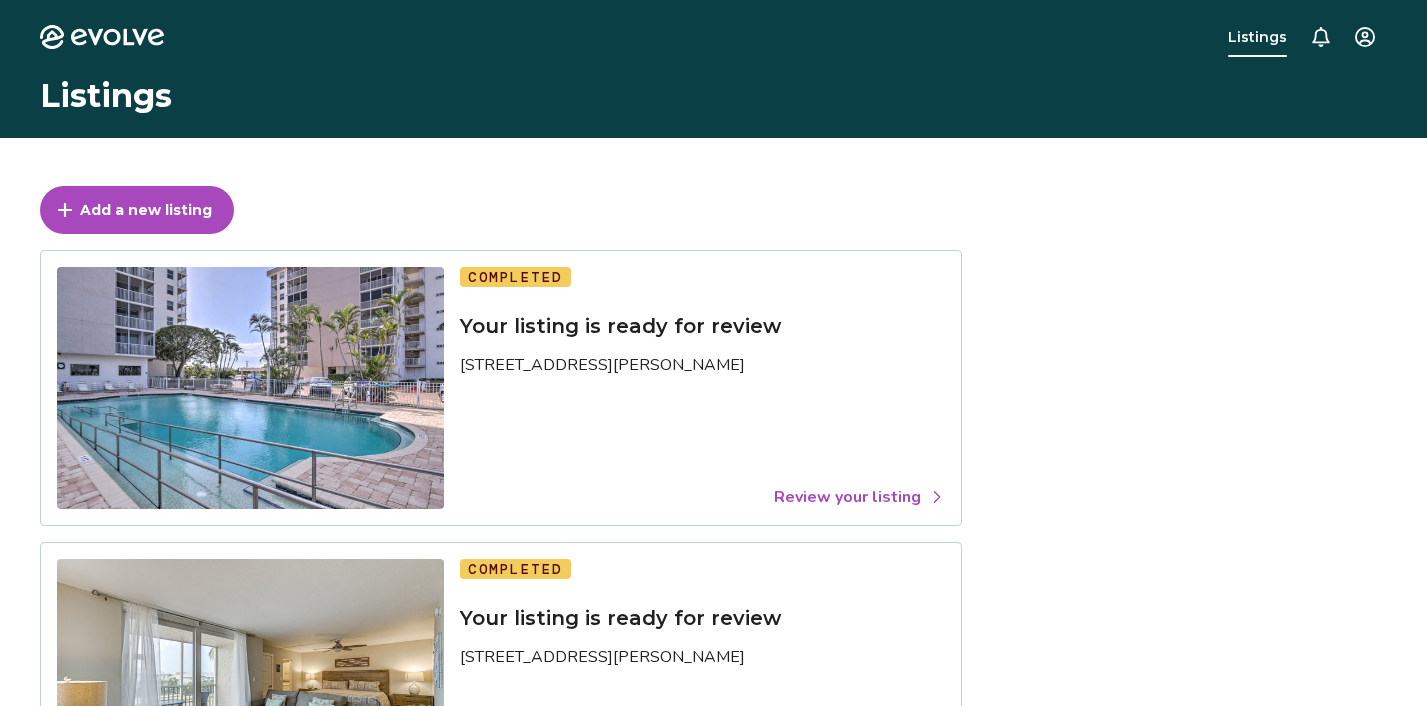 scroll, scrollTop: 0, scrollLeft: 0, axis: both 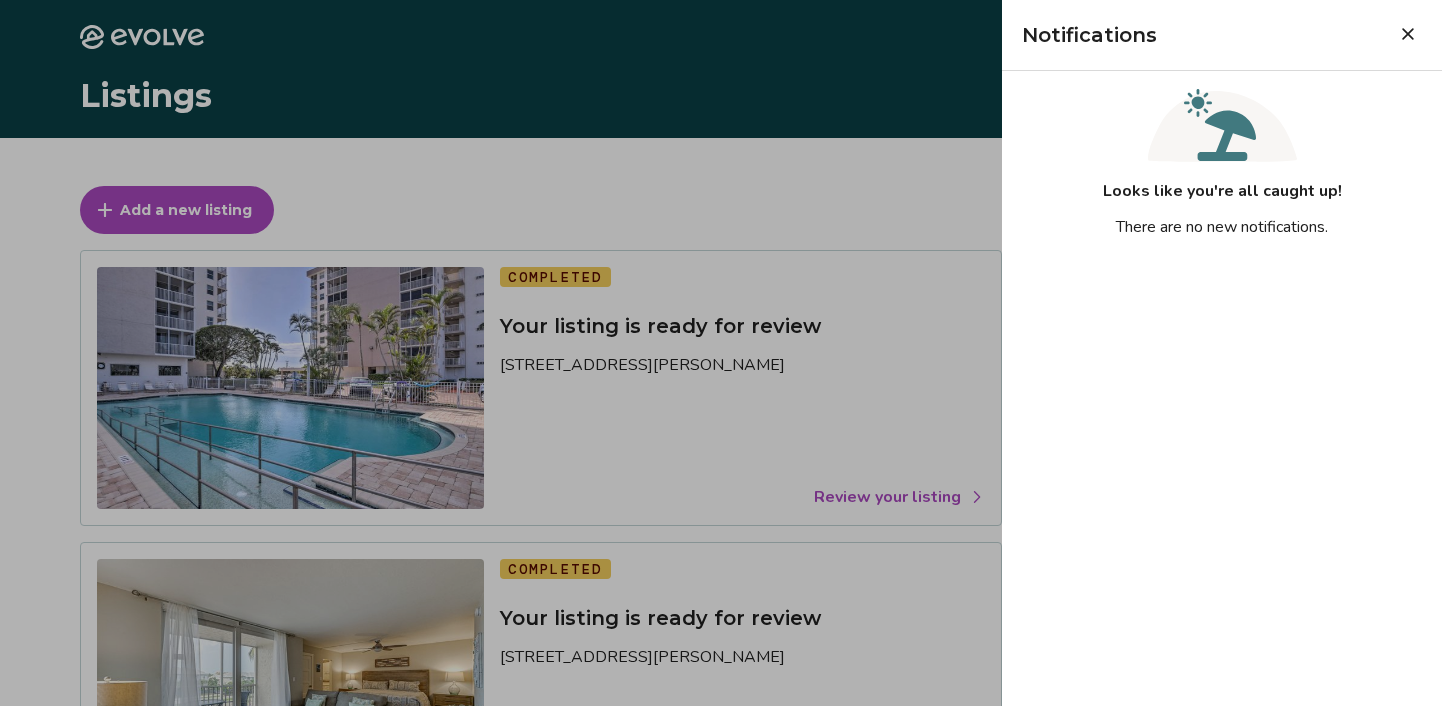 click at bounding box center (721, 353) 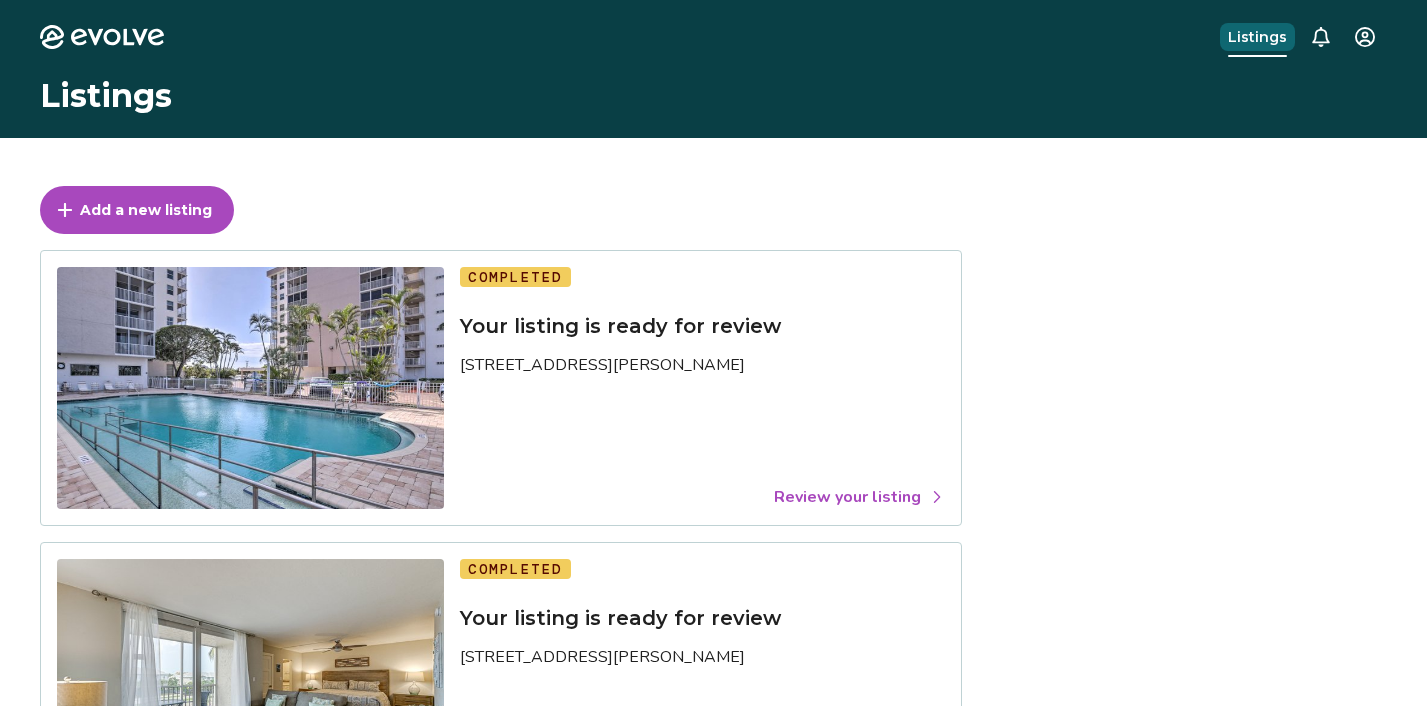click on "Listings" at bounding box center [1257, 37] 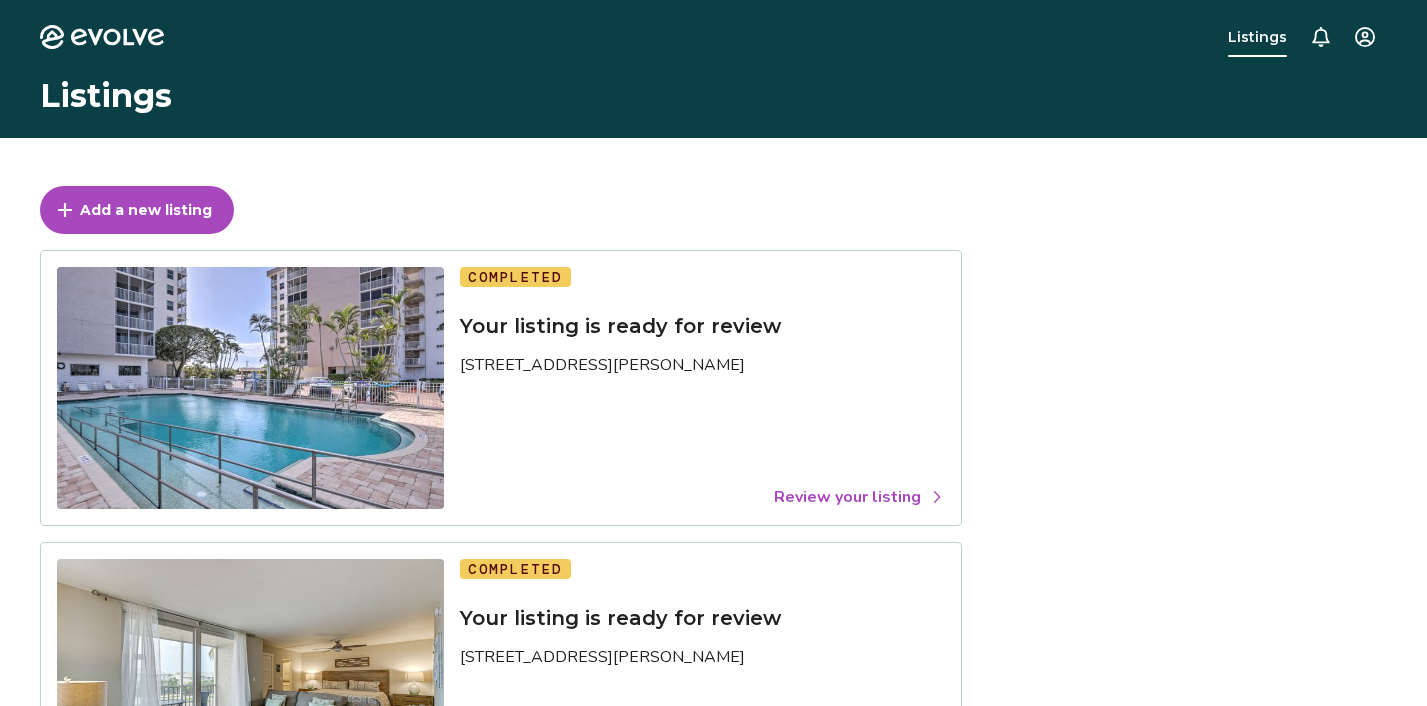 click at bounding box center (250, 388) 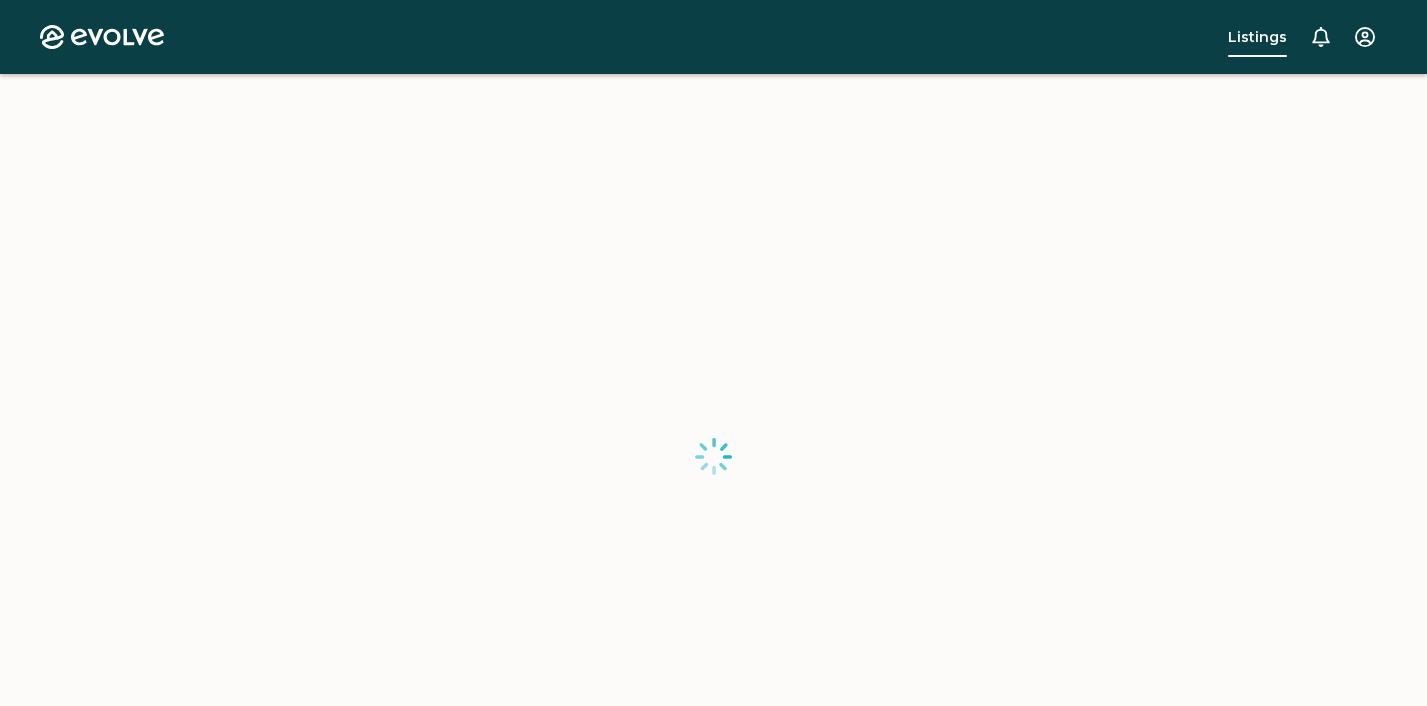 scroll, scrollTop: 12, scrollLeft: 0, axis: vertical 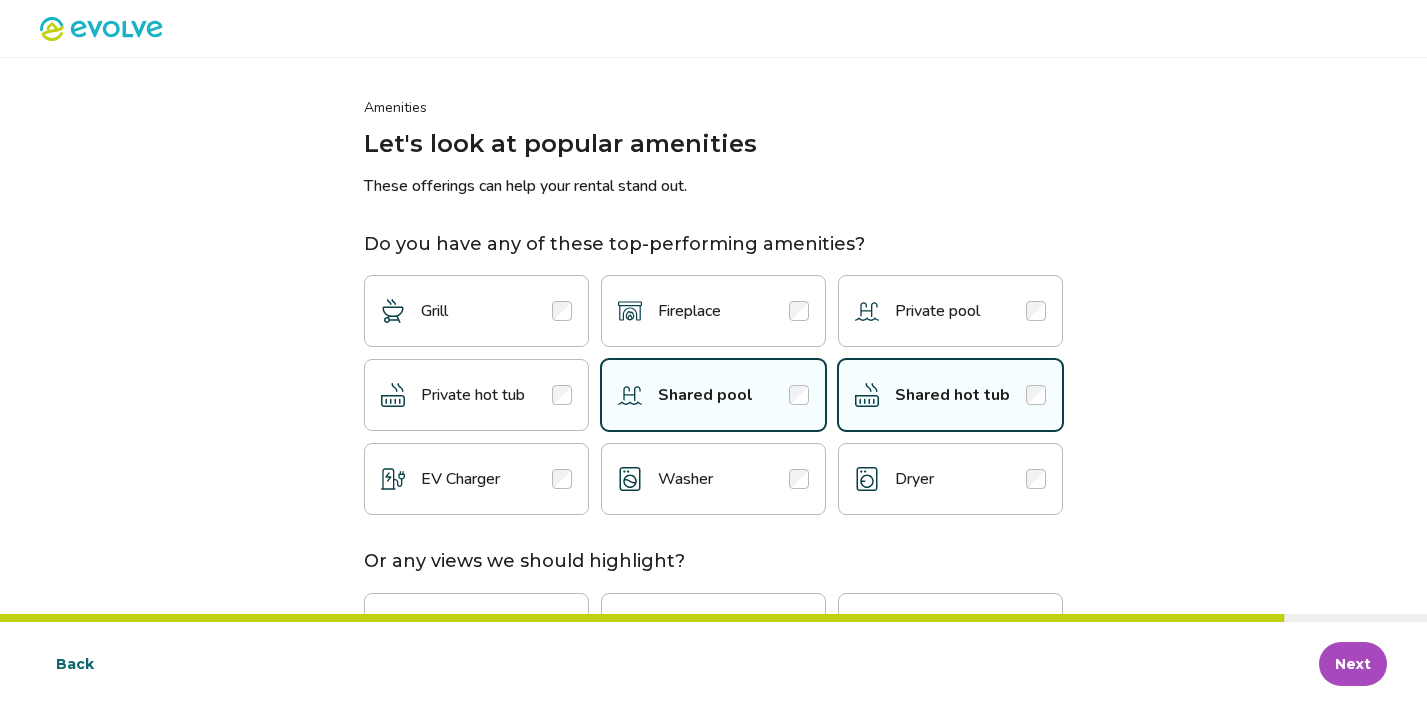 click 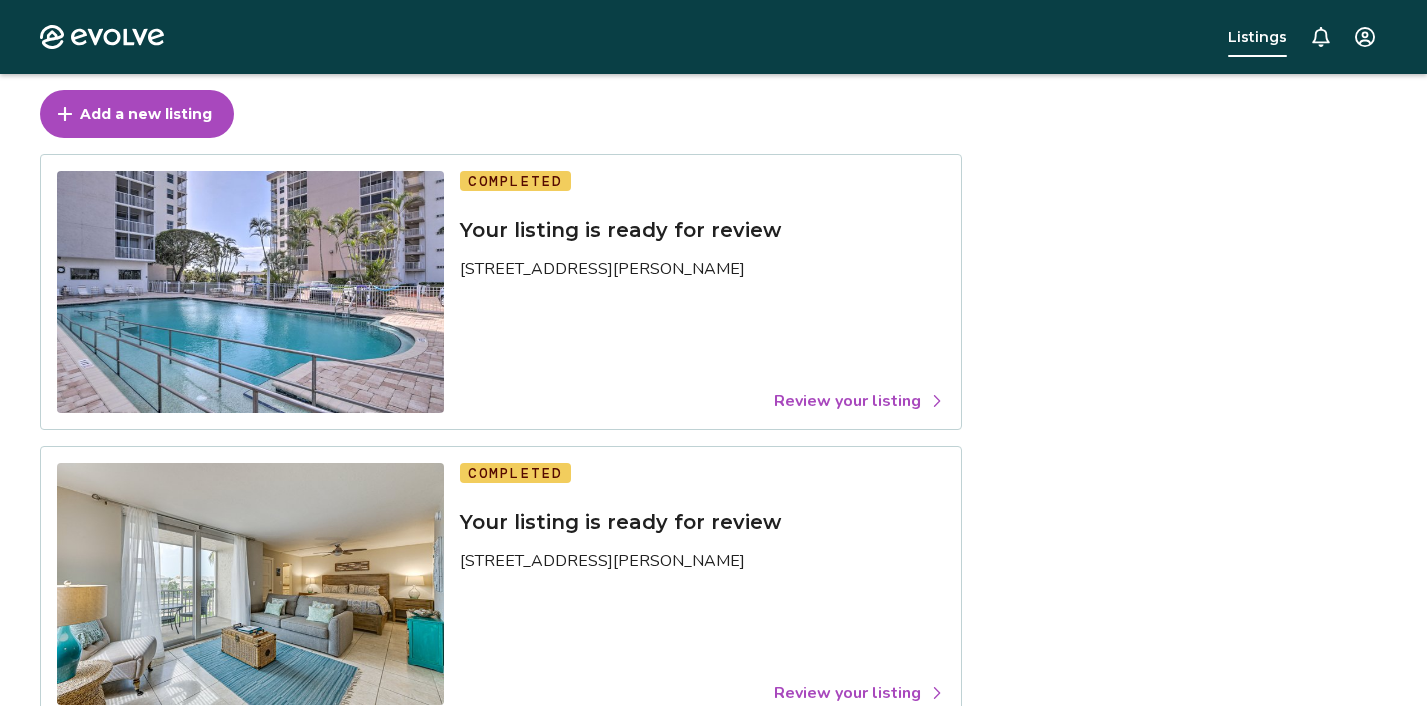 scroll, scrollTop: 144, scrollLeft: 0, axis: vertical 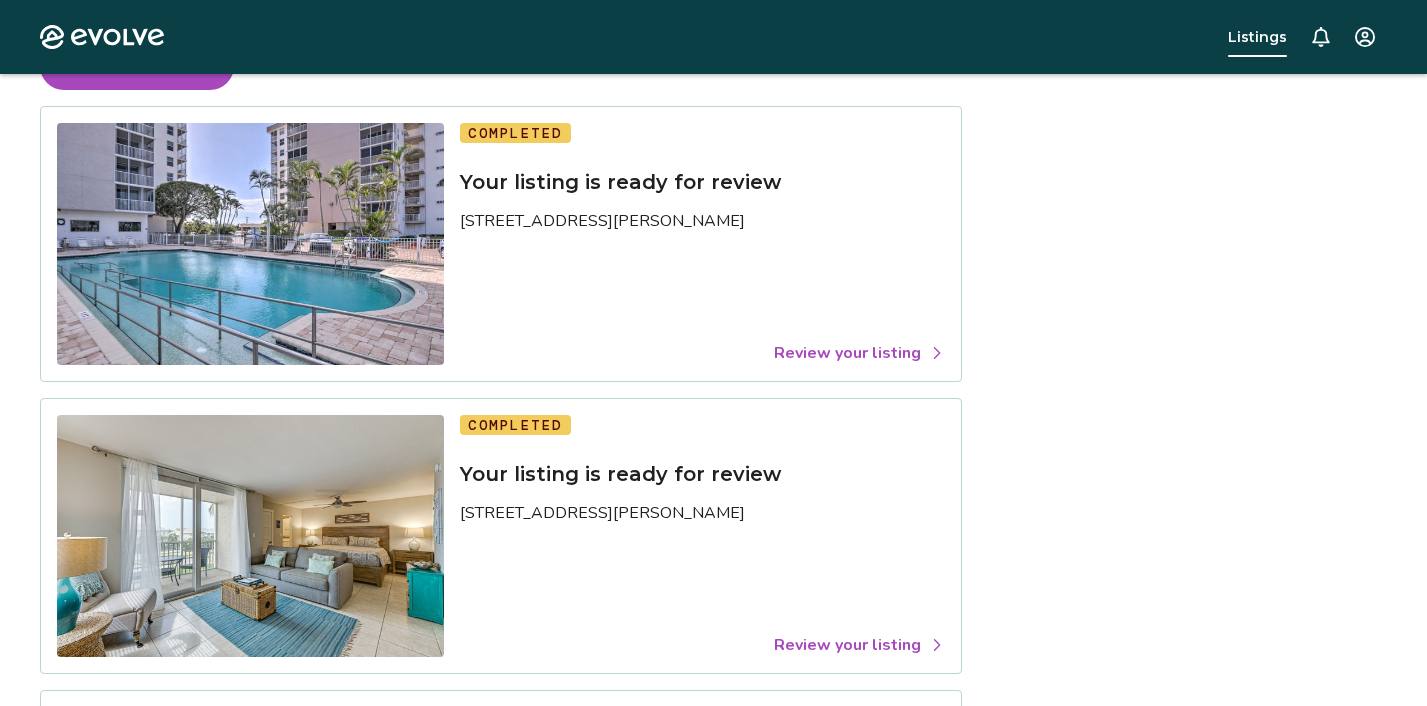 click on "Review your listing" at bounding box center [859, 353] 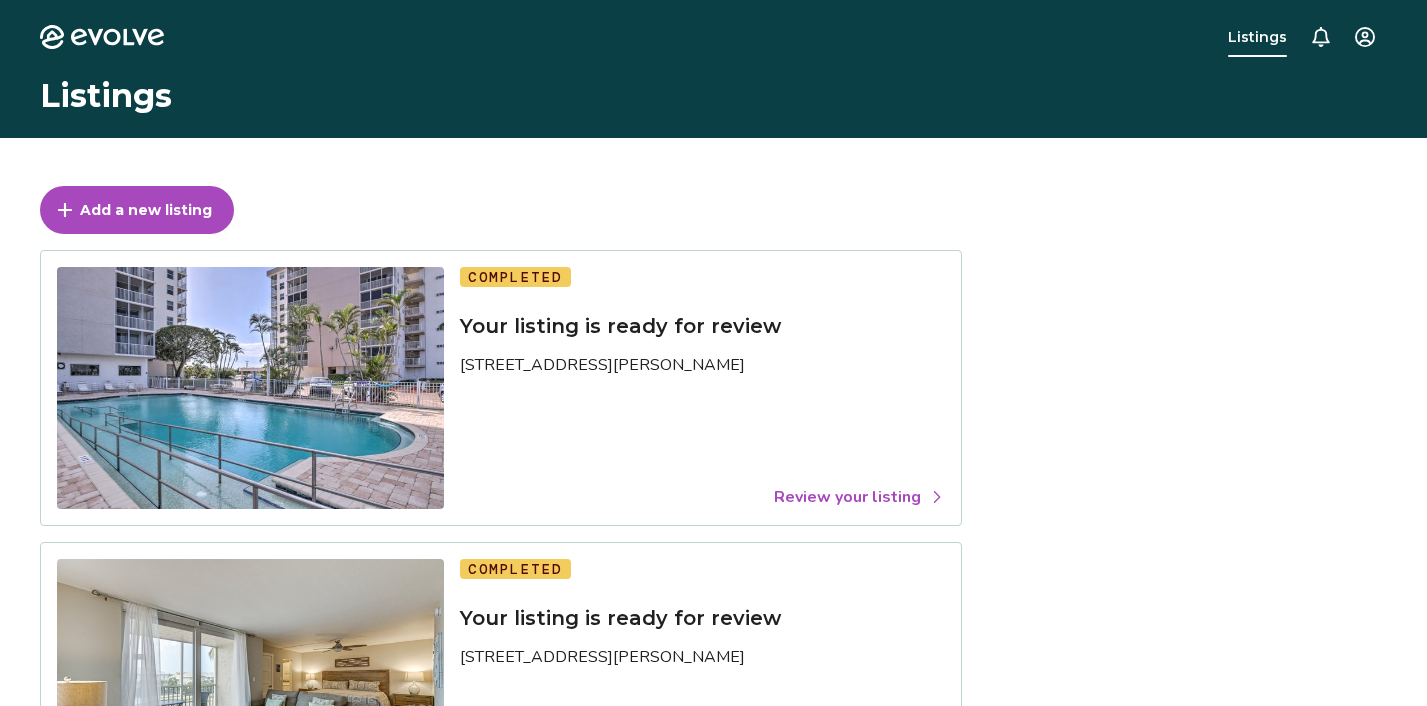 scroll, scrollTop: 0, scrollLeft: 0, axis: both 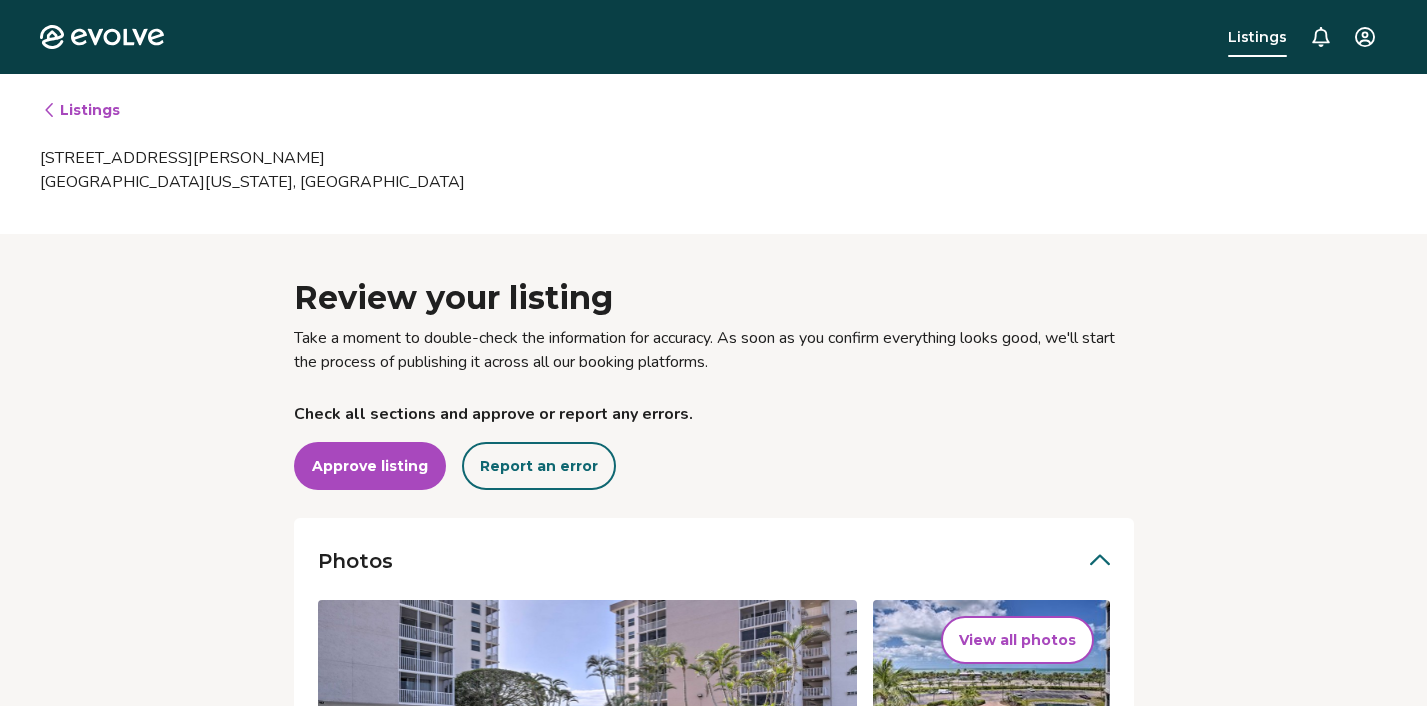 click on "Listings" at bounding box center [81, 110] 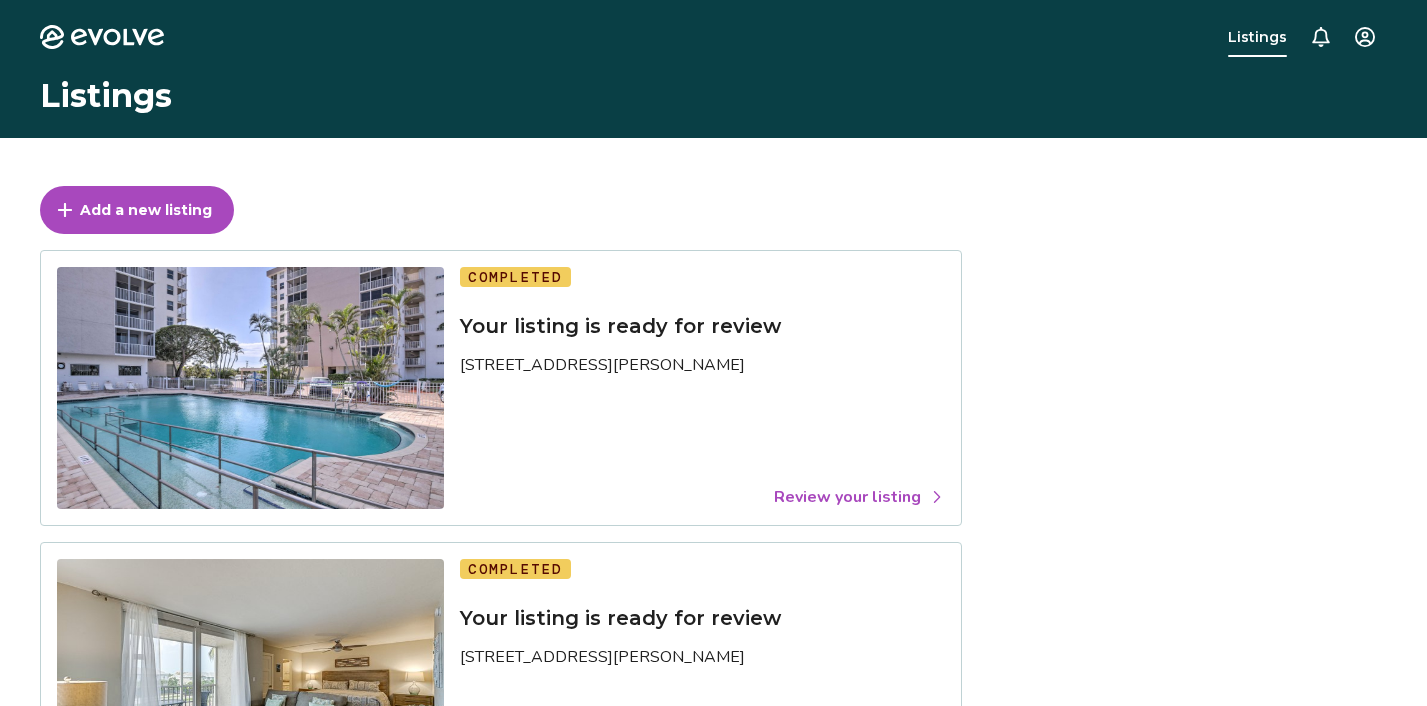 click on "Review your listing" at bounding box center (859, 497) 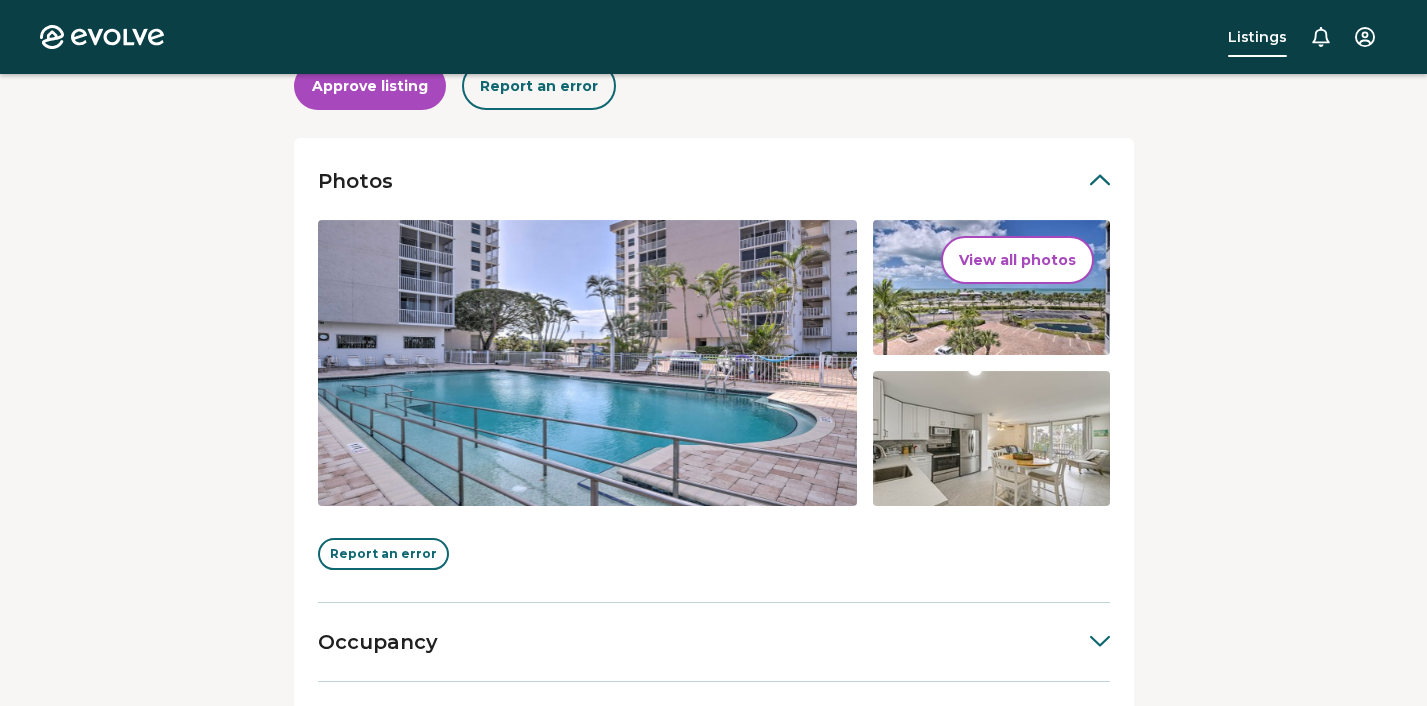 scroll, scrollTop: 368, scrollLeft: 0, axis: vertical 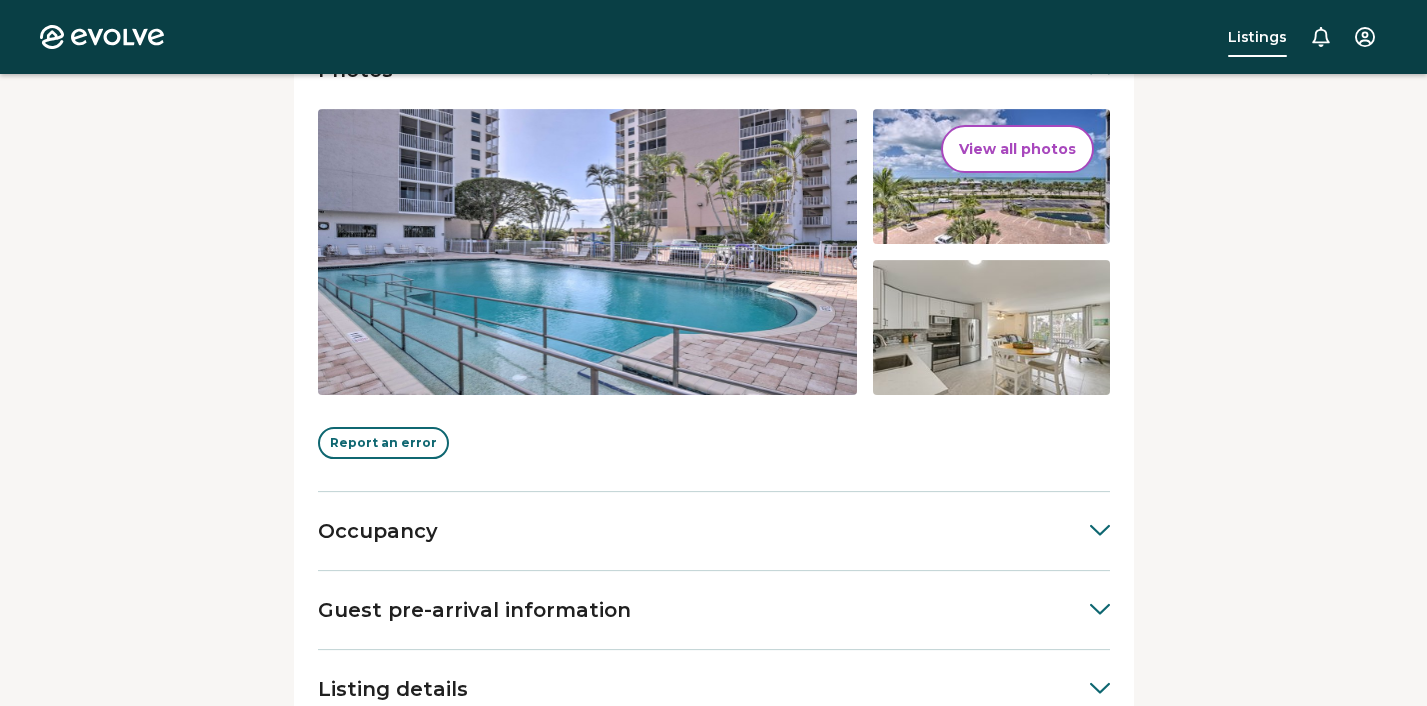 click on "Evolve Listings Listings [STREET_ADDRESS][PERSON_NAME][US_STATE] Review your listing Take a moment to double-check the information for accuracy. As soon as you confirm everything looks good, we'll start the process of publishing it across all our booking platforms. Check all sections and approve or report any errors. Approve listing Report an error Photos View all photos Report an error Occupancy Guest pre-arrival information Listing details Amenities Rates, fees, and taxes Check all sections and approve or report any errors. Approve listing Report an error © 2013-Present Evolve Vacation Rental Network Privacy Policy | Terms of Service" at bounding box center [713, 317] 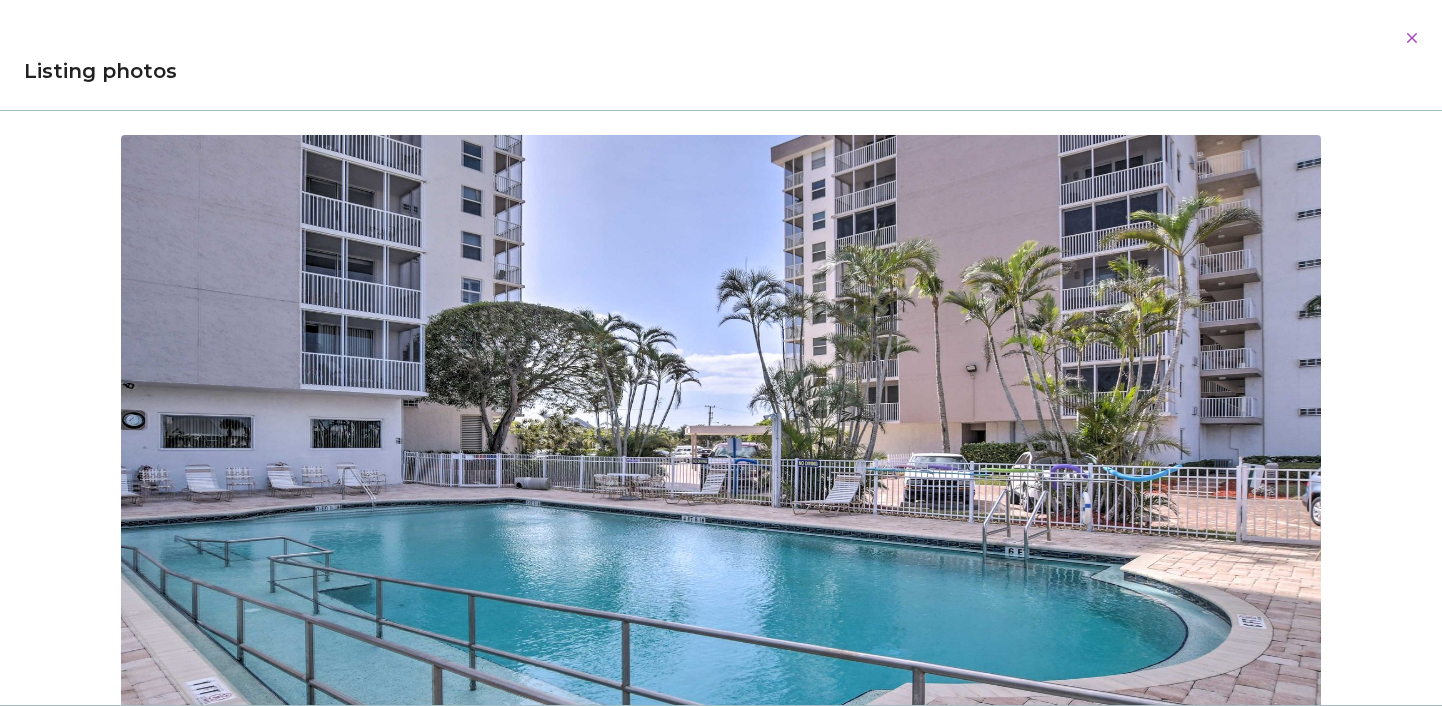 click at bounding box center (1412, 38) 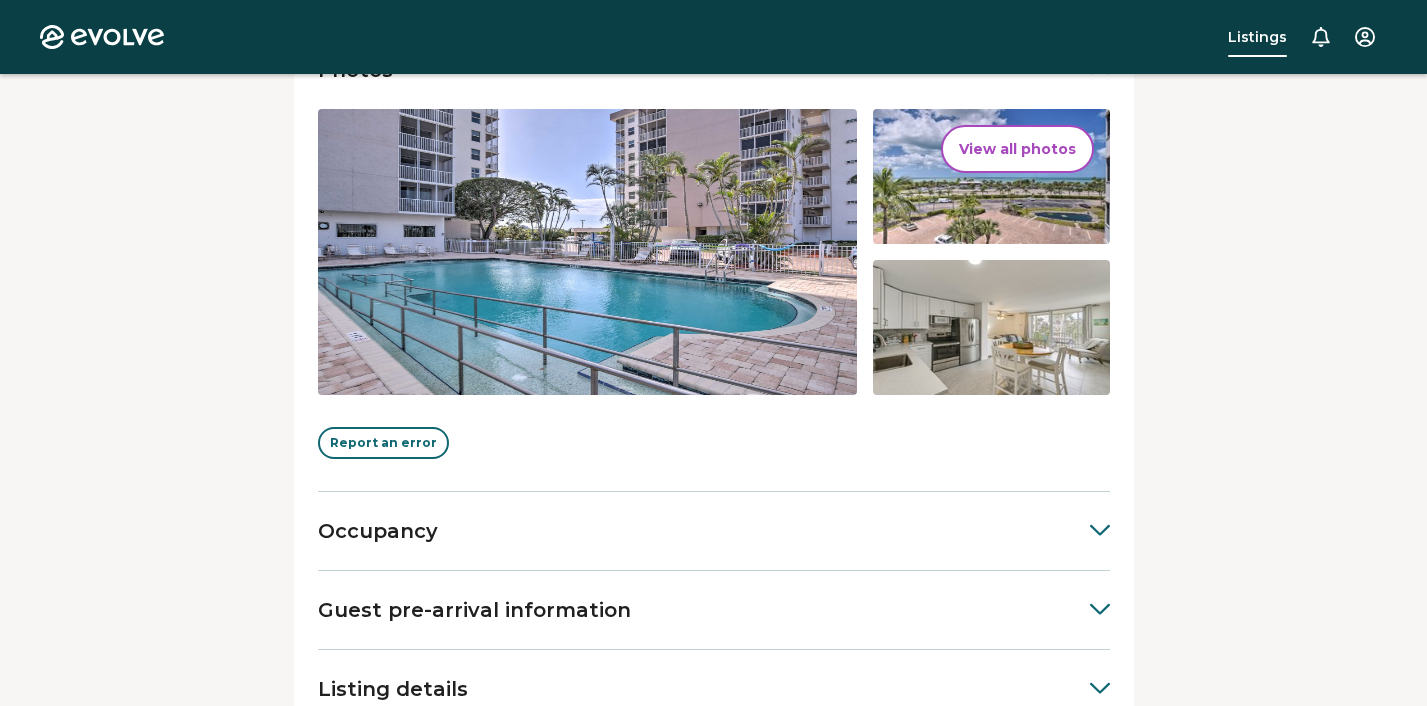 click on "Evolve Listings Listings [STREET_ADDRESS][PERSON_NAME][US_STATE] Review your listing Take a moment to double-check the information for accuracy. As soon as you confirm everything looks good, we'll start the process of publishing it across all our booking platforms. Check all sections and approve or report any errors. Approve listing Report an error Photos View all photos Report an error Occupancy Guest pre-arrival information Listing details Amenities Rates, fees, and taxes Check all sections and approve or report any errors. Approve listing Report an error © 2013-Present Evolve Vacation Rental Network Privacy Policy | Terms of Service" at bounding box center [713, 317] 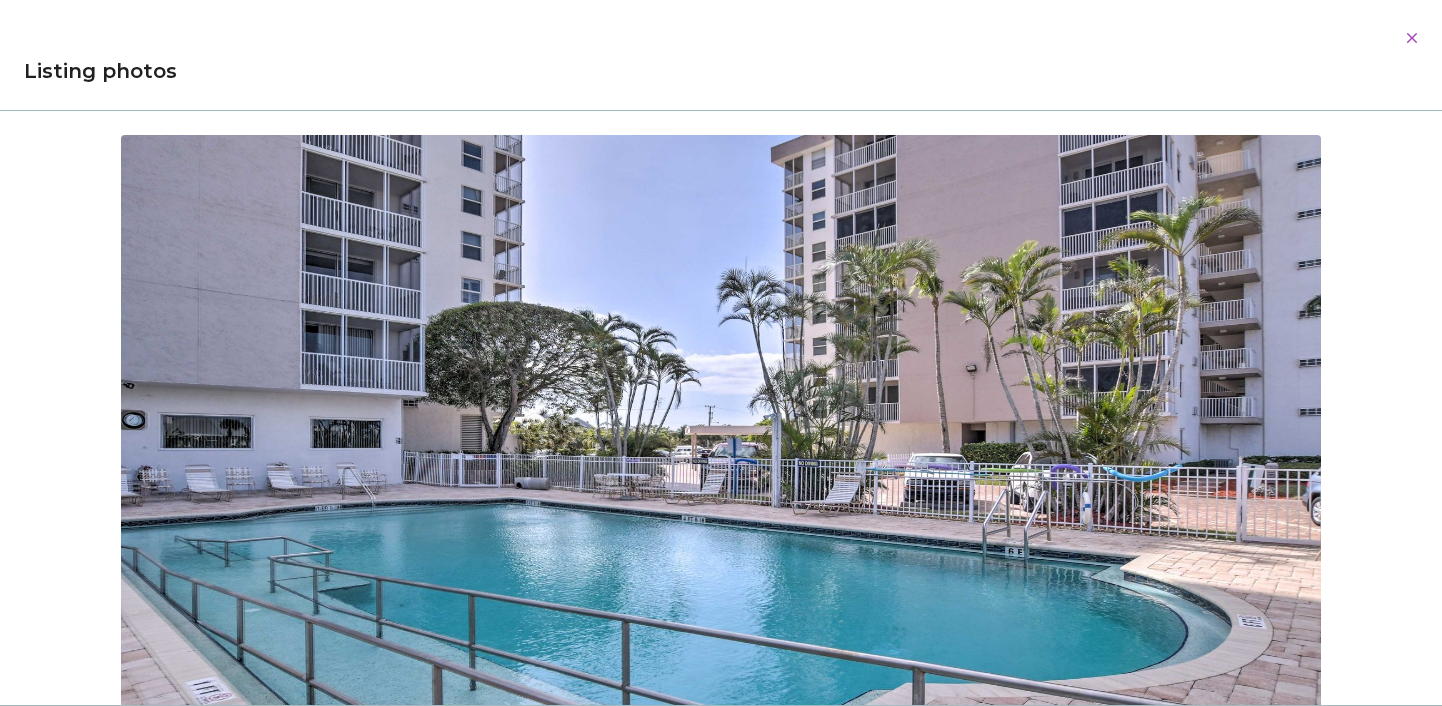 type 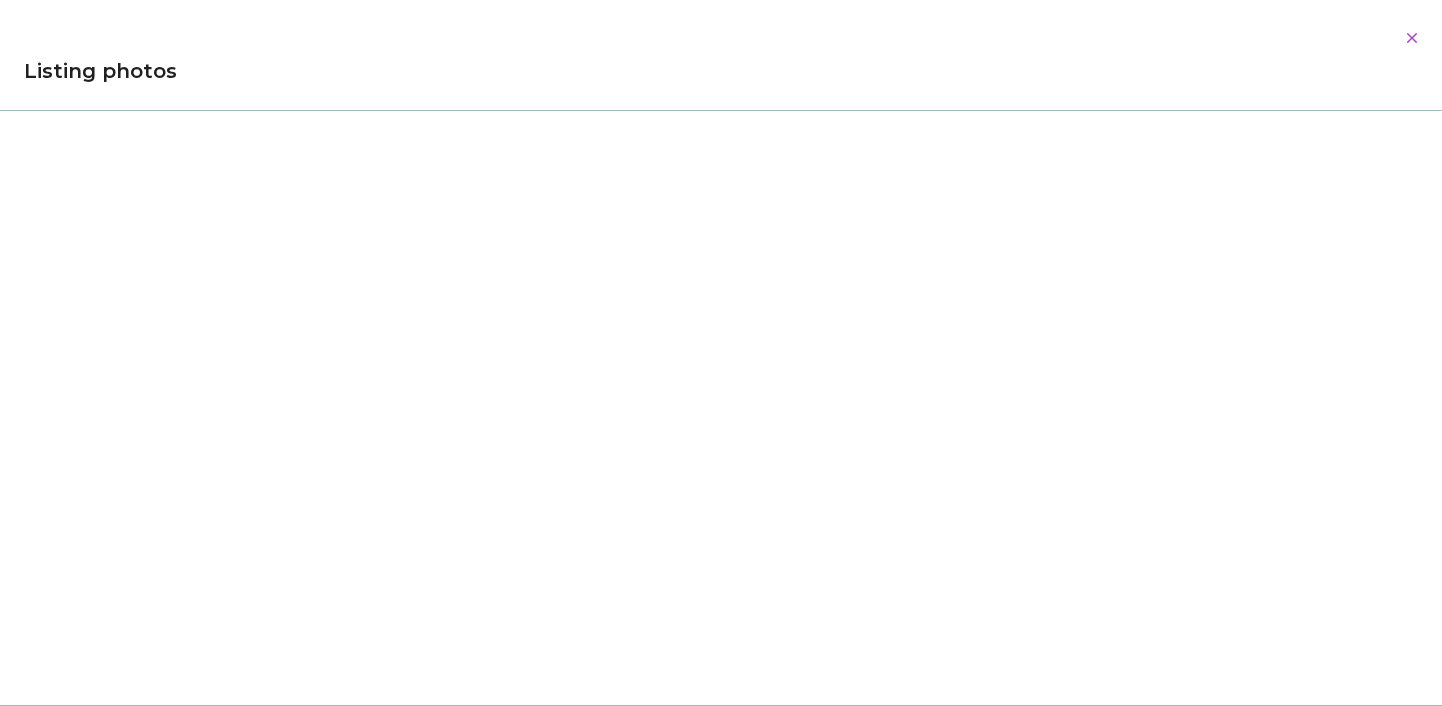 scroll, scrollTop: 3743, scrollLeft: 0, axis: vertical 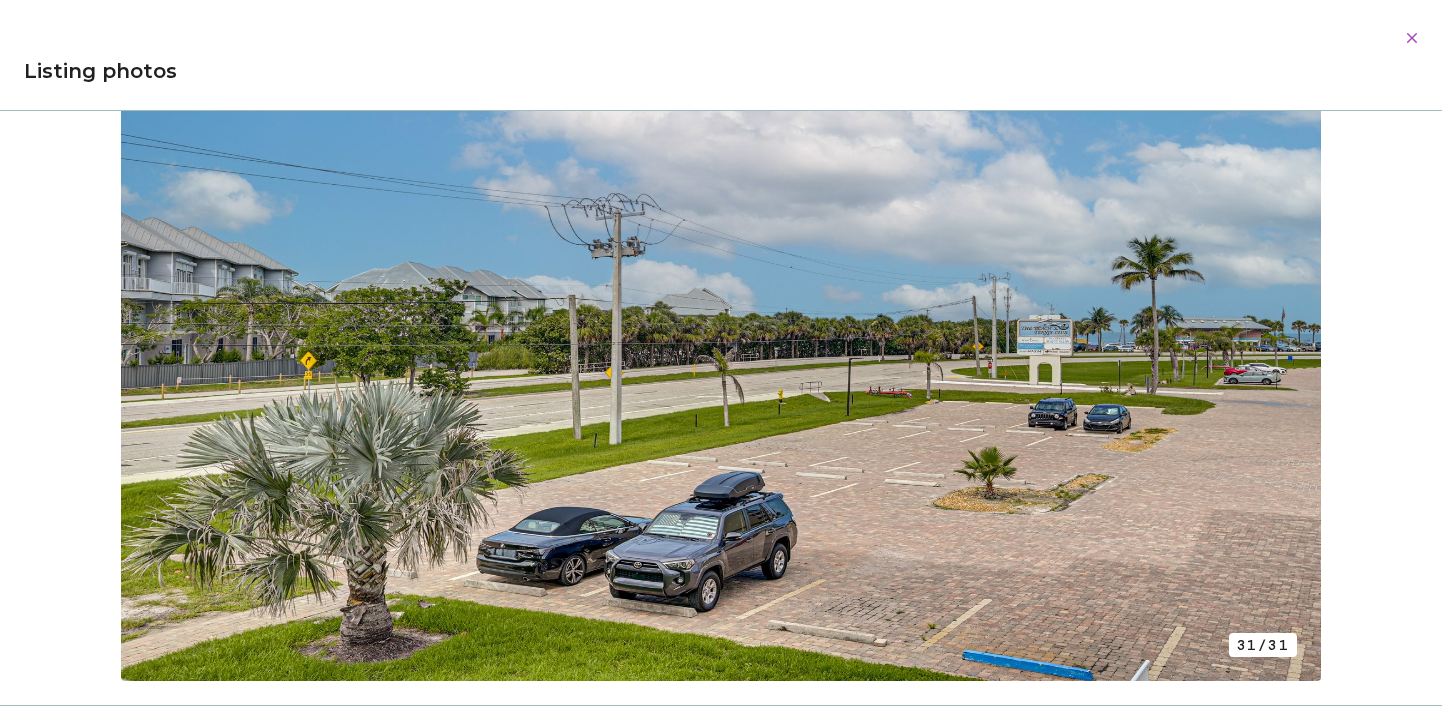 click 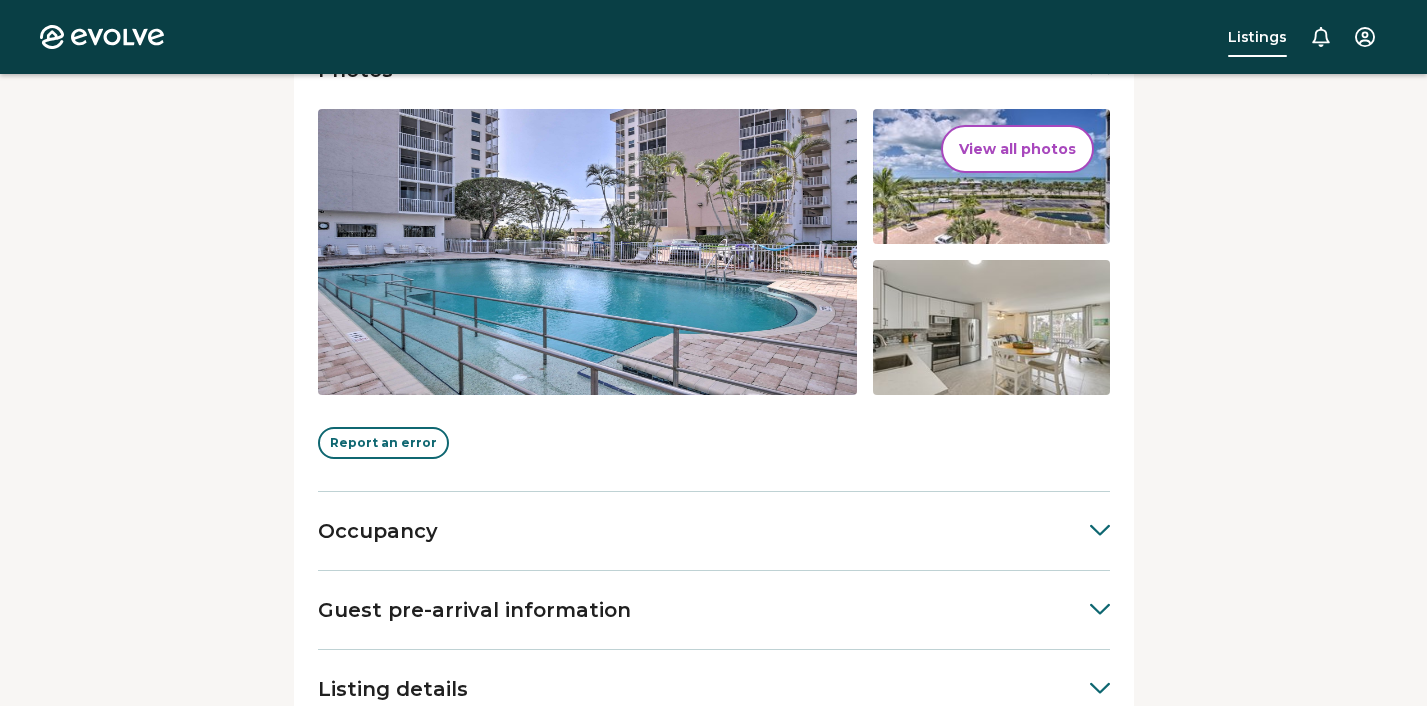 click 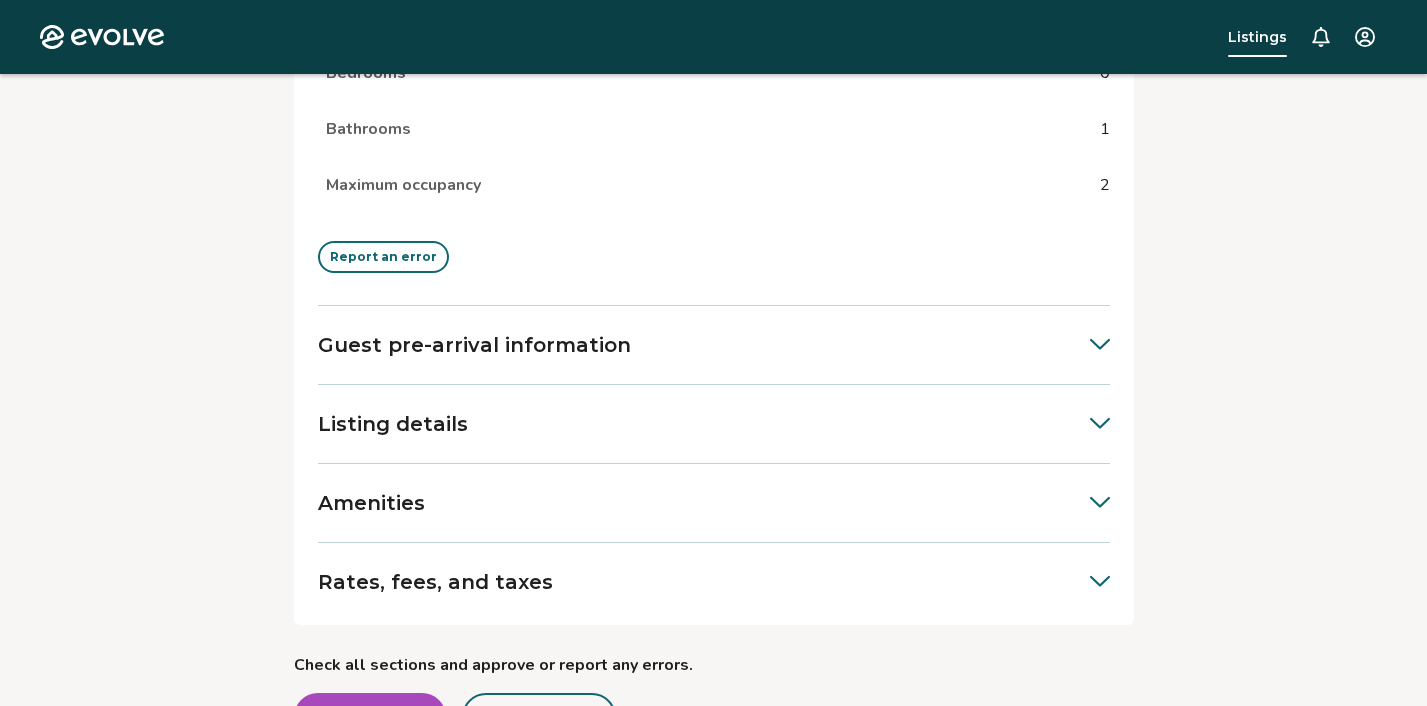 scroll, scrollTop: 1018, scrollLeft: 0, axis: vertical 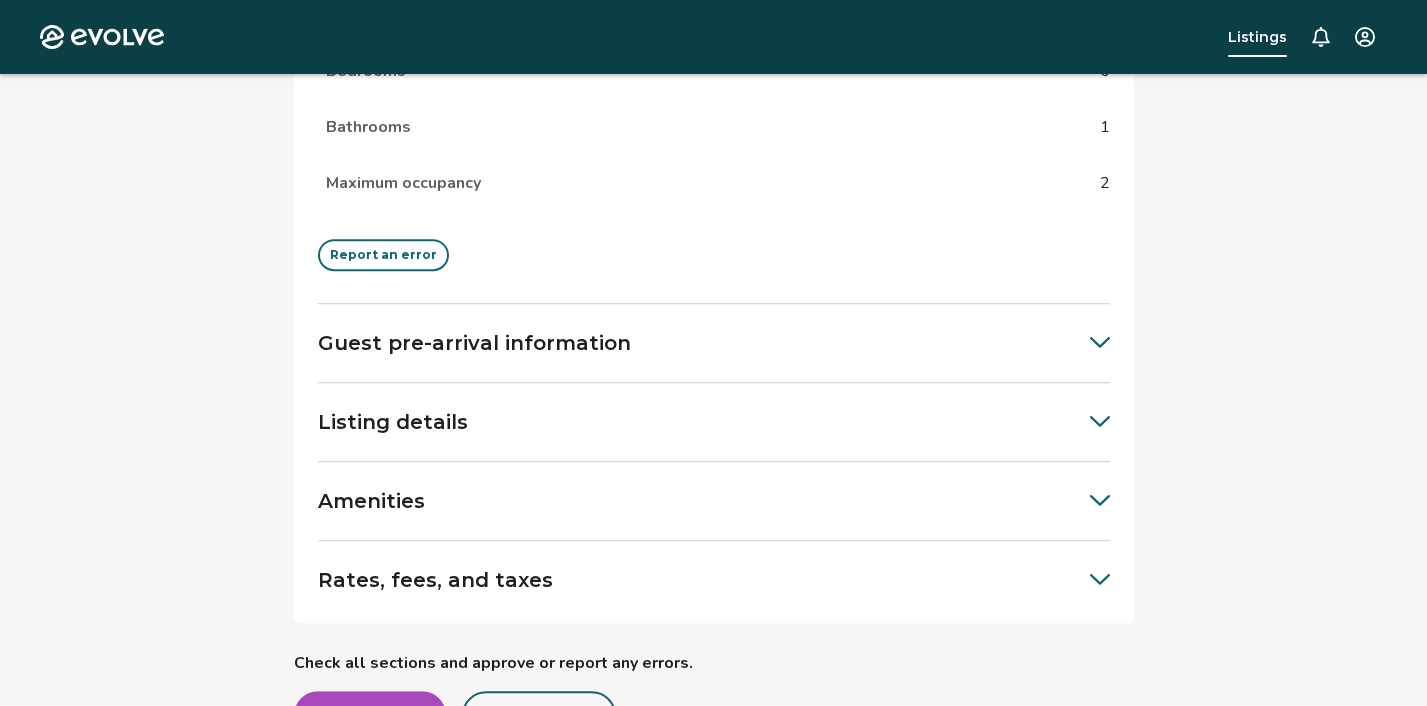 click 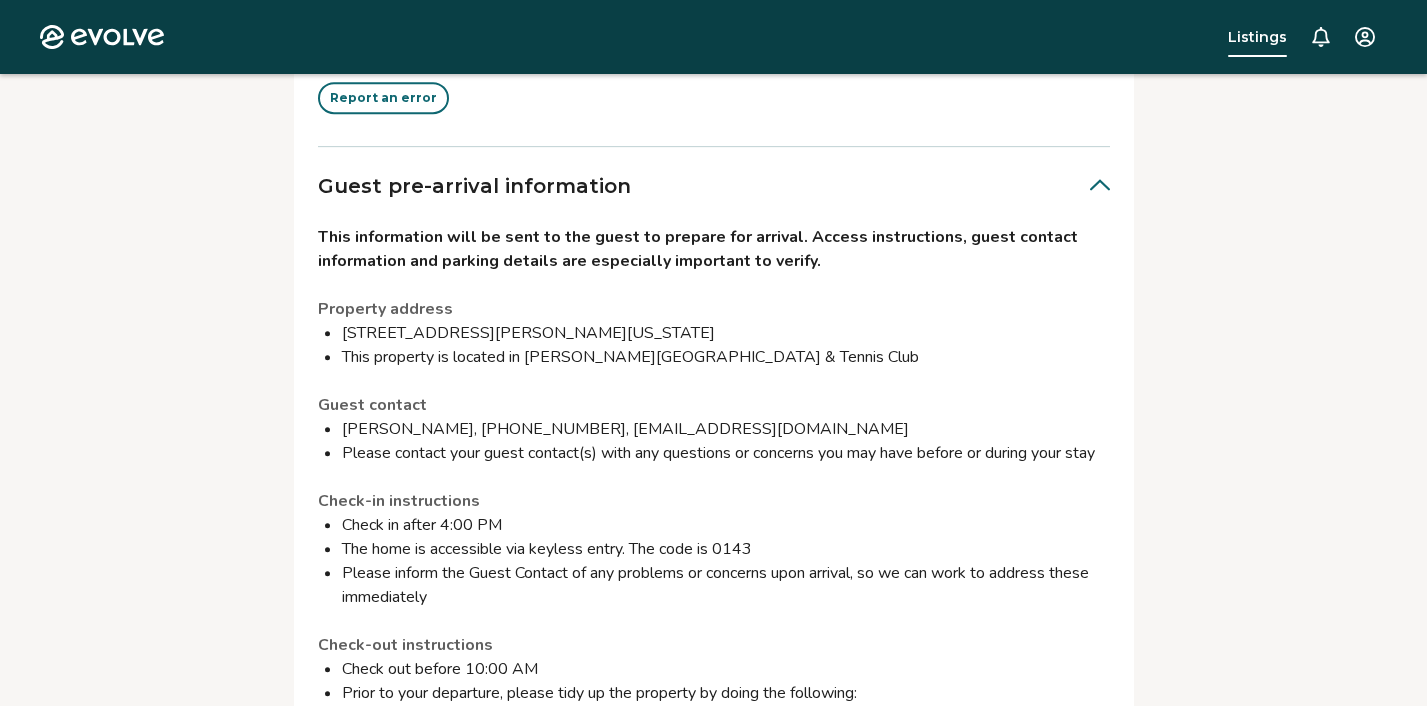 scroll, scrollTop: 1180, scrollLeft: 0, axis: vertical 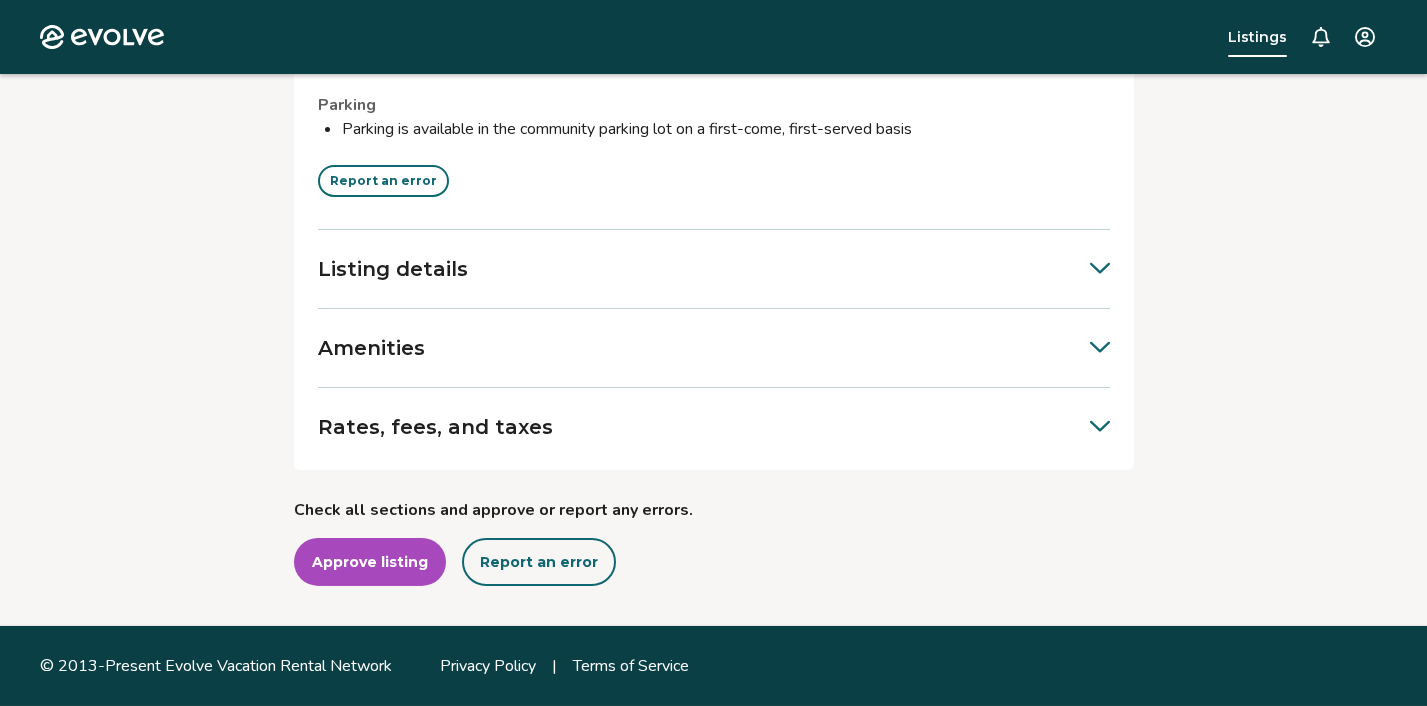 click on "Listing details" at bounding box center (714, 269) 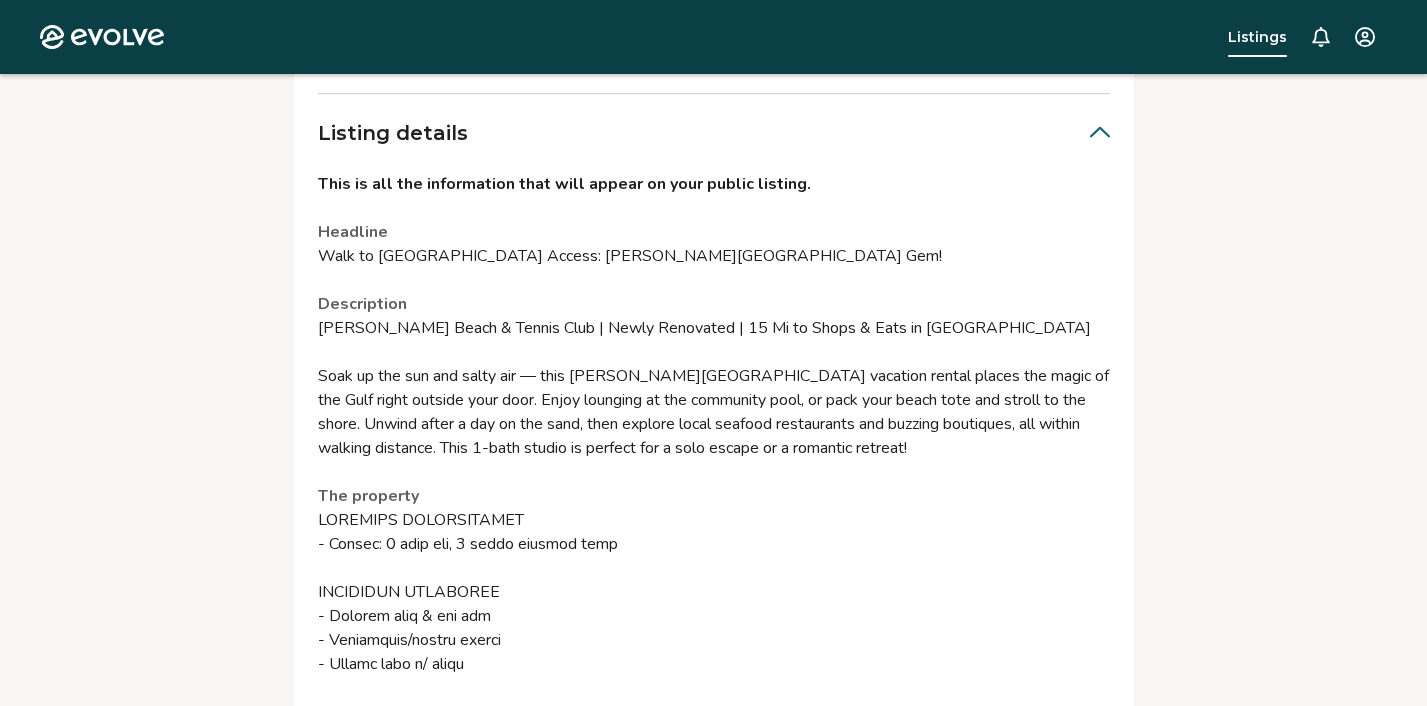 scroll, scrollTop: 2555, scrollLeft: 0, axis: vertical 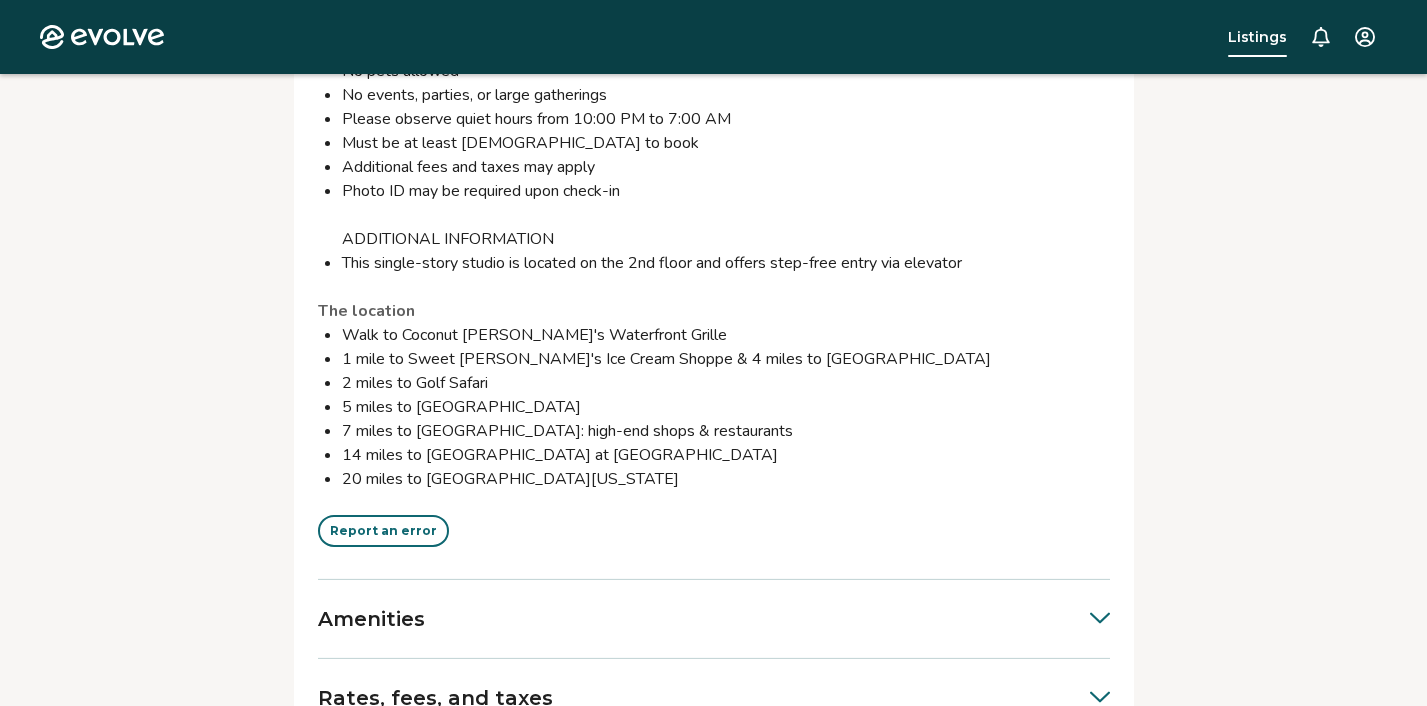 click on "Report an error" at bounding box center [383, 531] 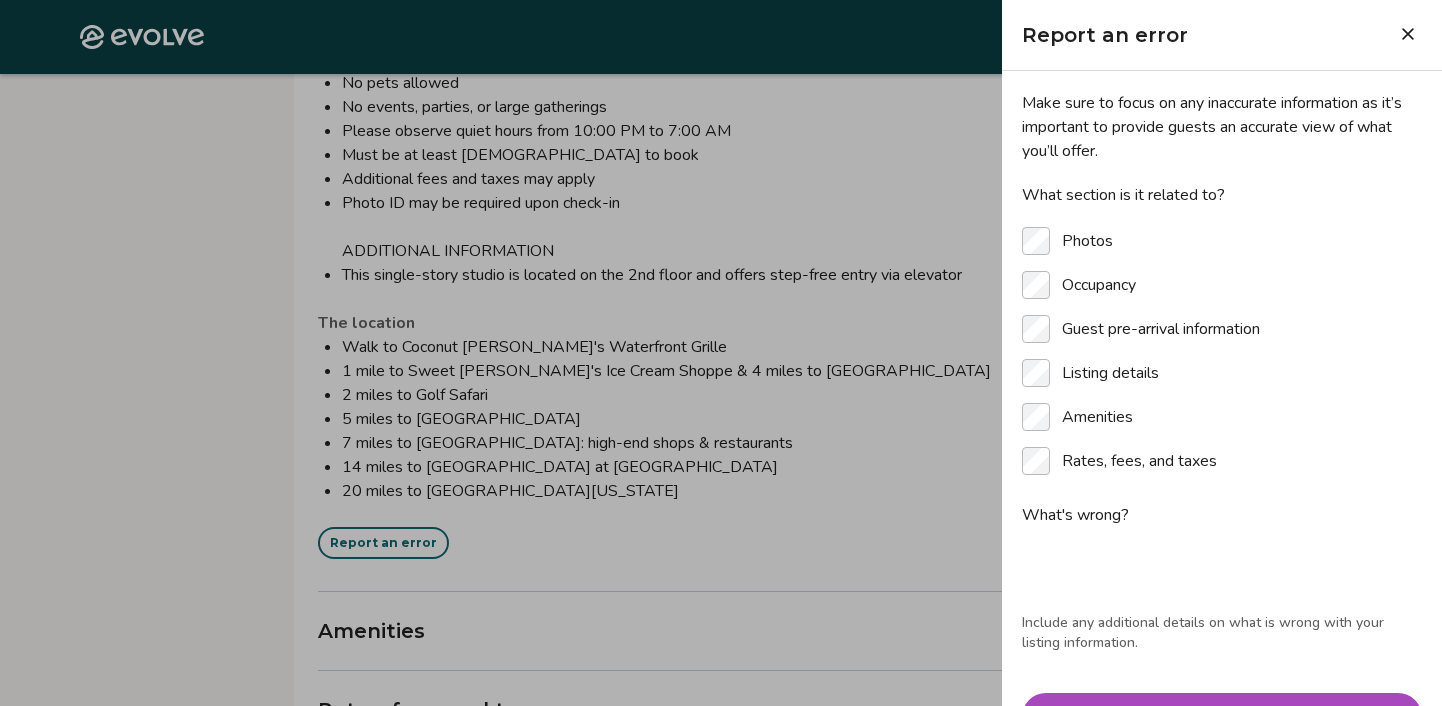 type on "*" 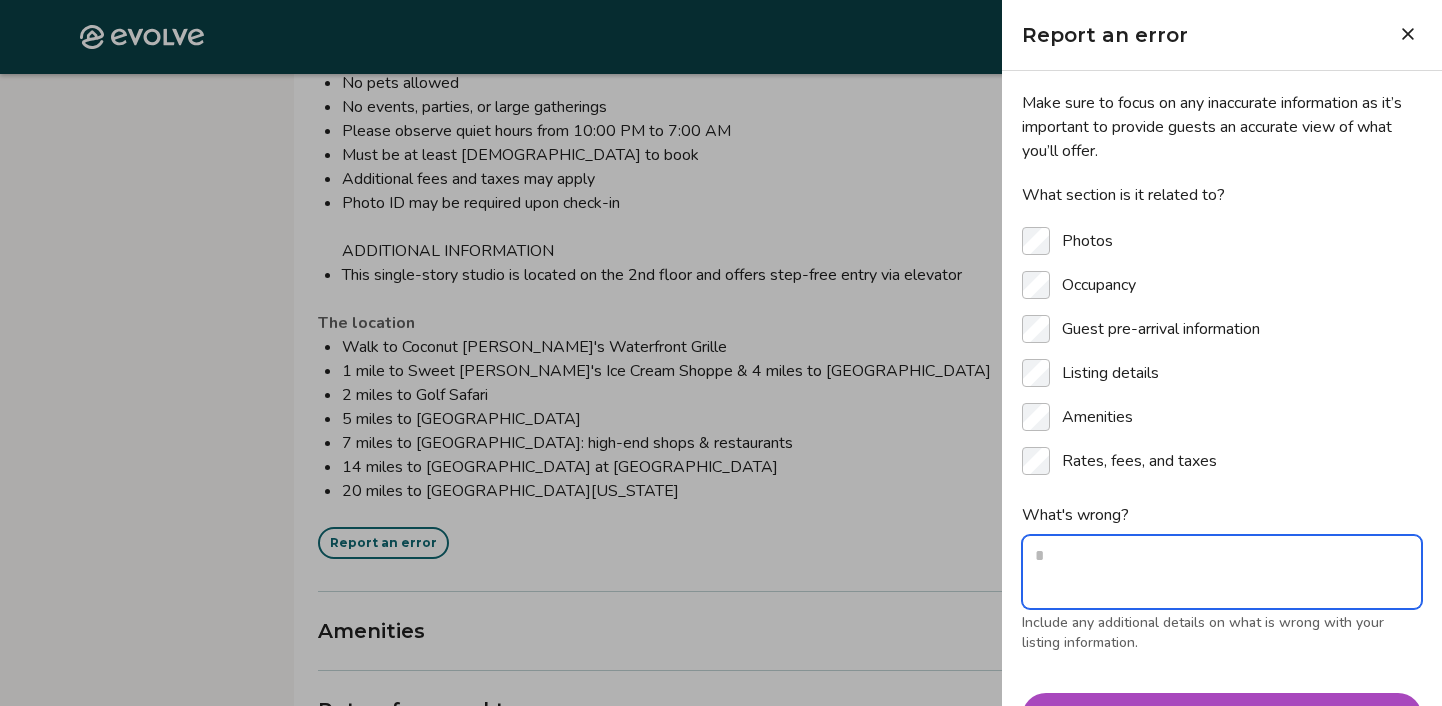 click on "What's wrong?" at bounding box center (1222, 572) 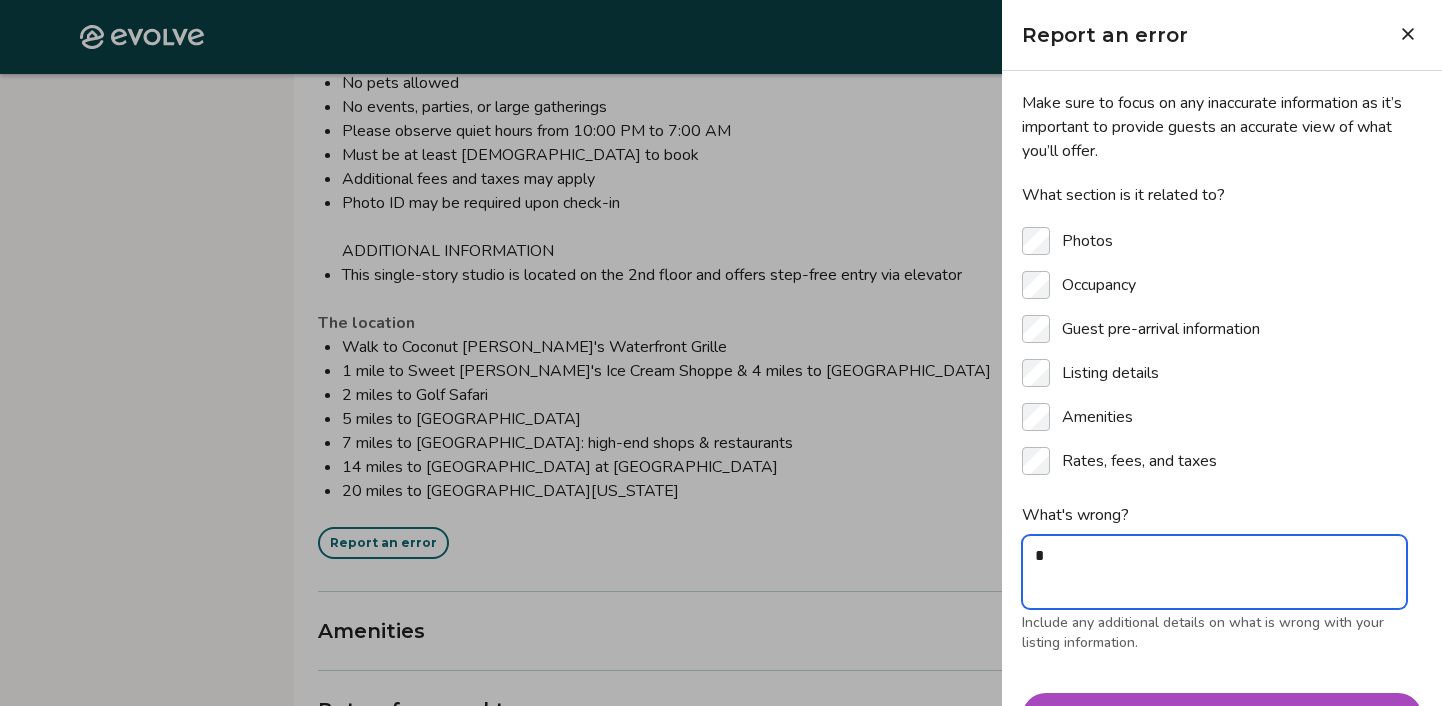 type on "**" 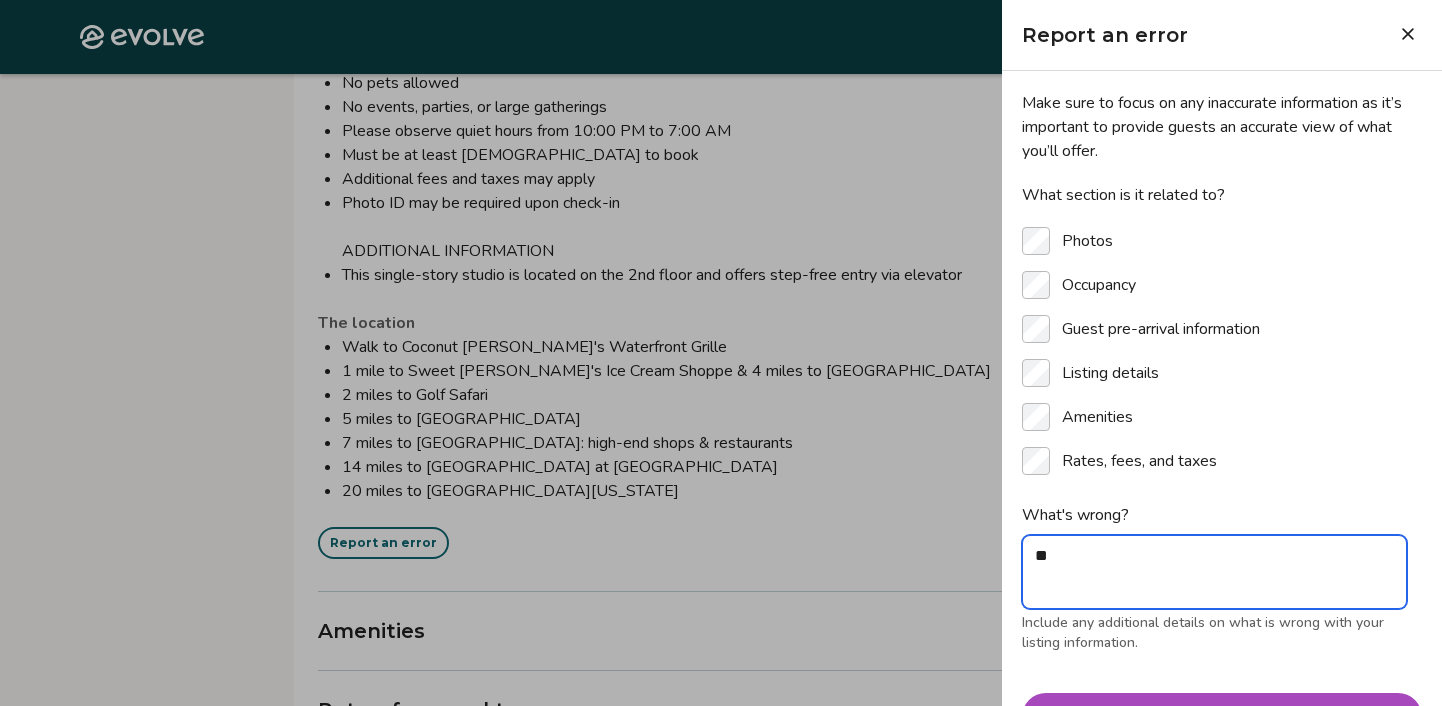 type on "**" 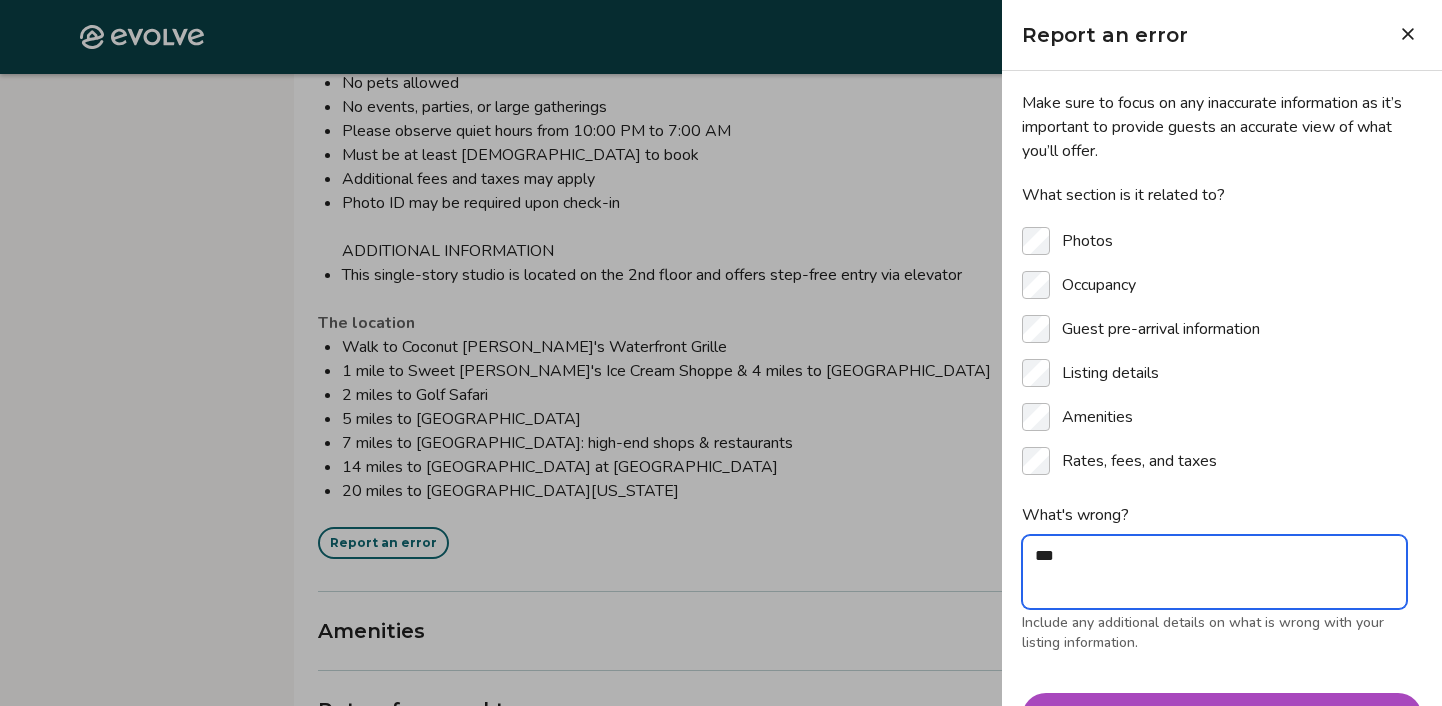 type on "****" 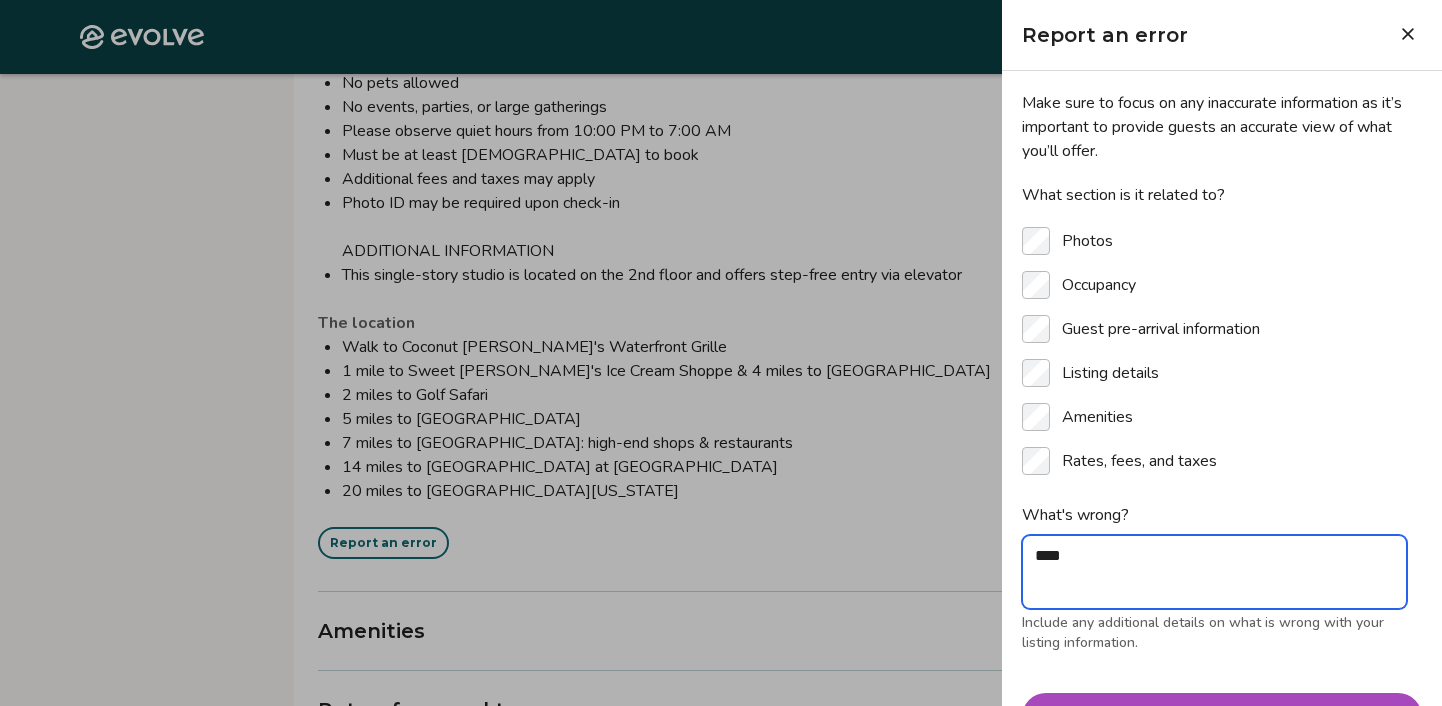 type on "*****" 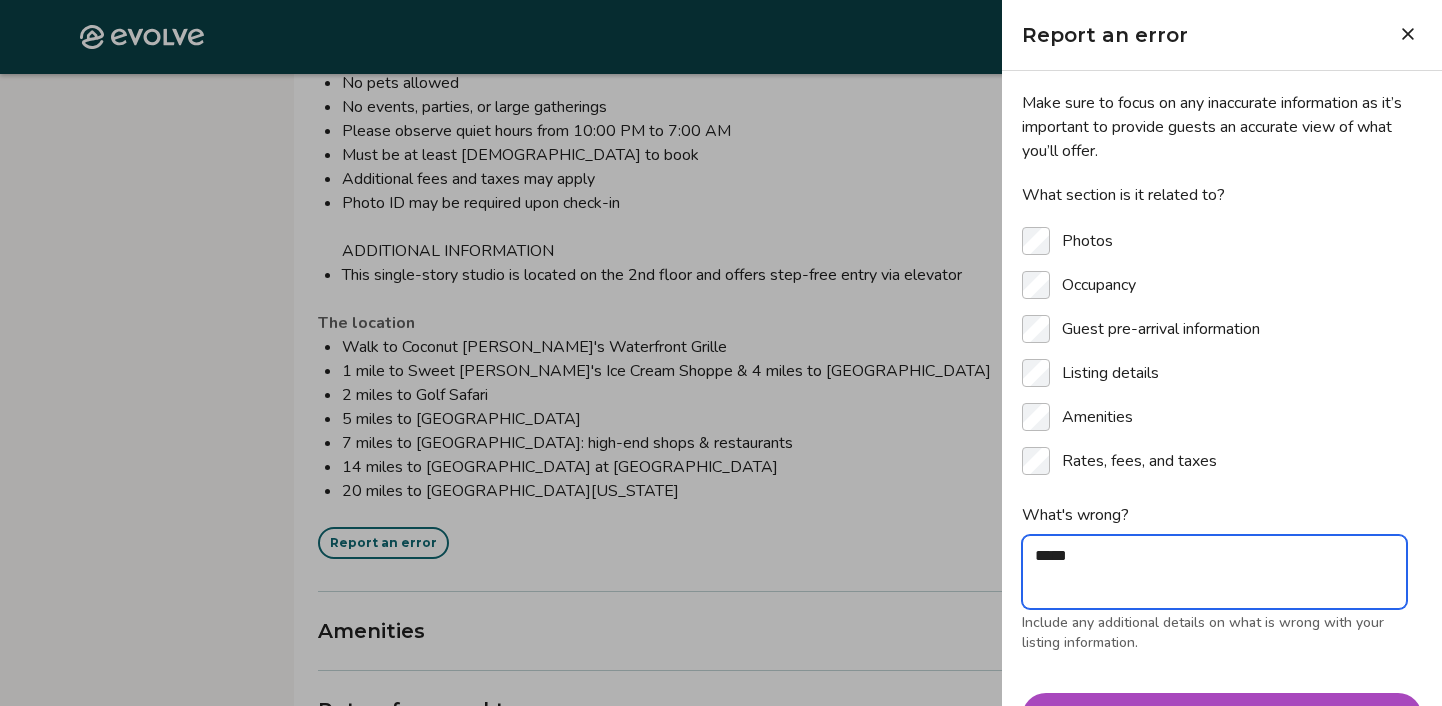type on "******" 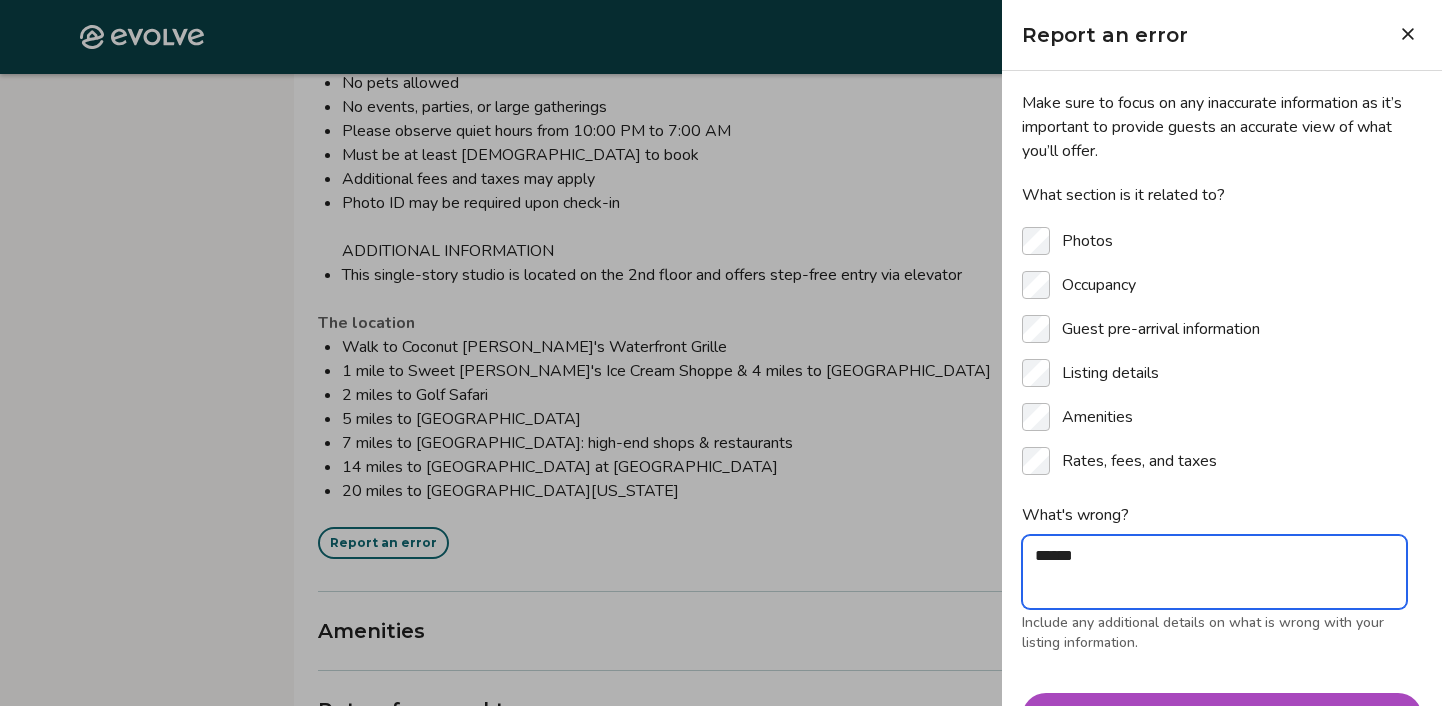 type on "*******" 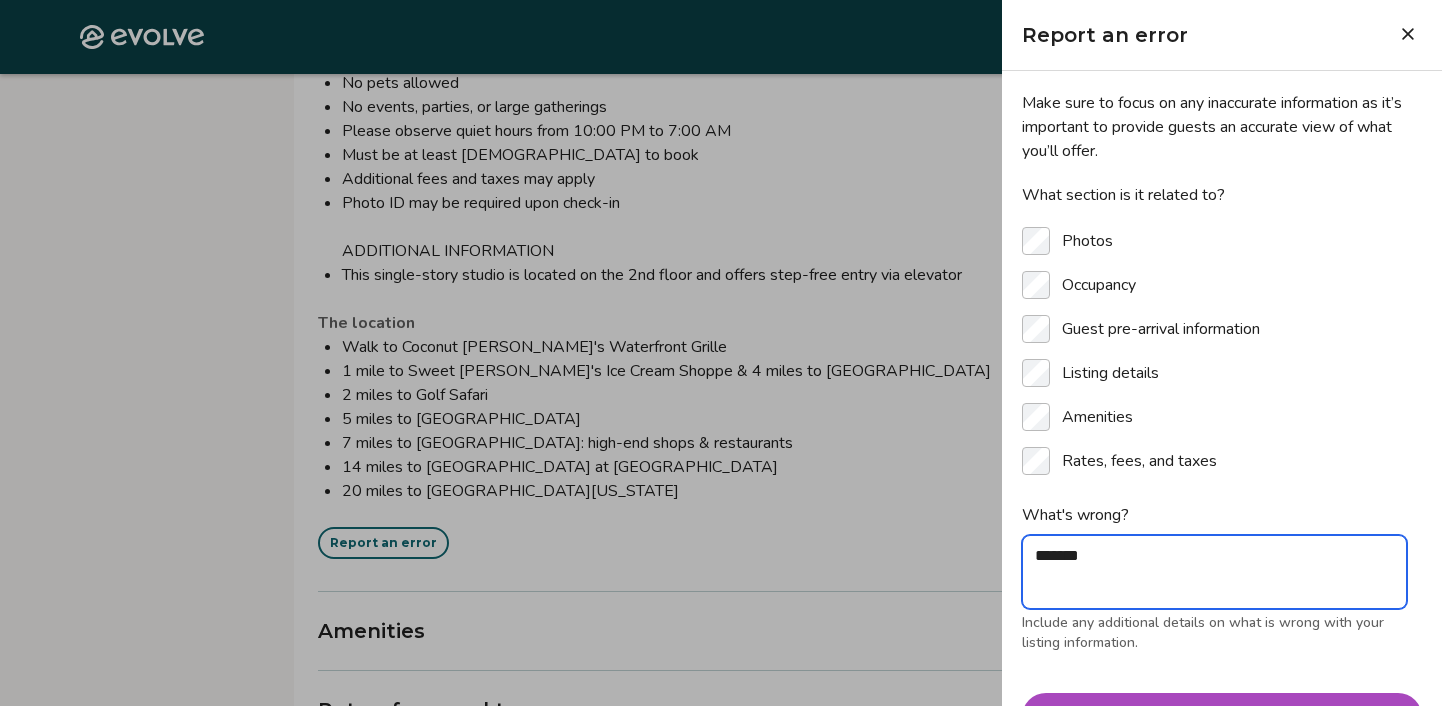 type on "********" 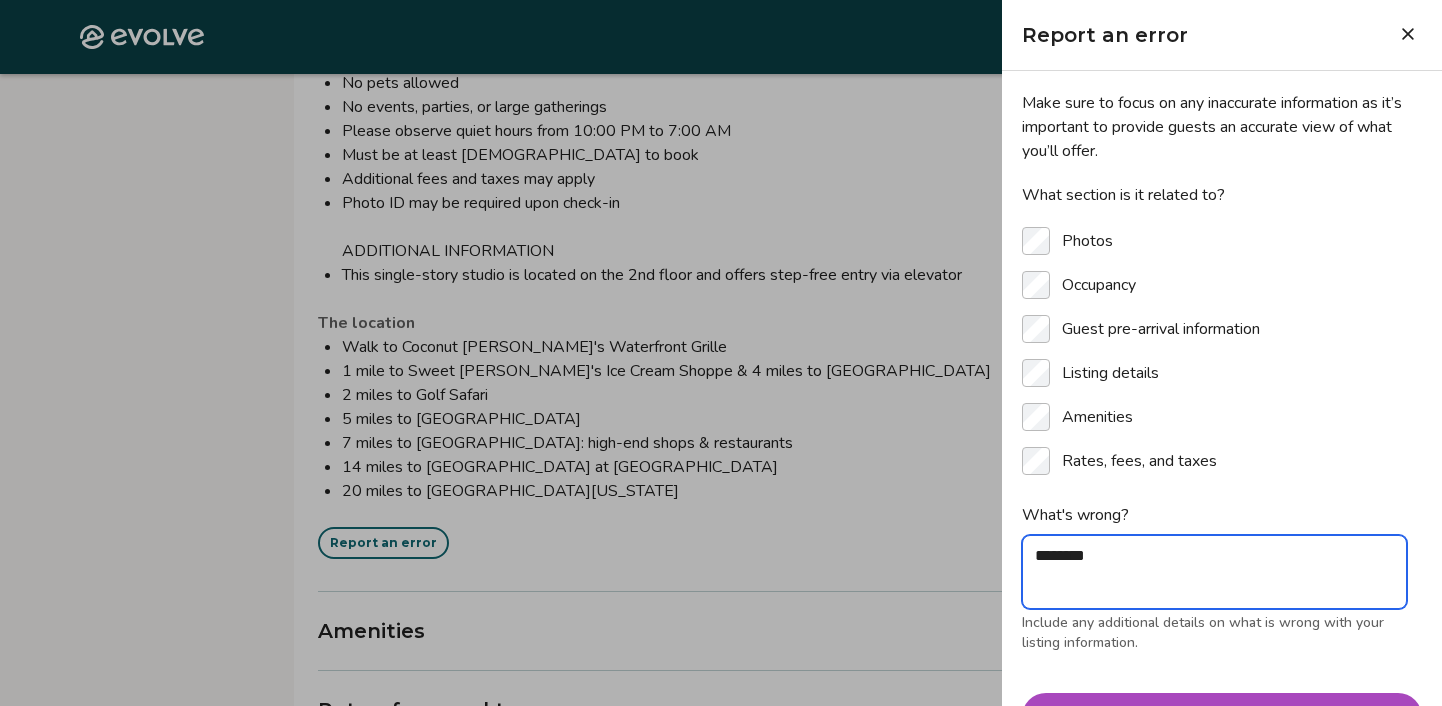 type on "********" 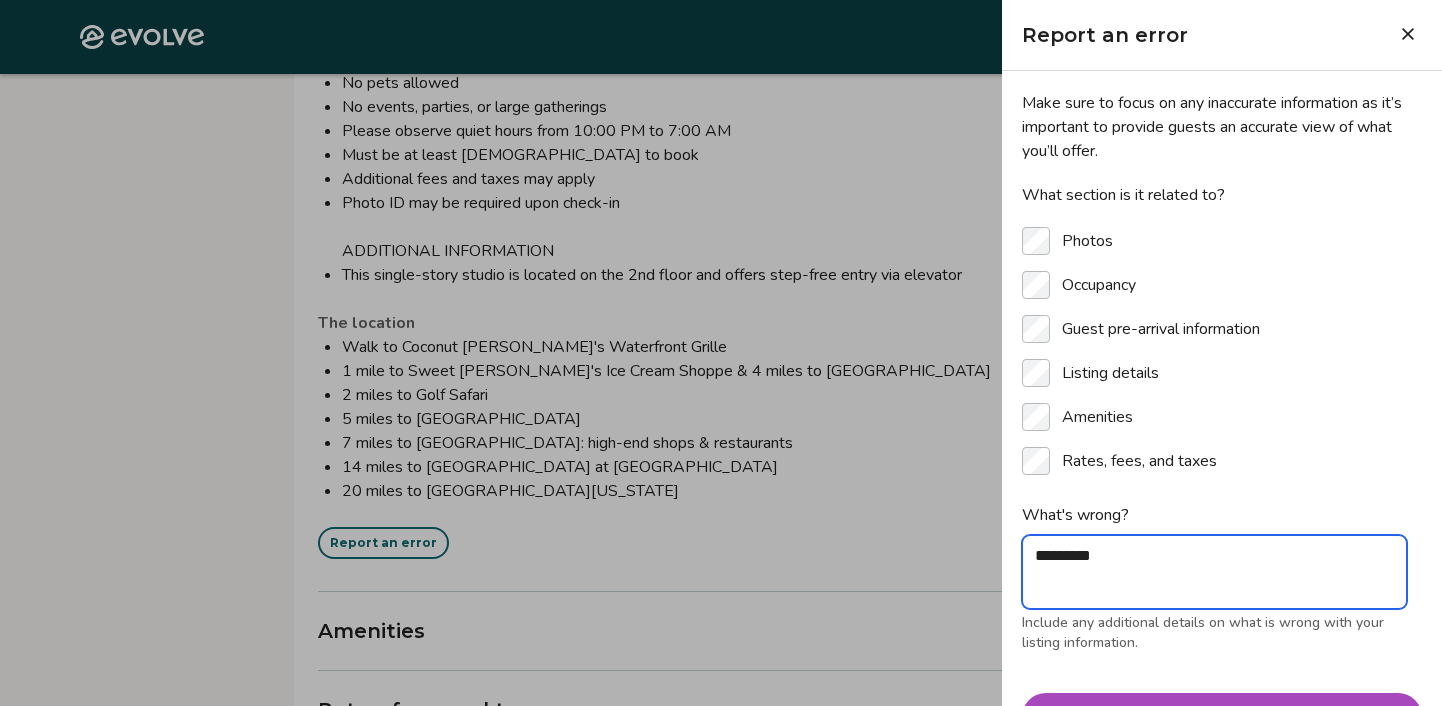 type on "*" 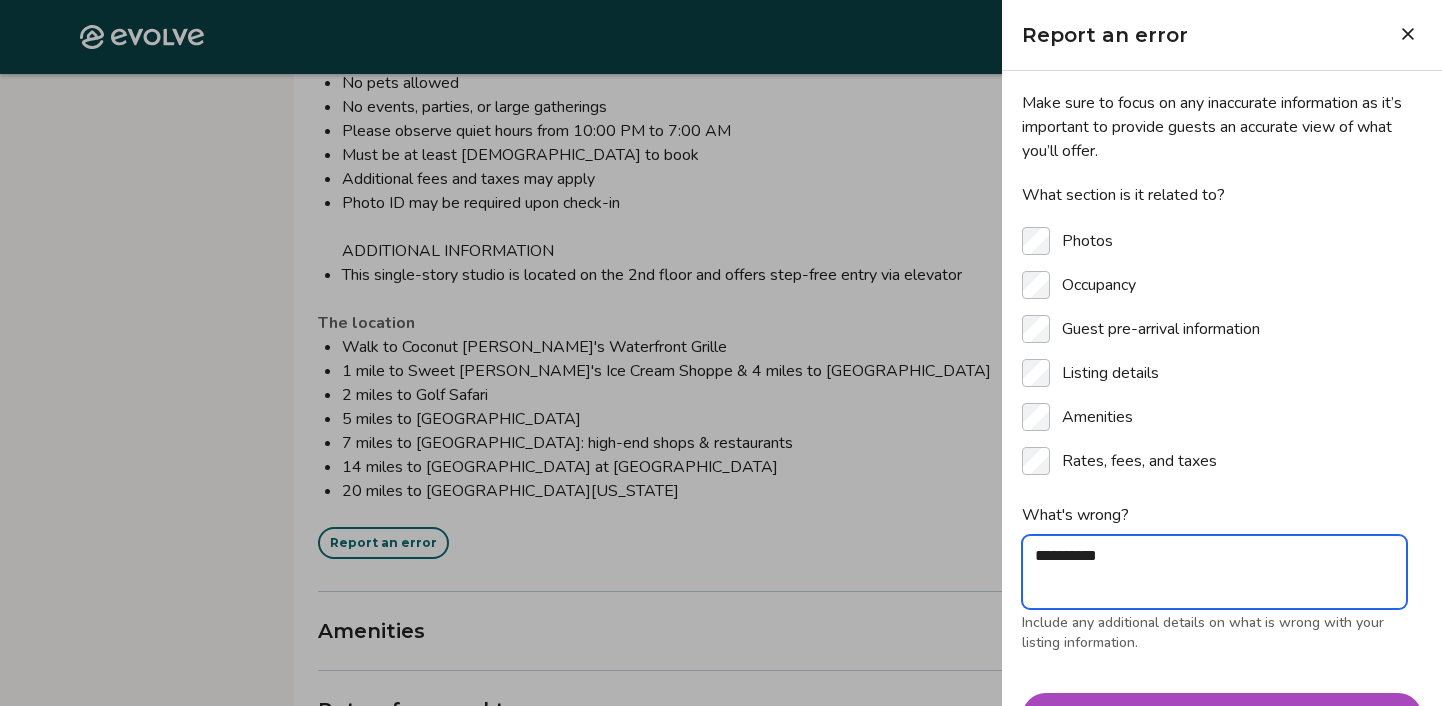 type on "**********" 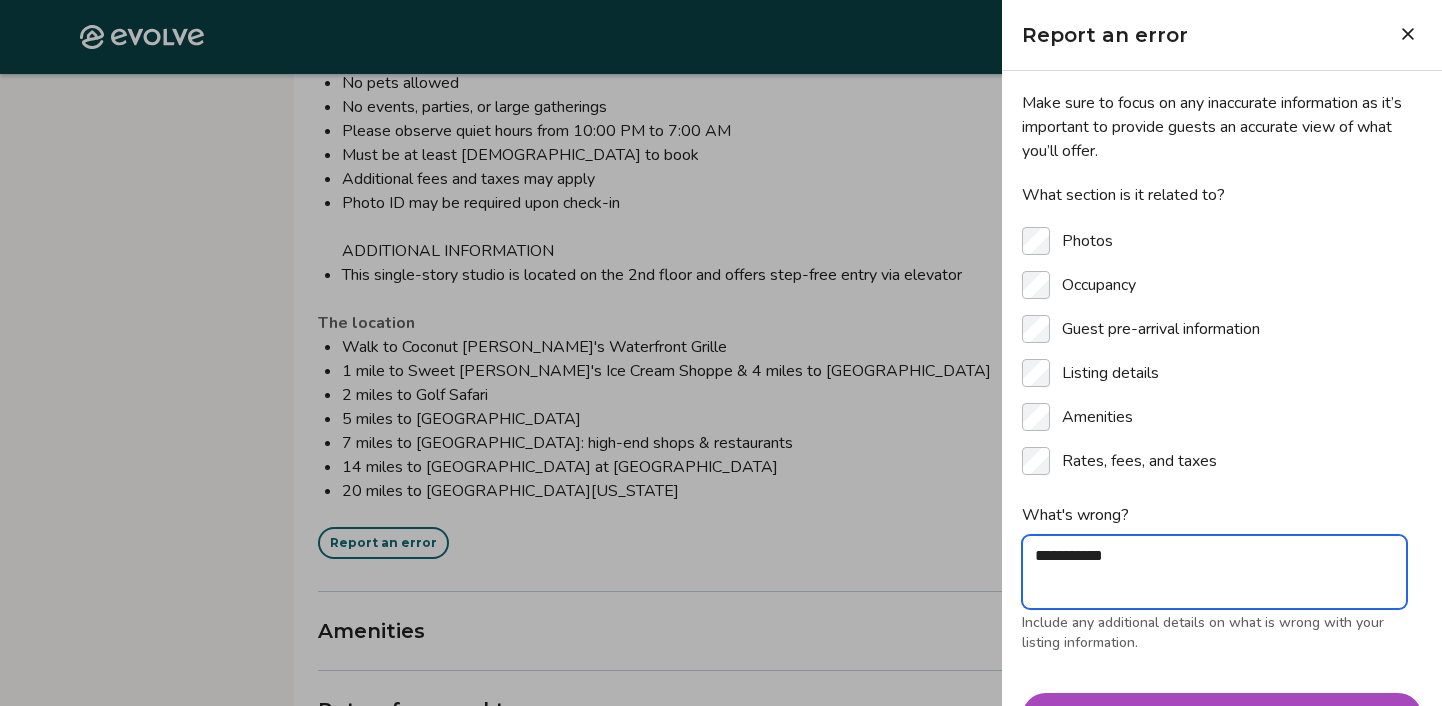 type on "**********" 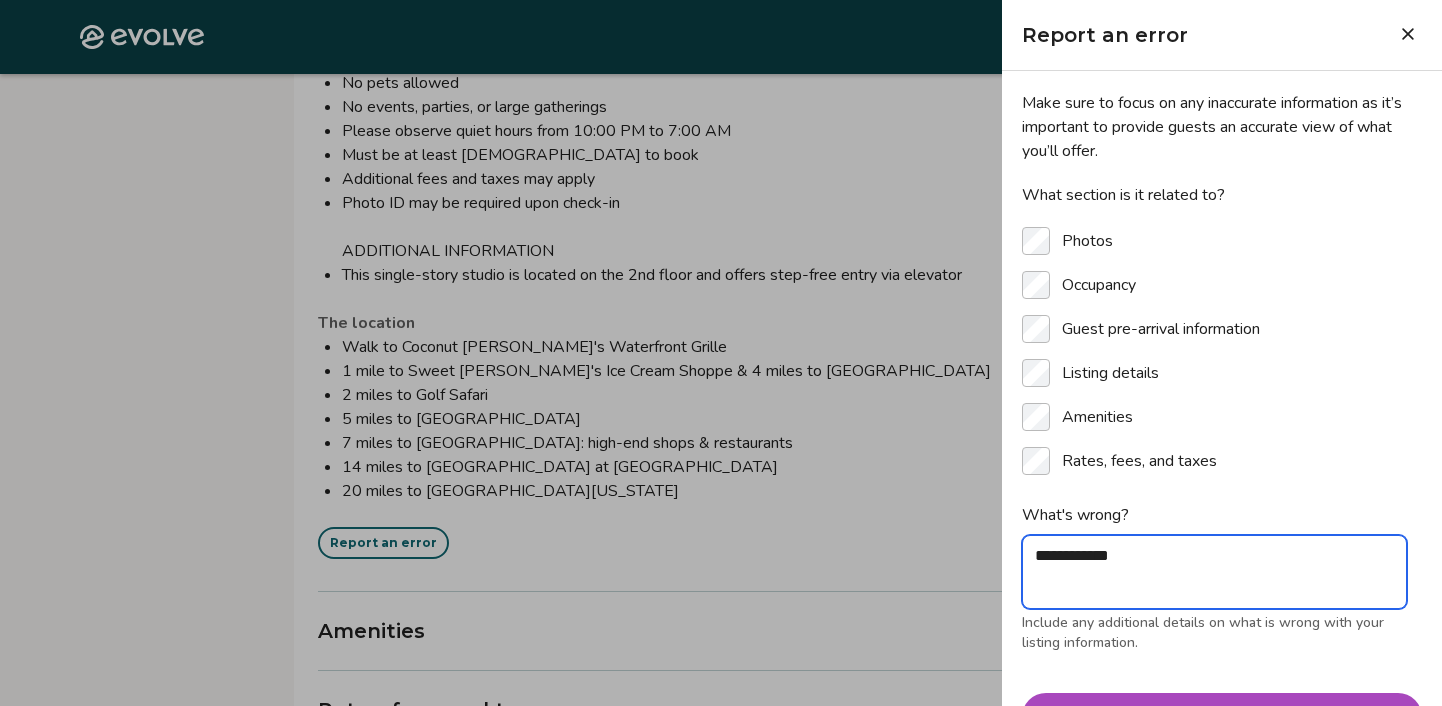 type on "**********" 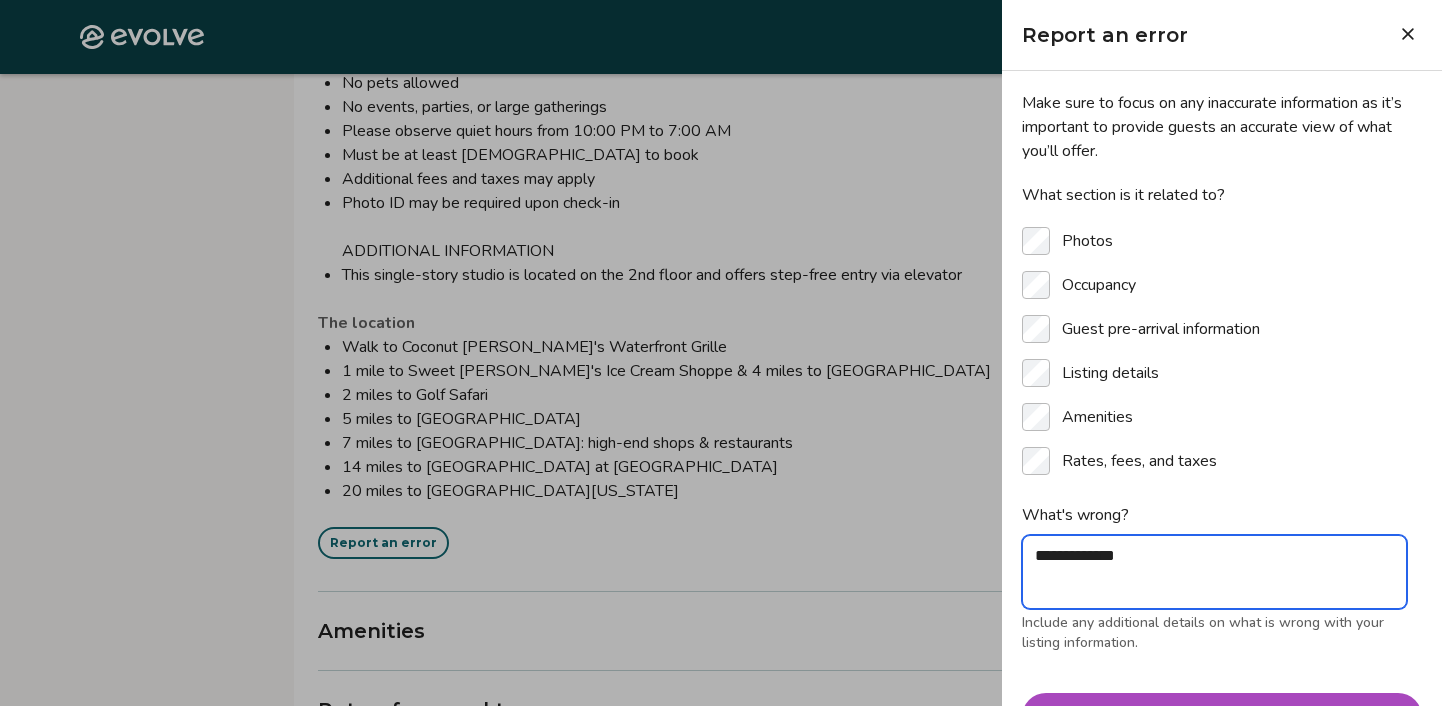 type on "**********" 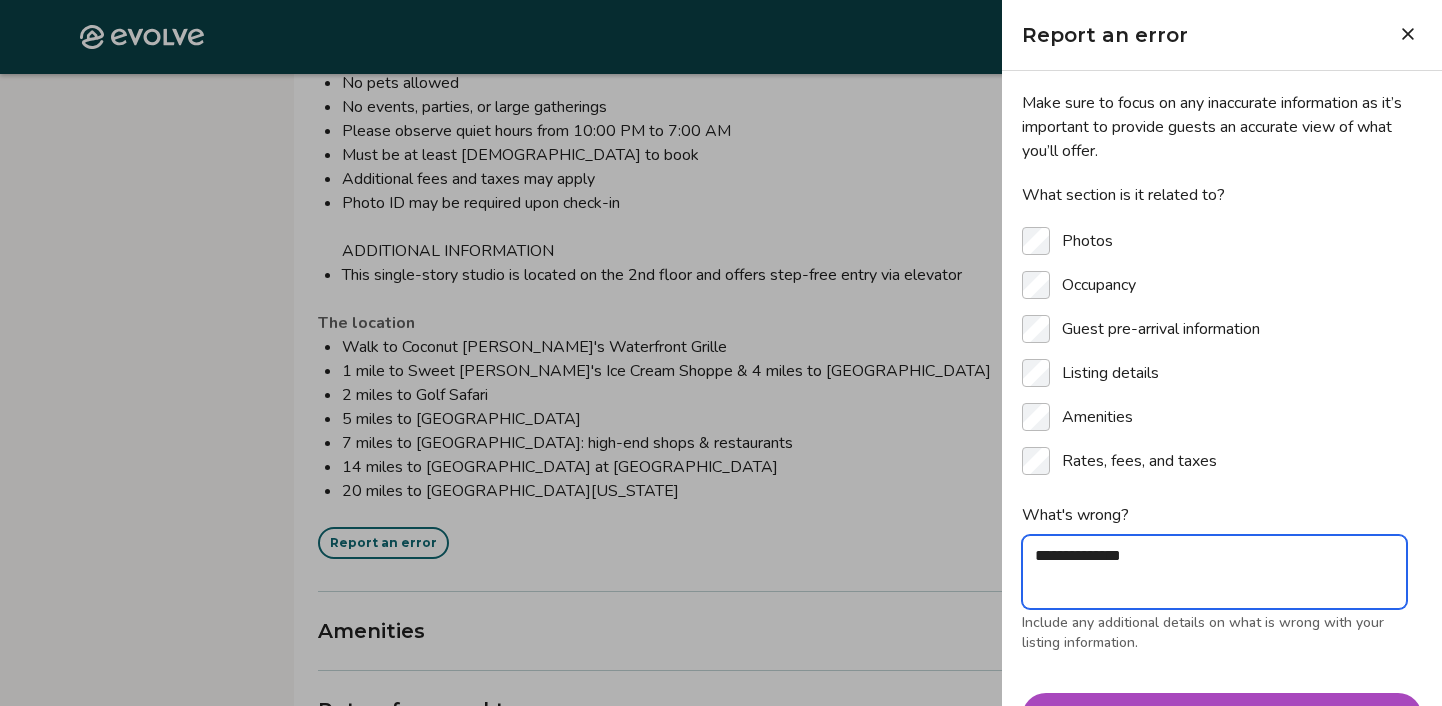 type on "**********" 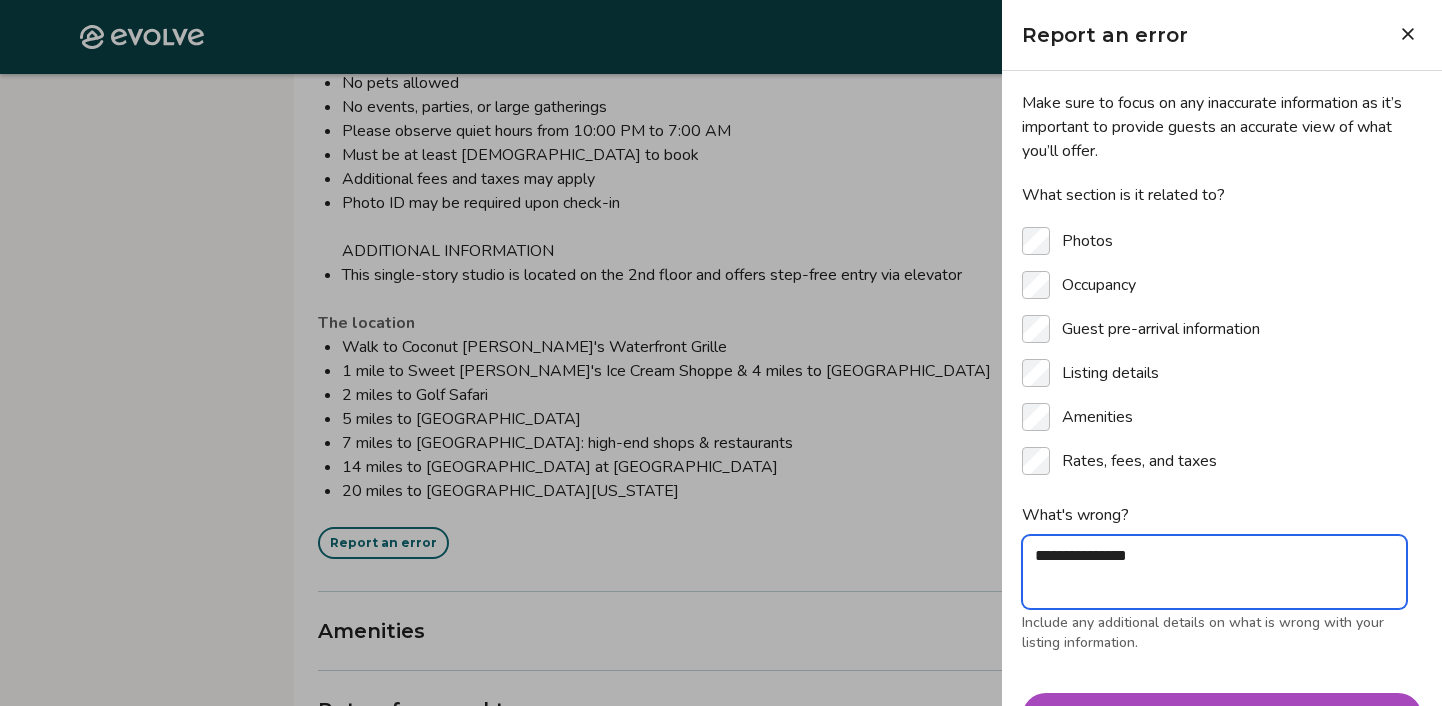 type on "**********" 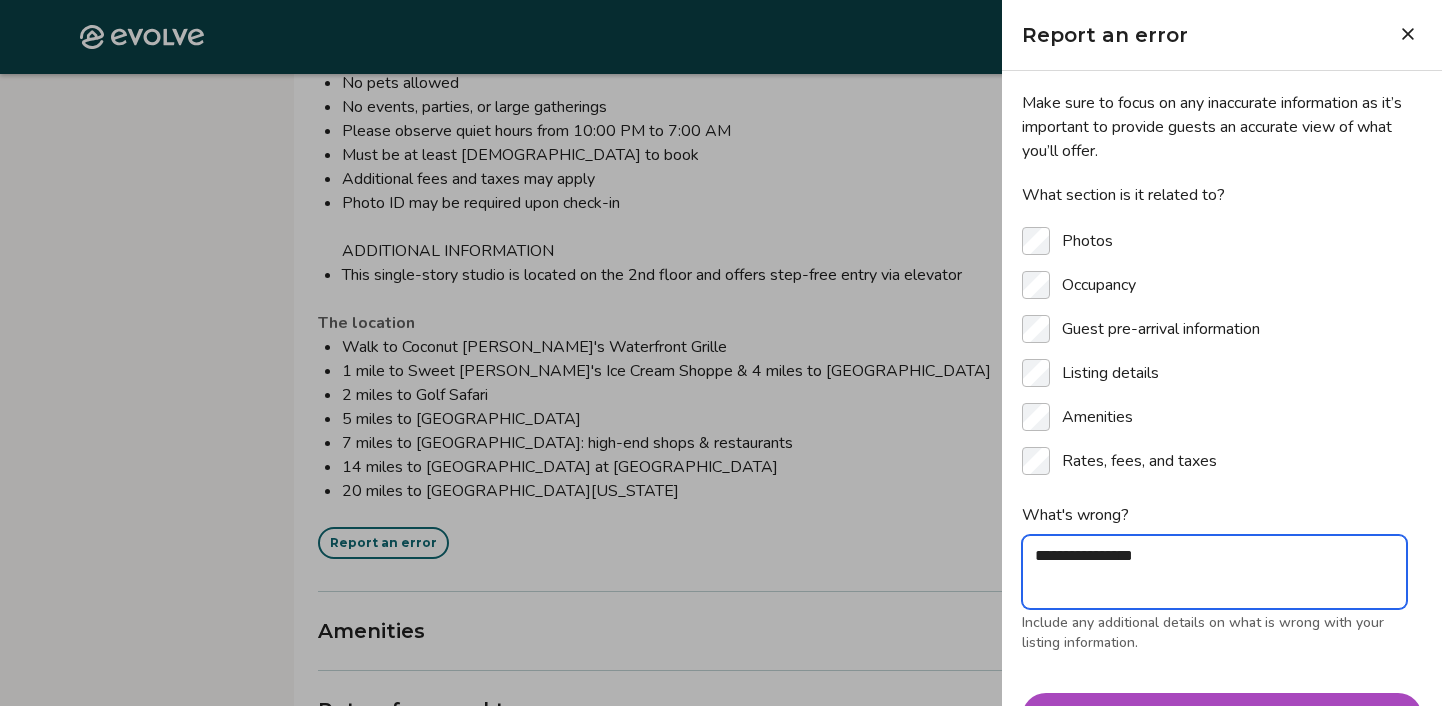 type on "**********" 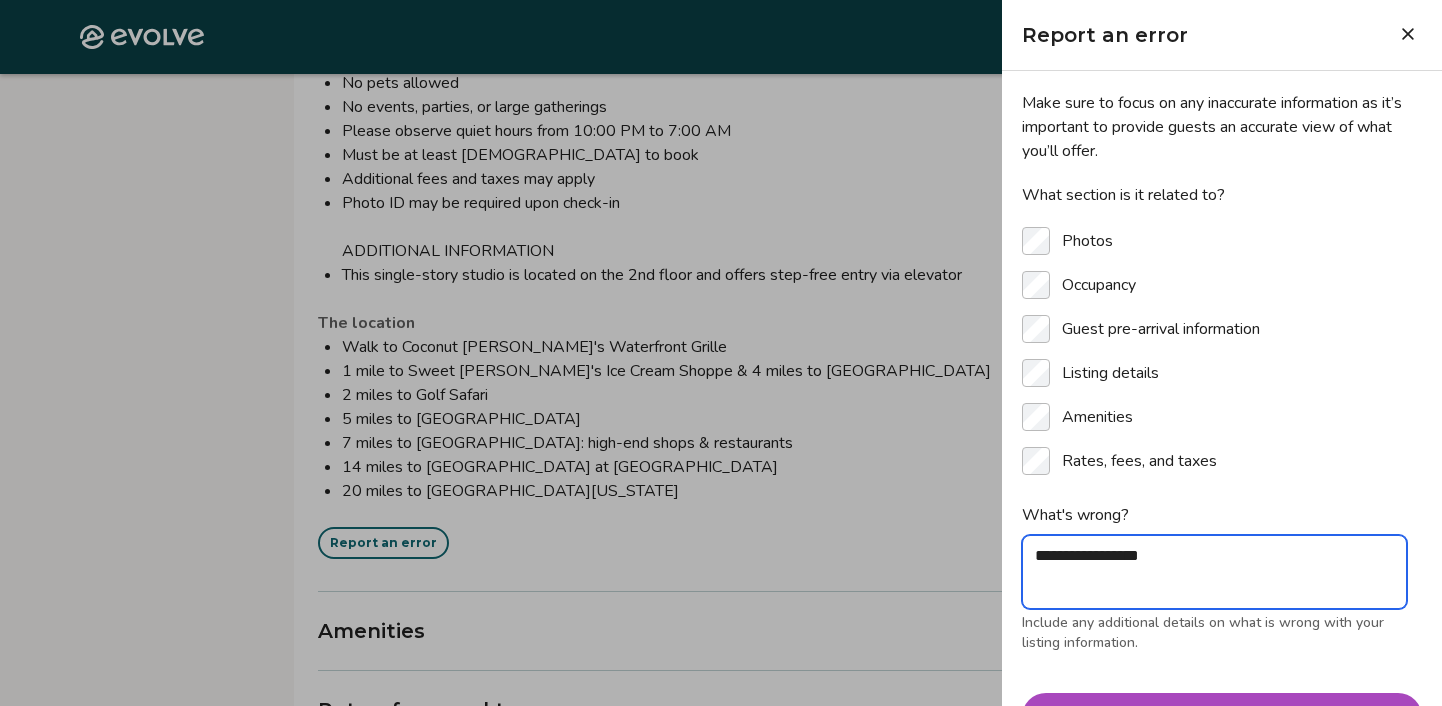 type on "**********" 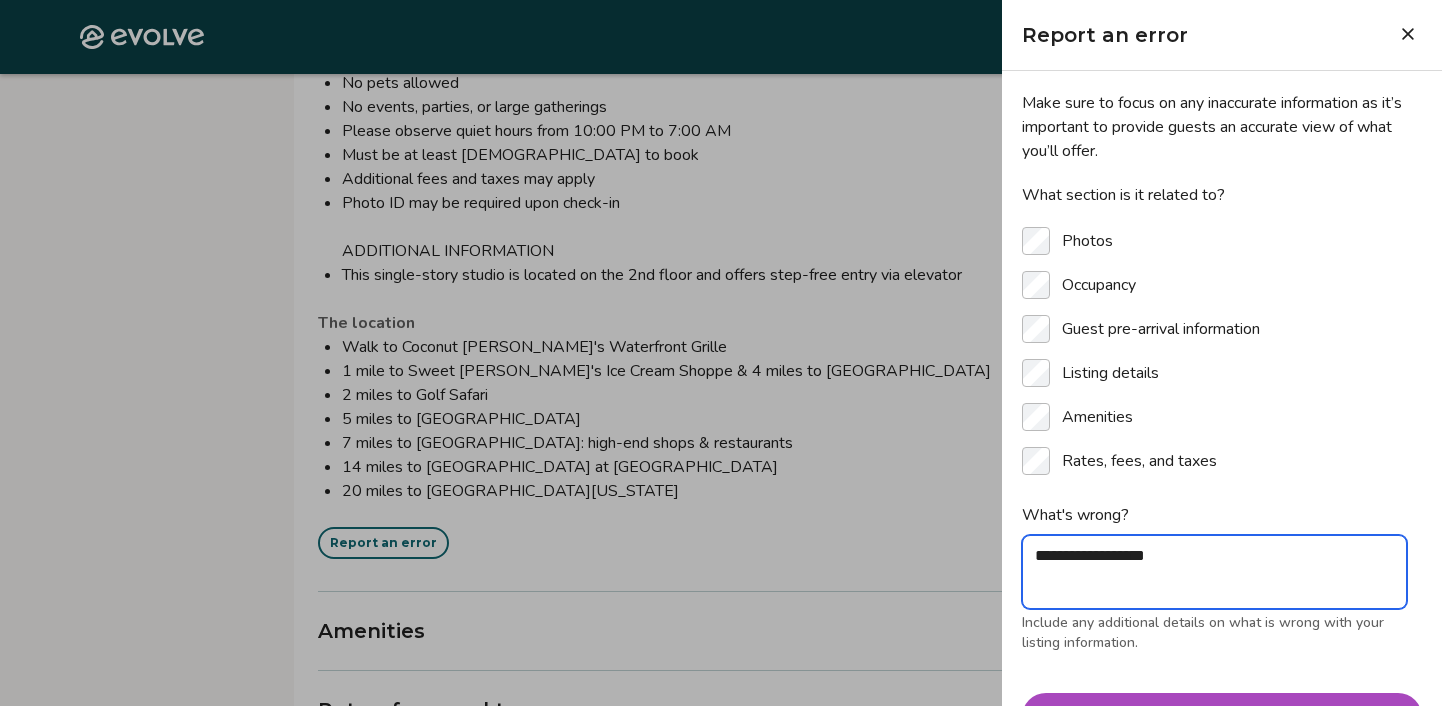 type on "**********" 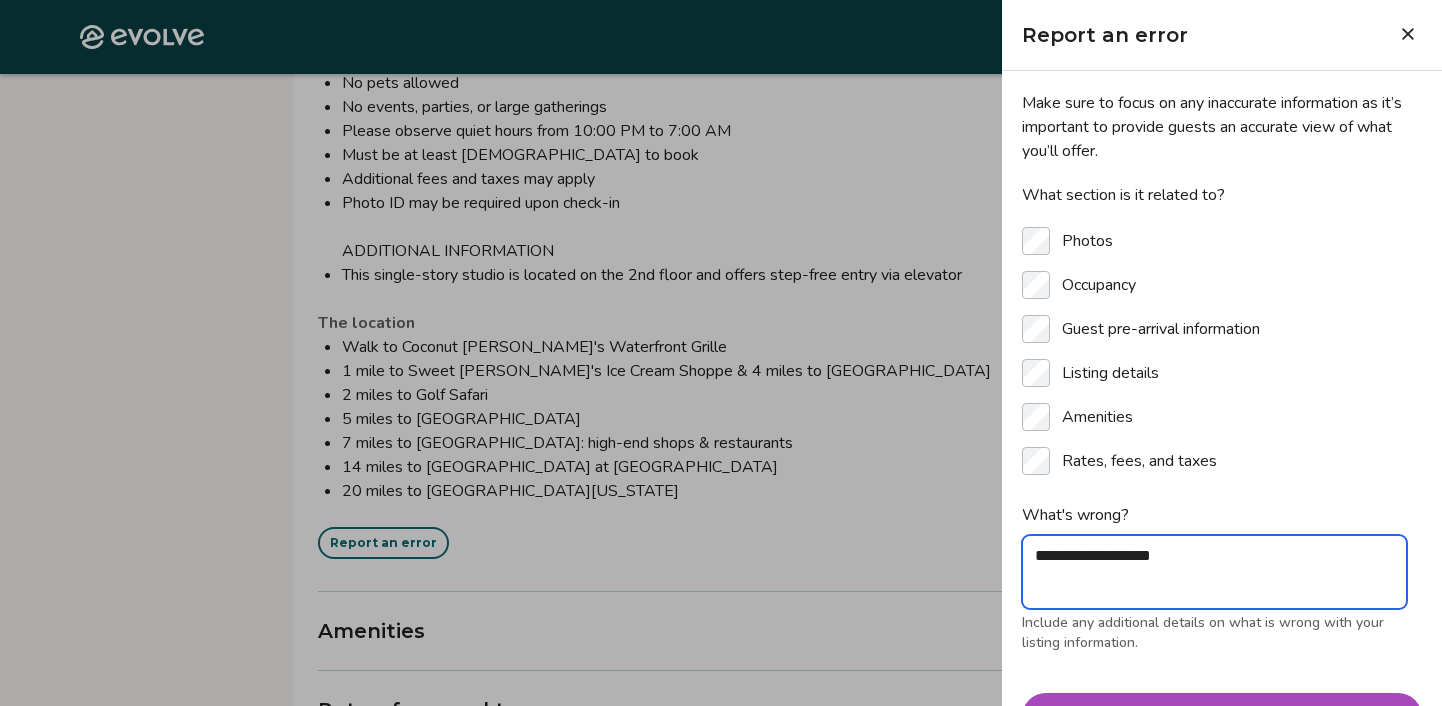 type on "**********" 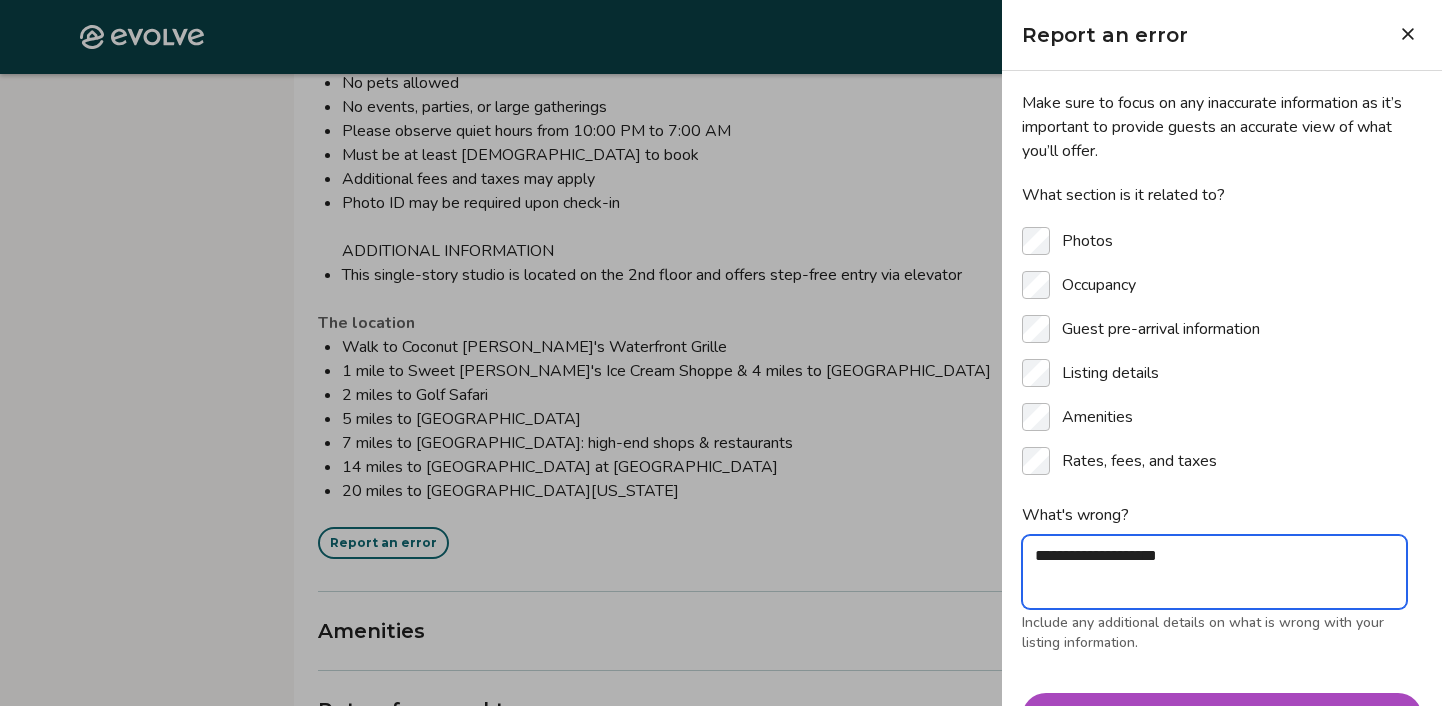 type on "**********" 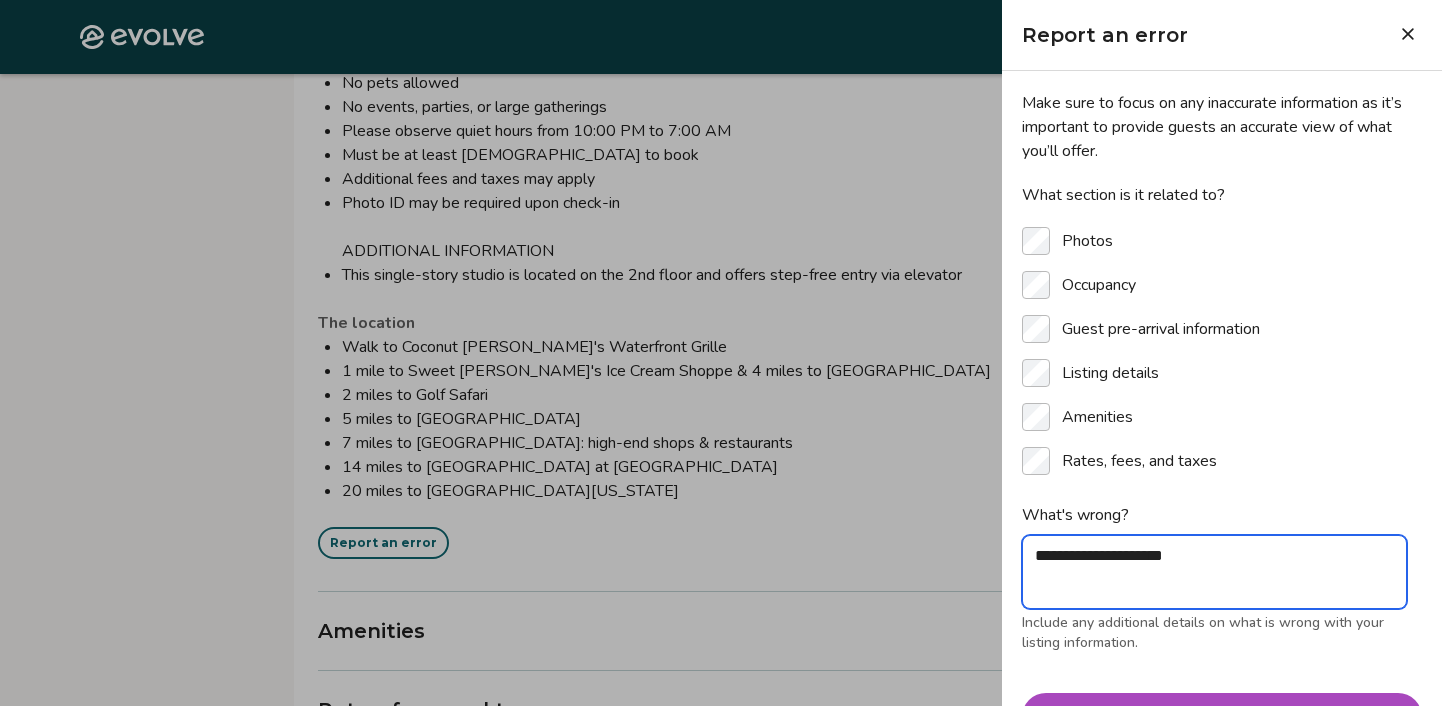 type on "**********" 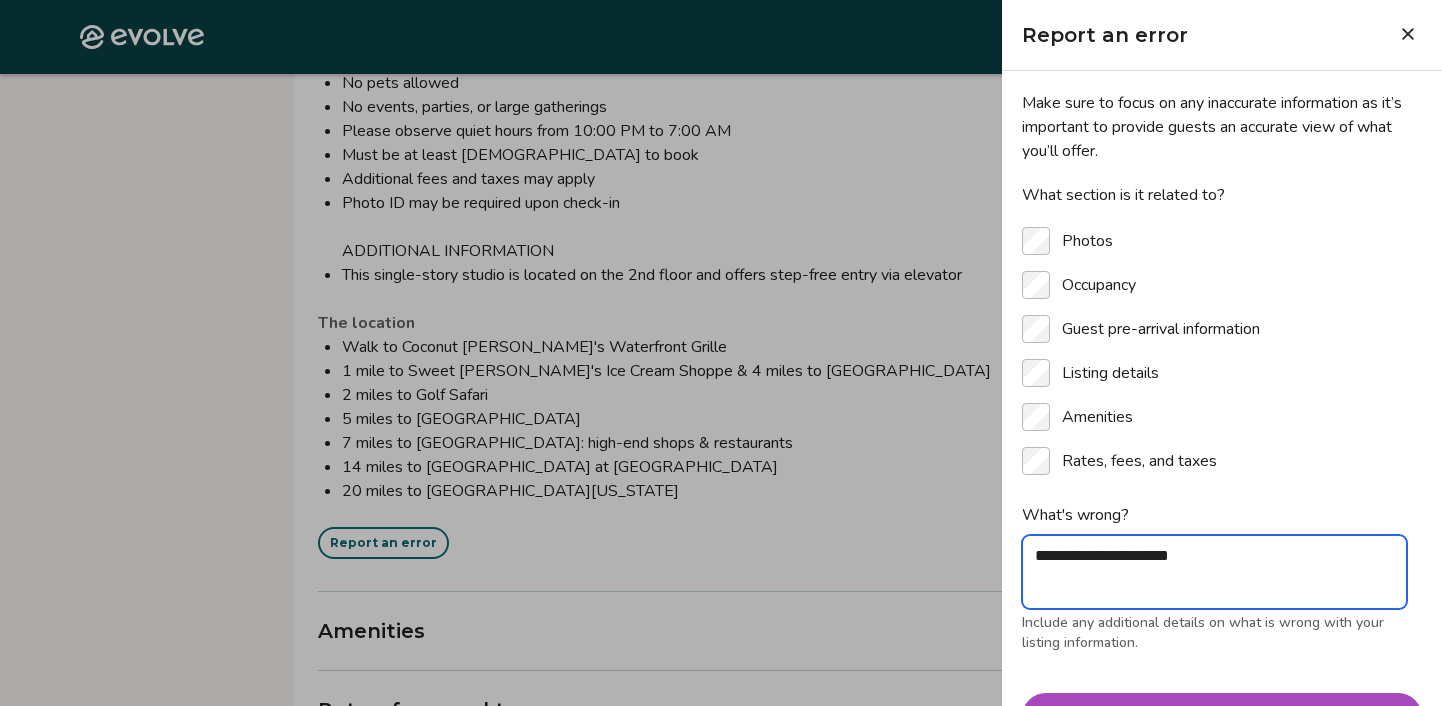 type on "**********" 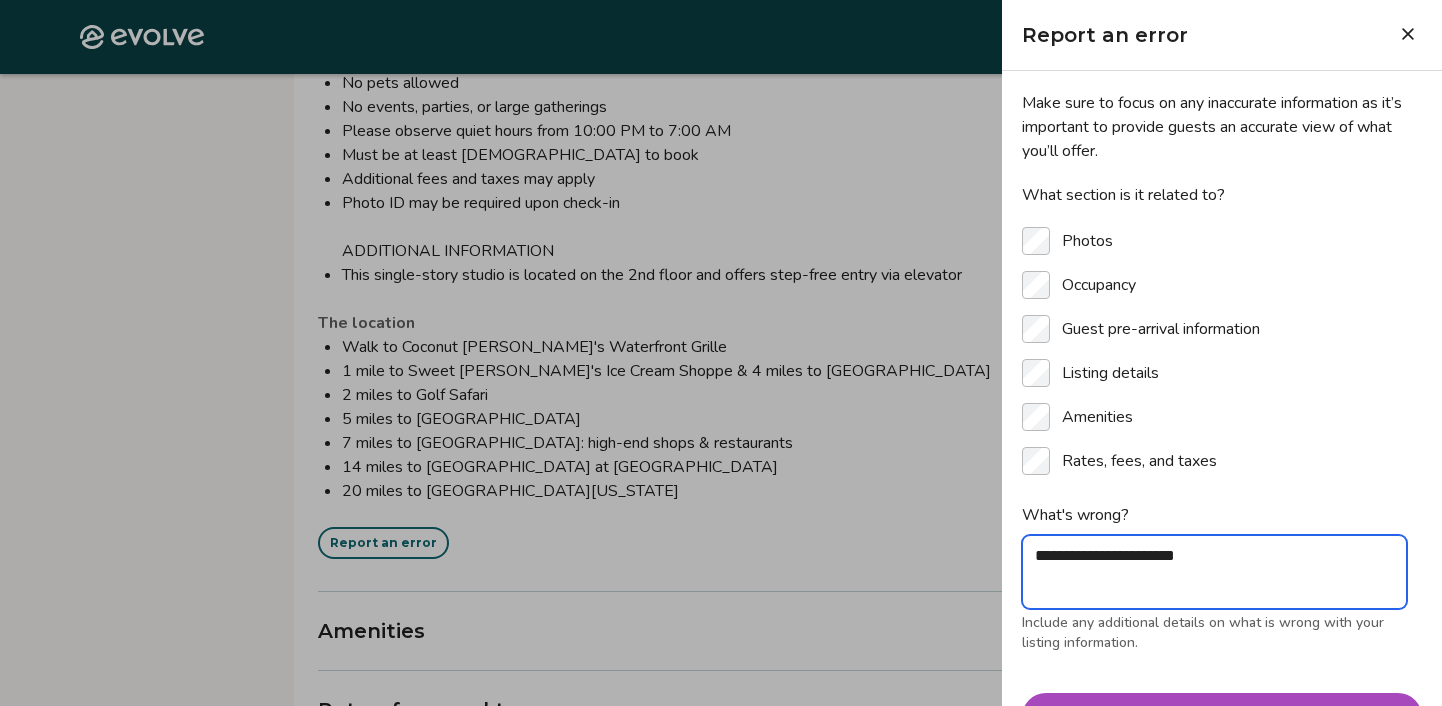 type on "**********" 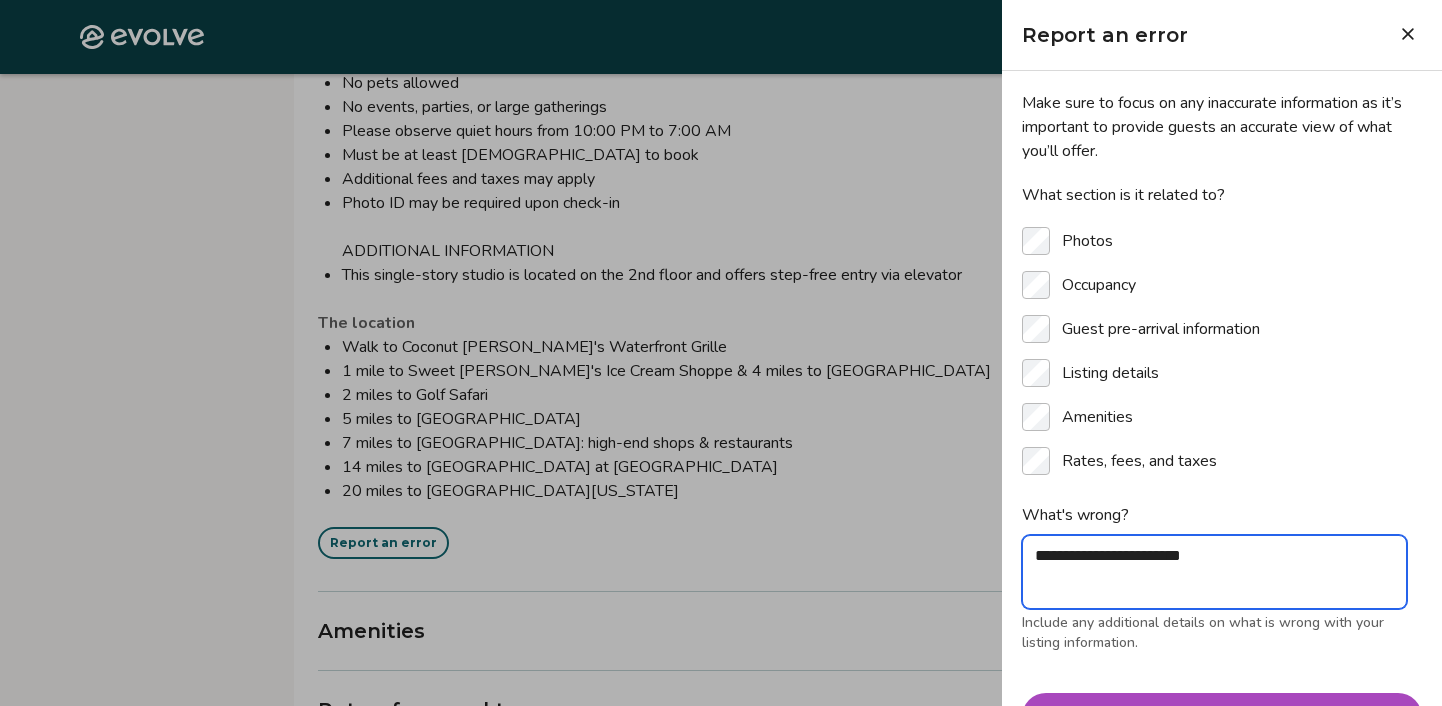 type on "**********" 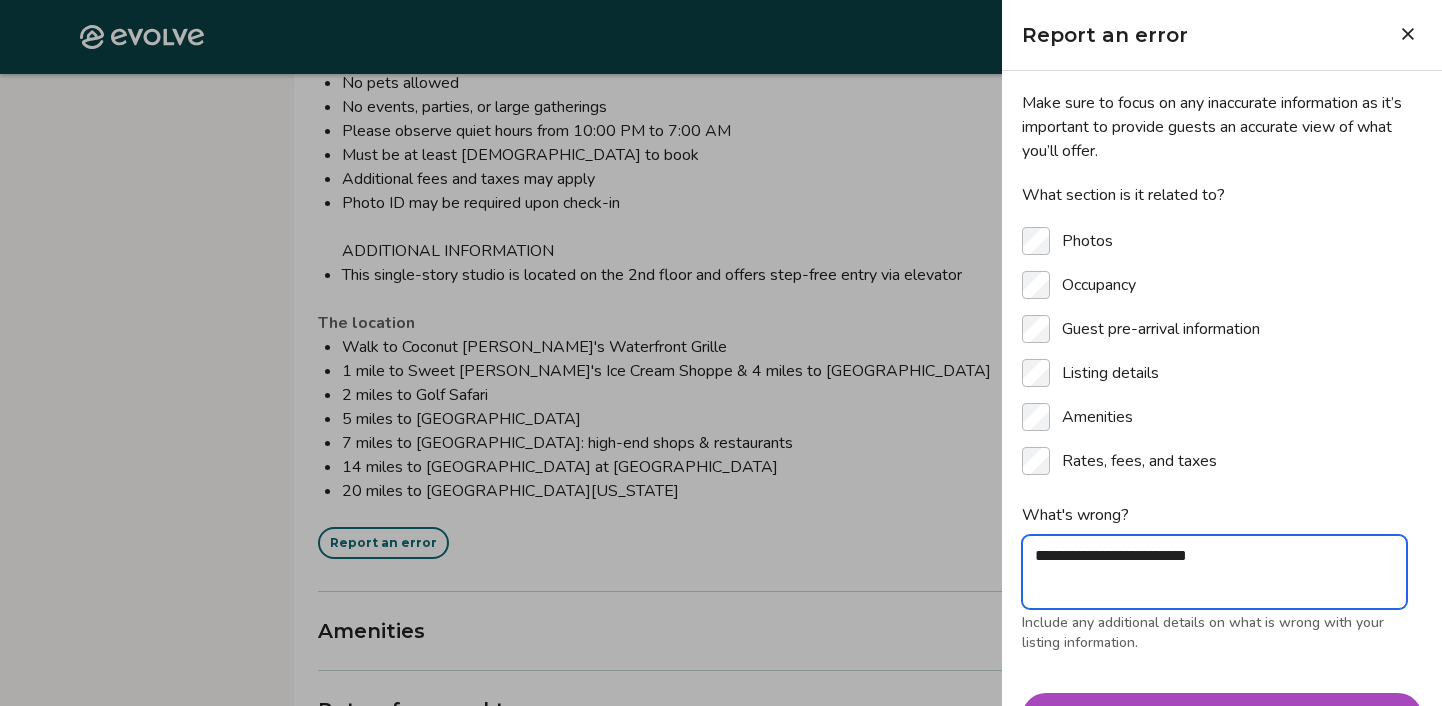 type on "**********" 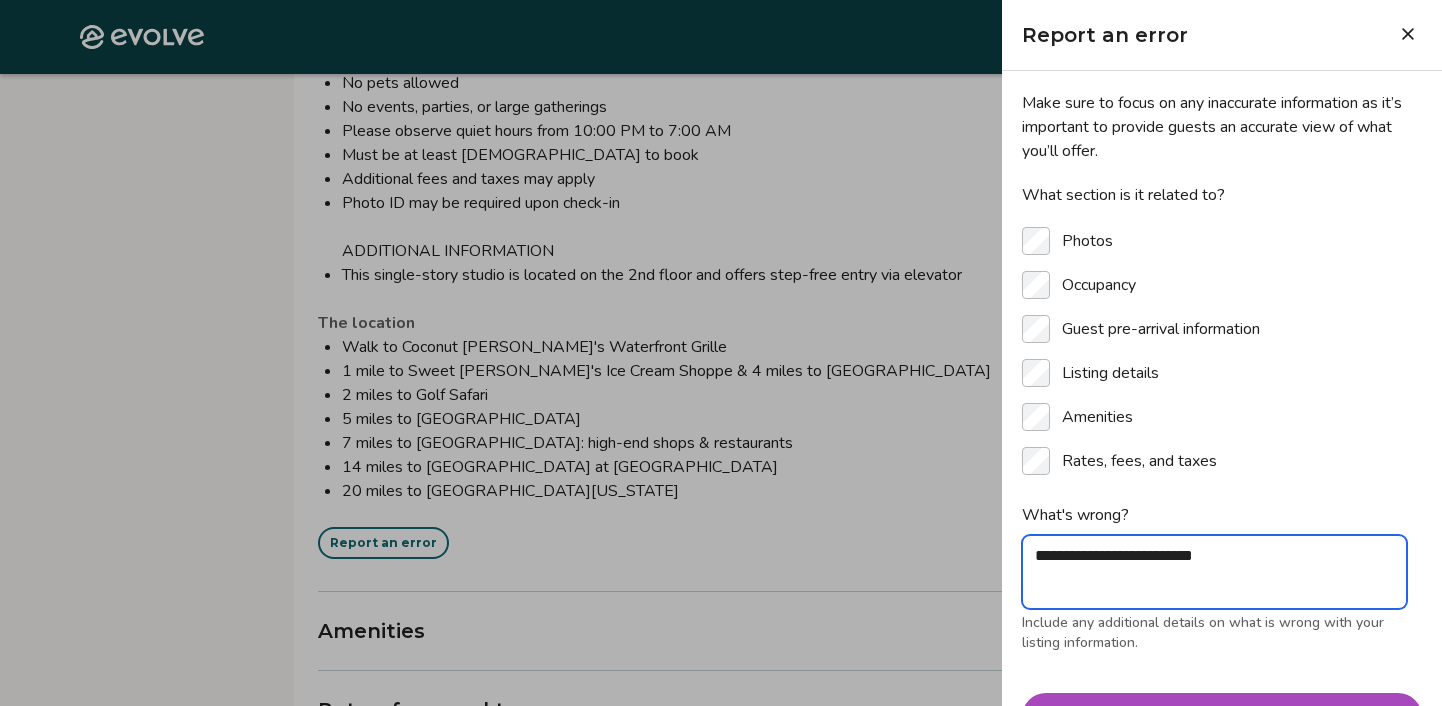 type on "**********" 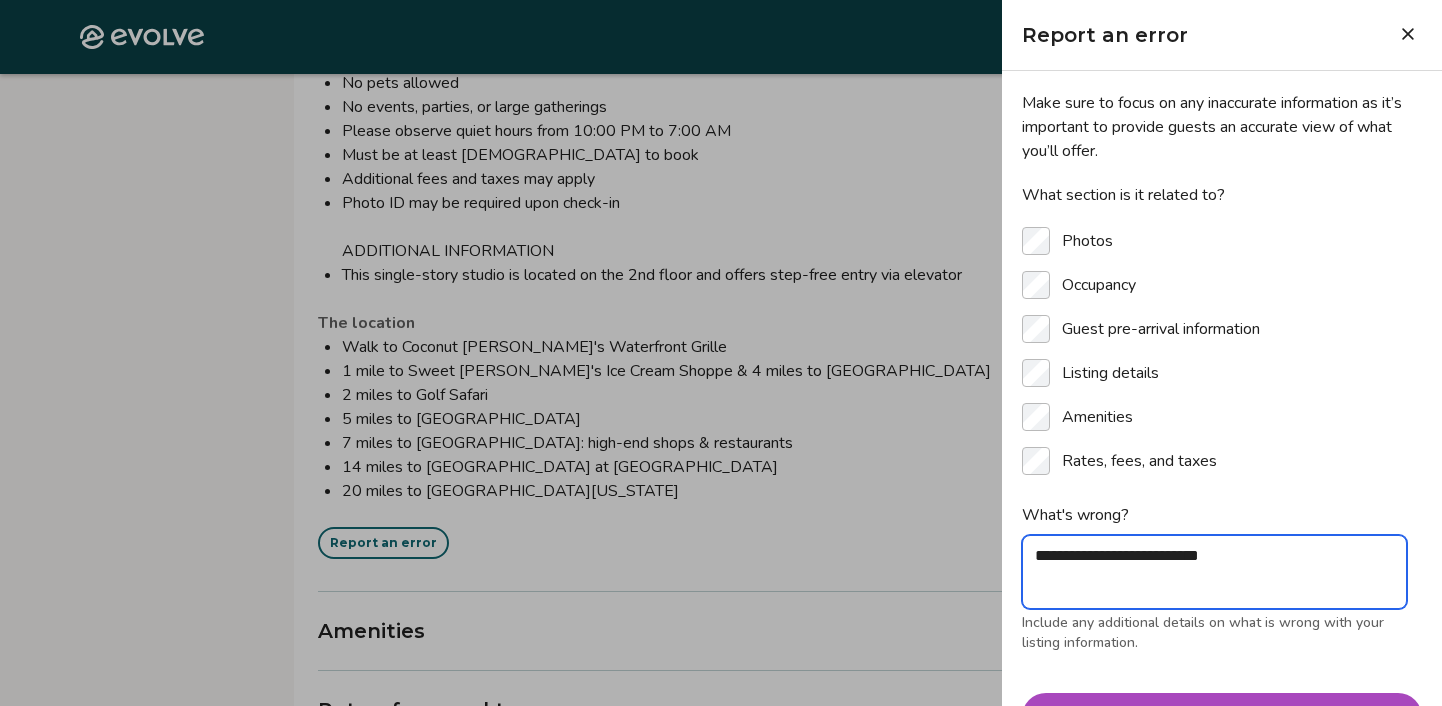 type on "**********" 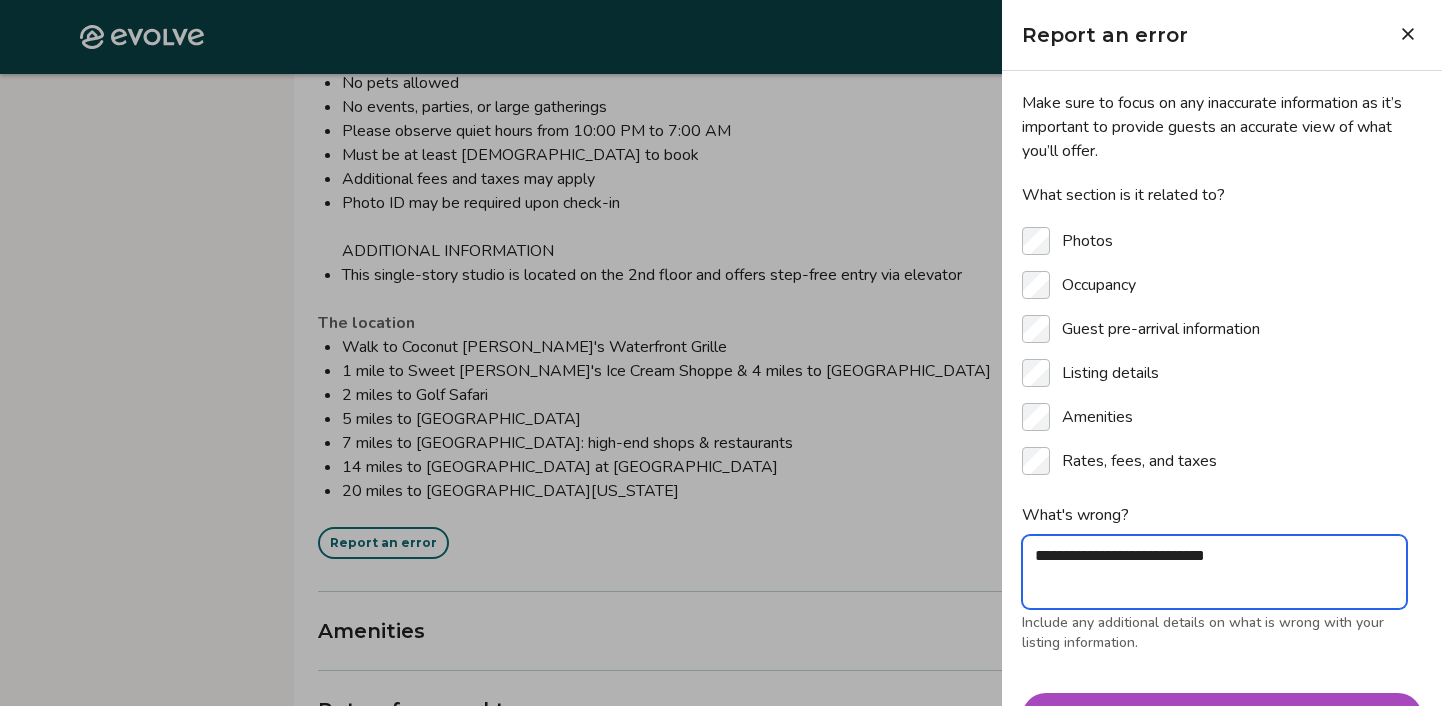type on "**********" 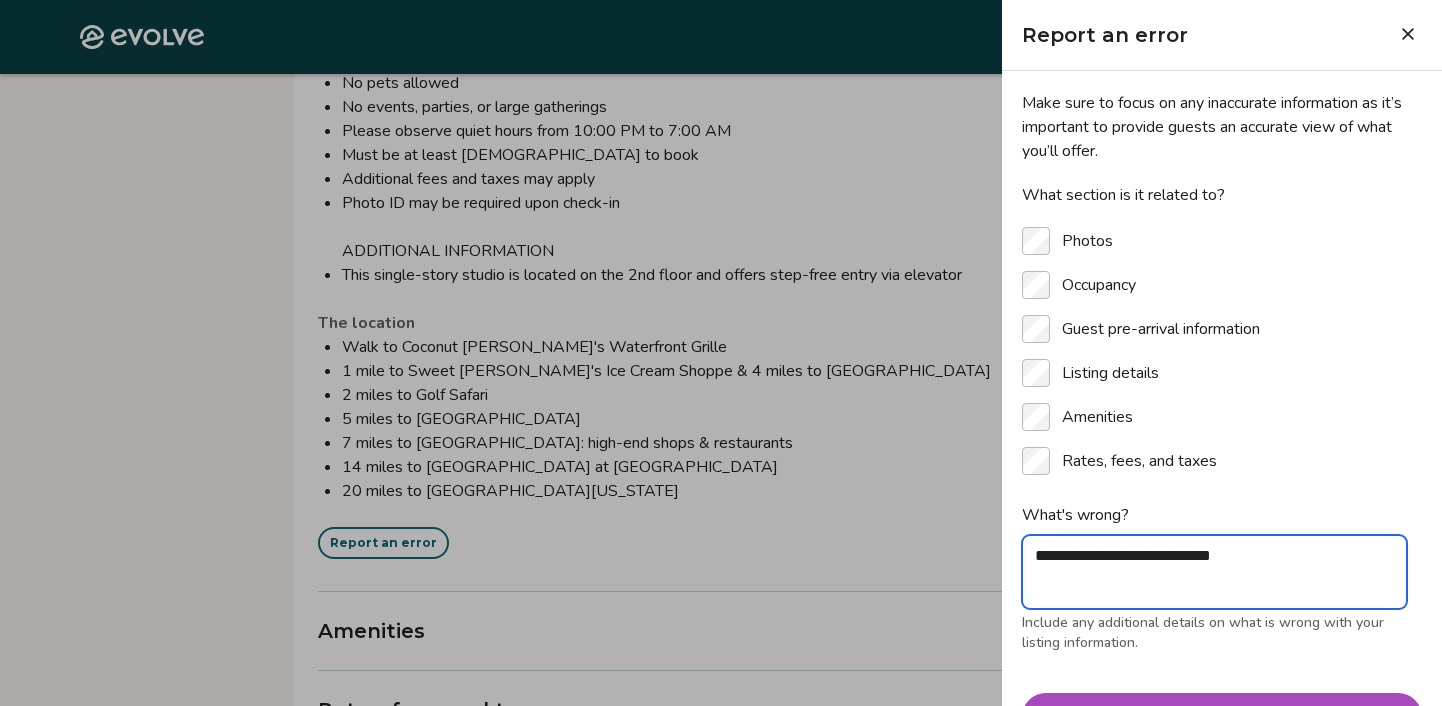 type on "**********" 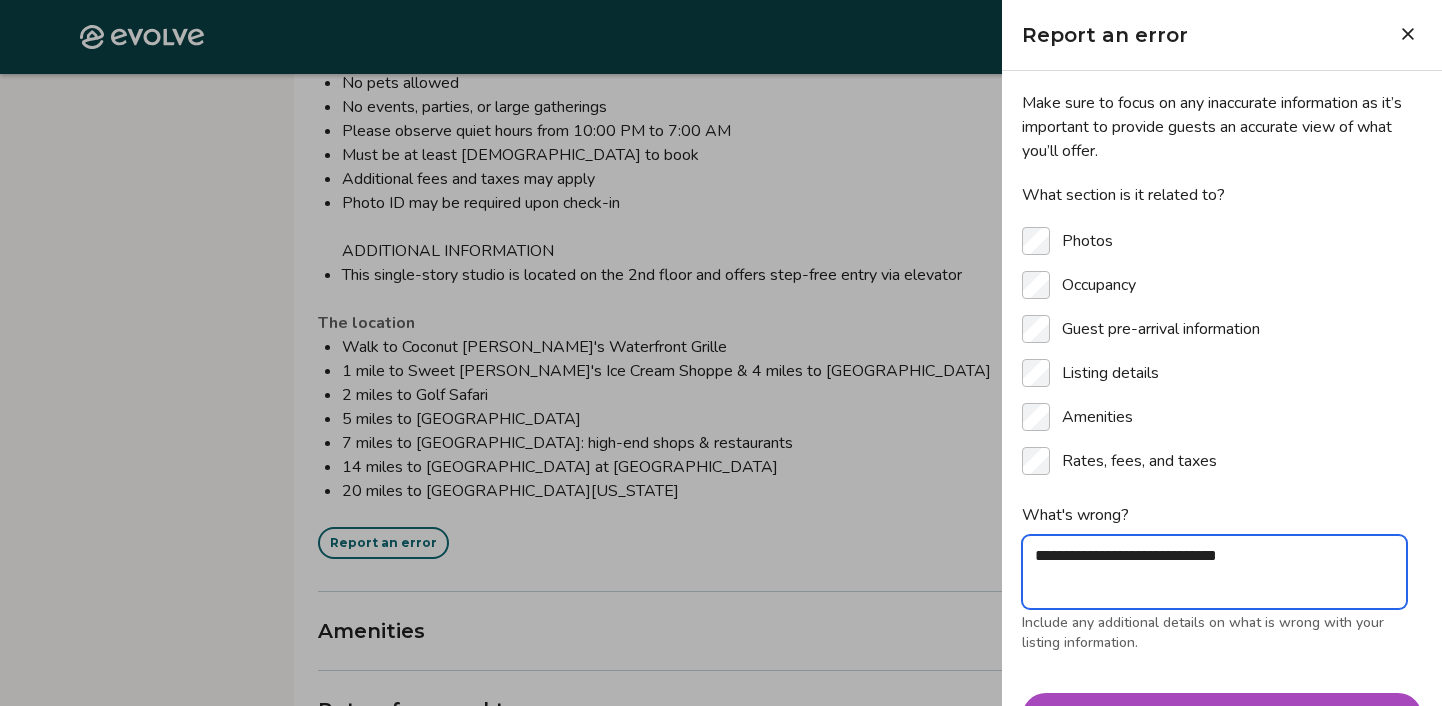 type on "**********" 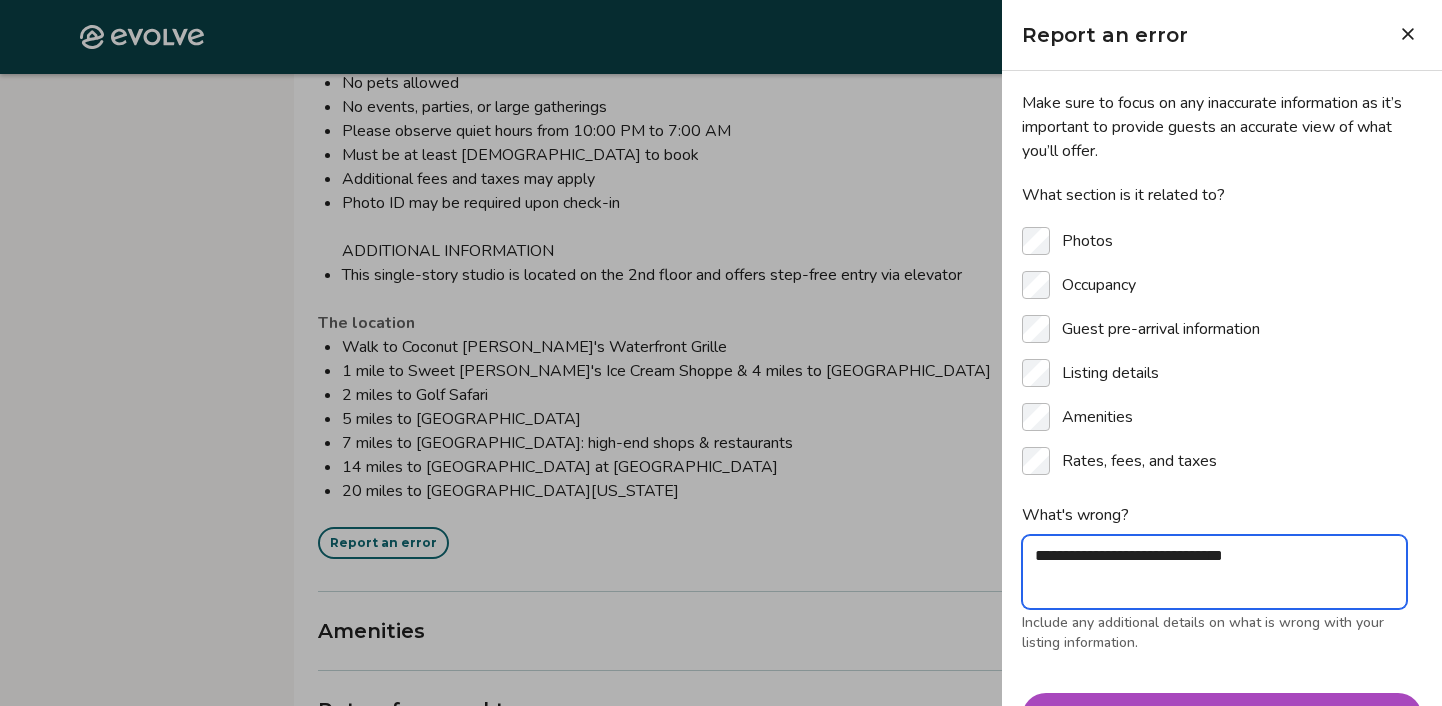 type on "**********" 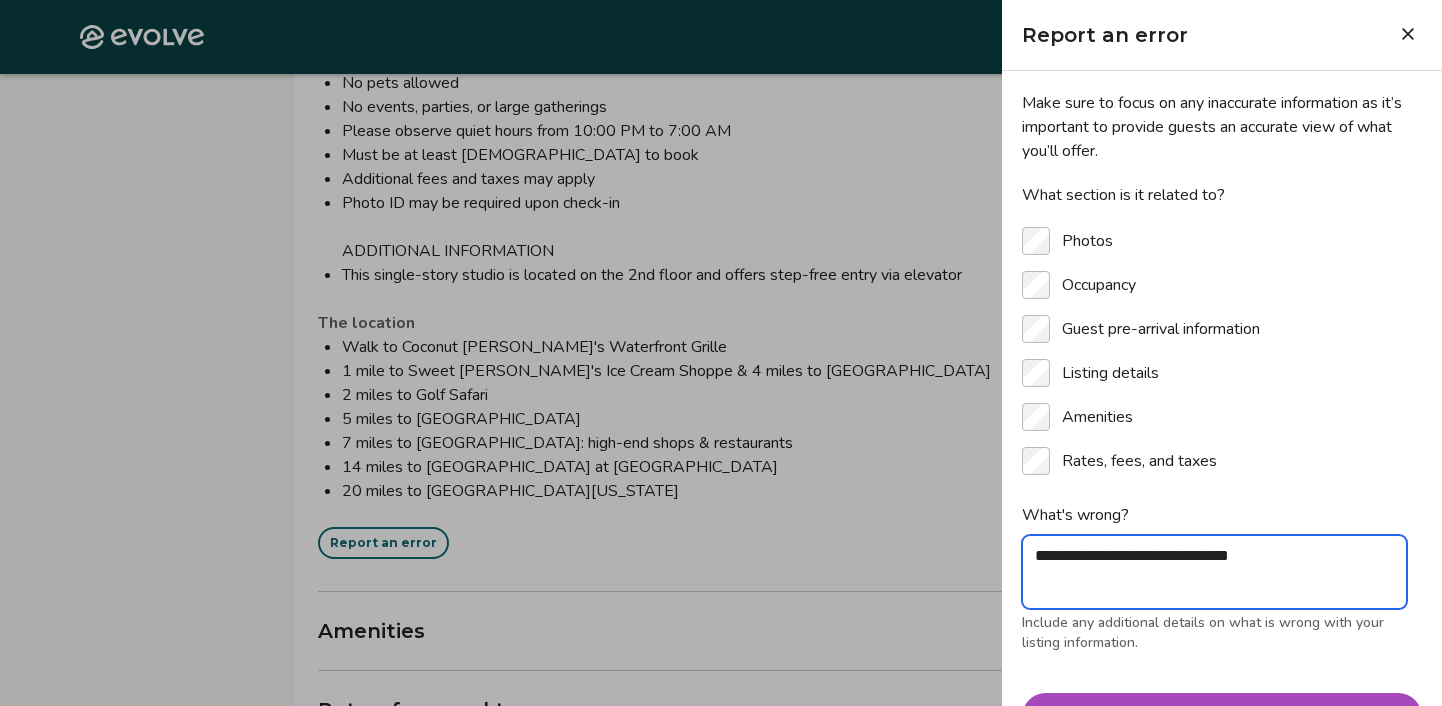 type on "**********" 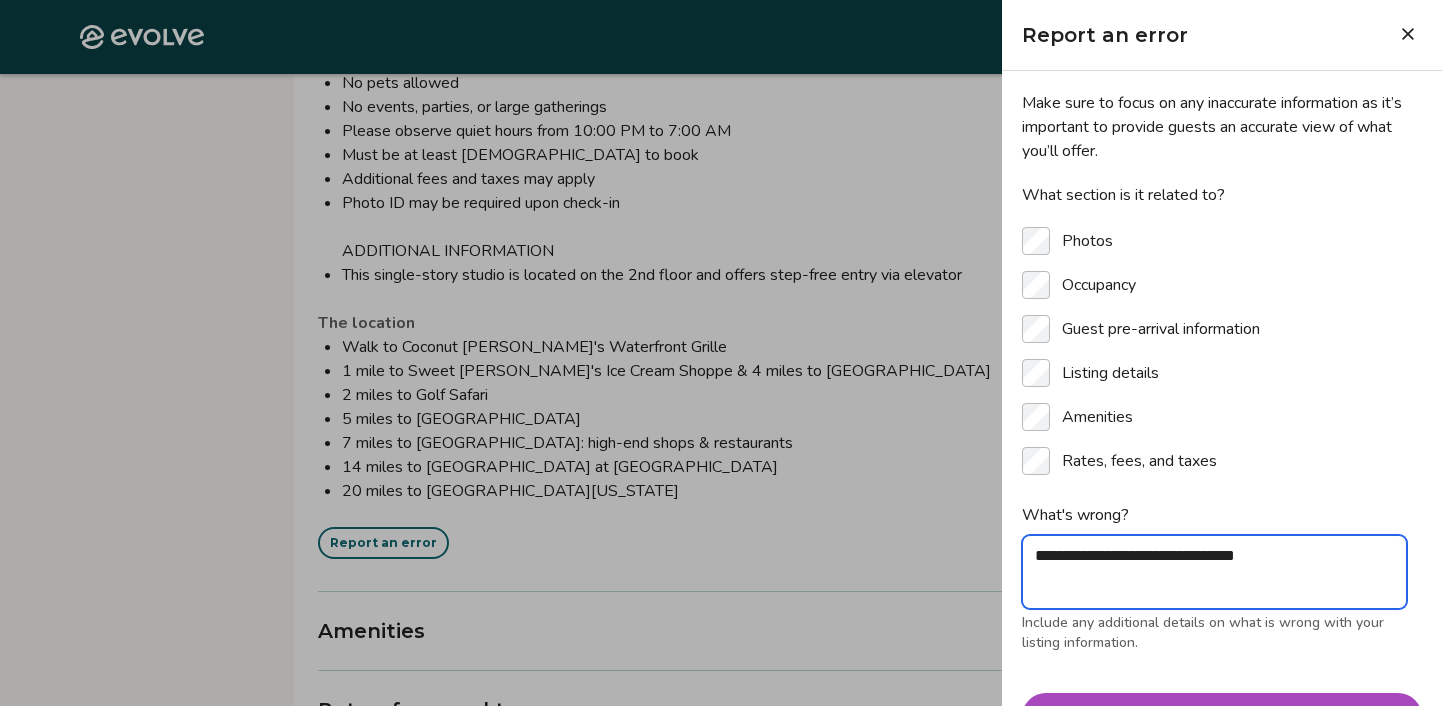 type on "**********" 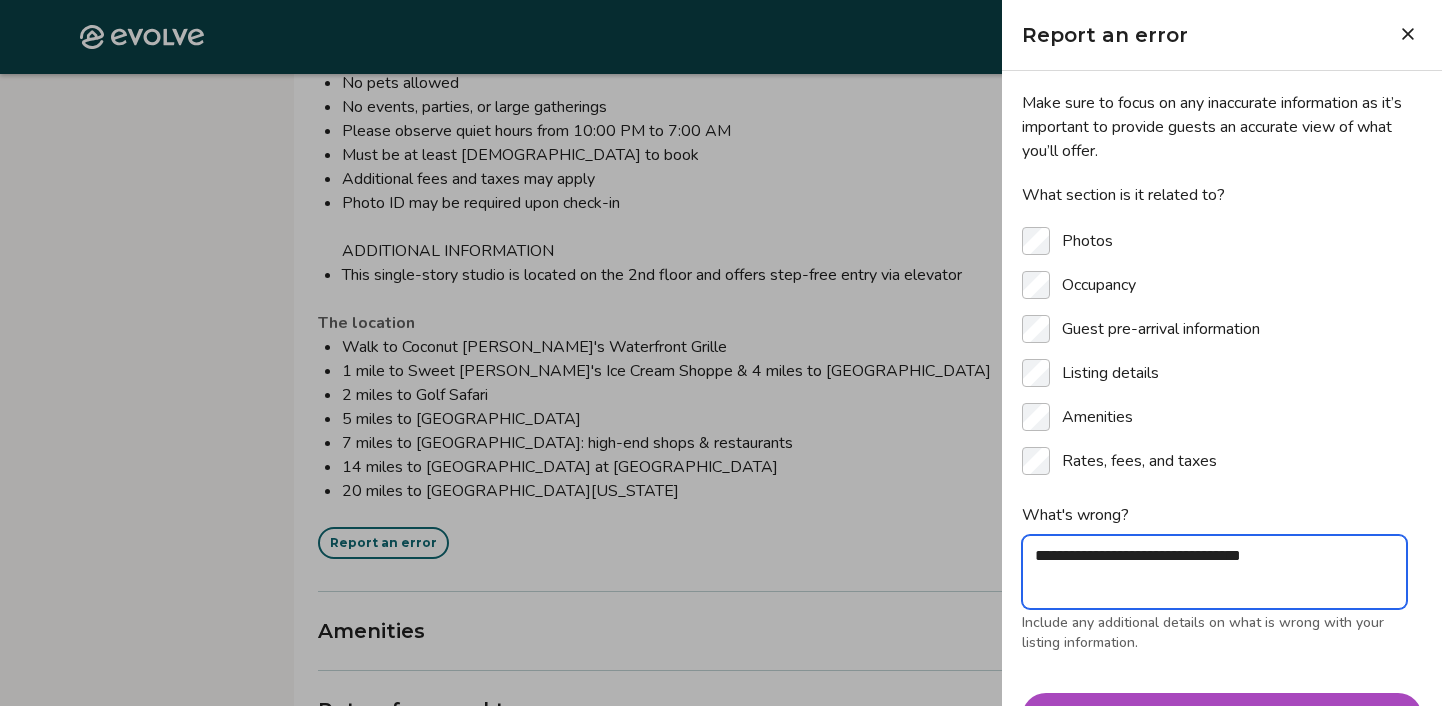 type on "**********" 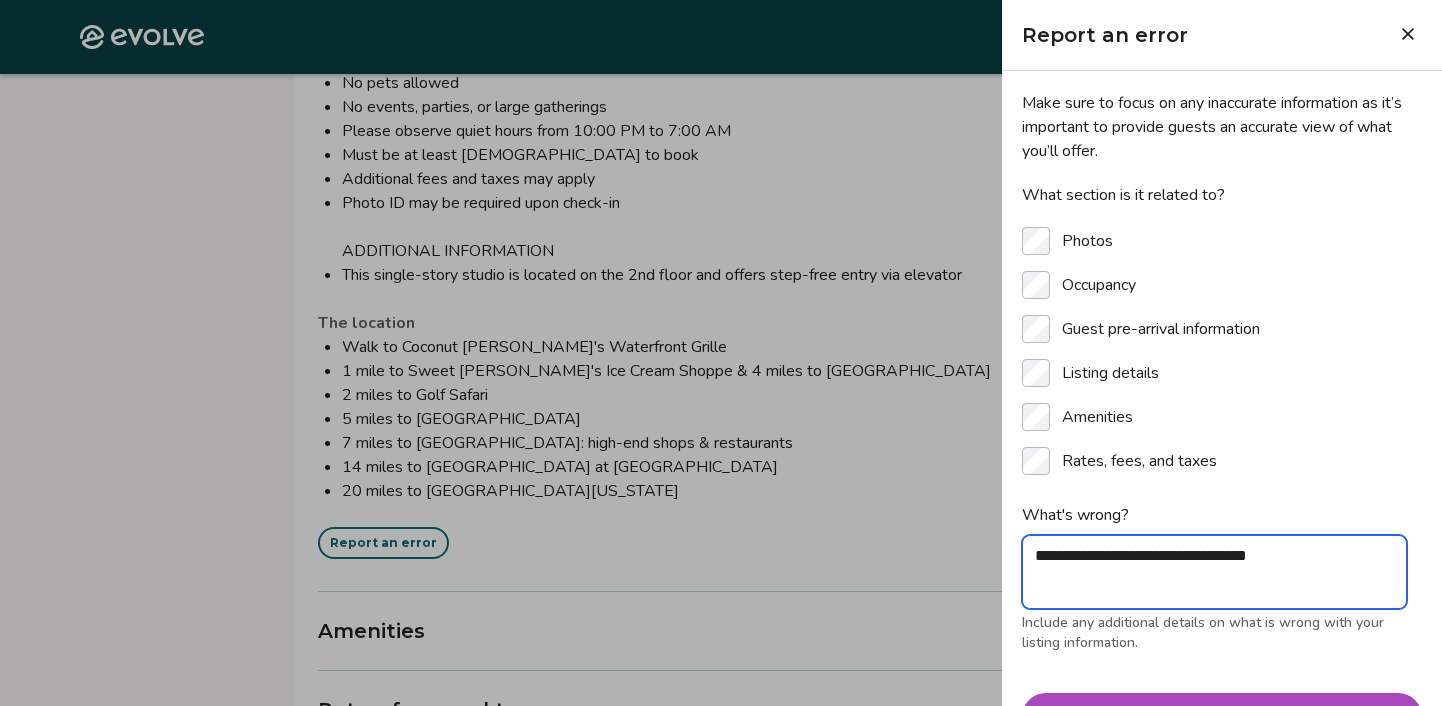 type on "**********" 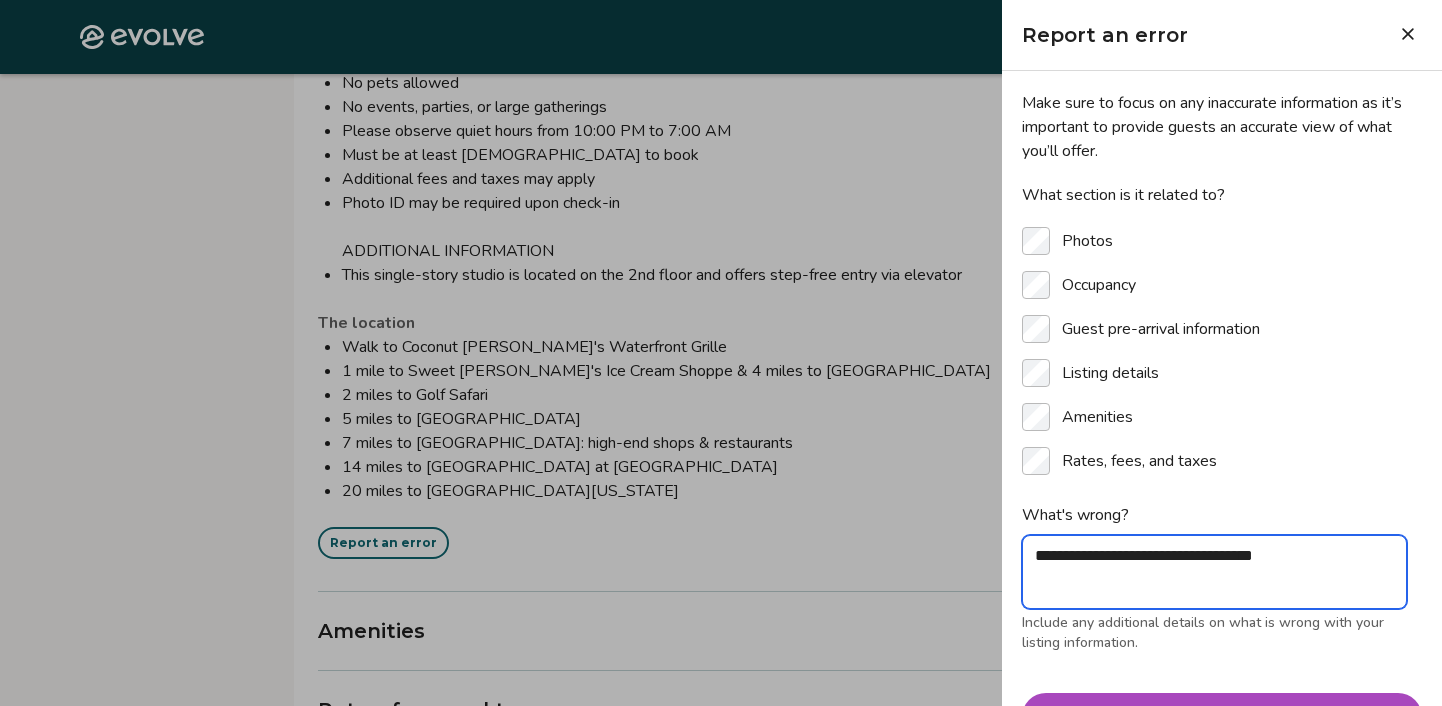type on "**********" 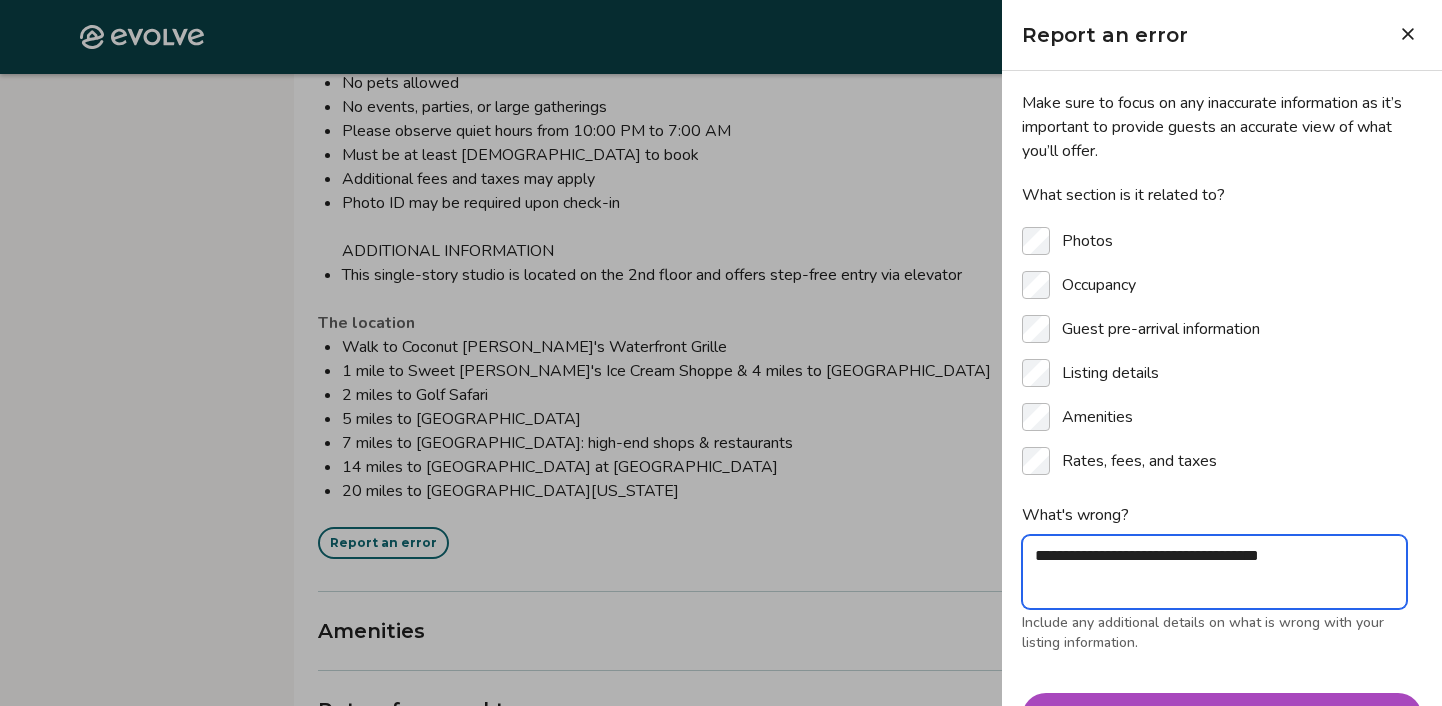 type on "**********" 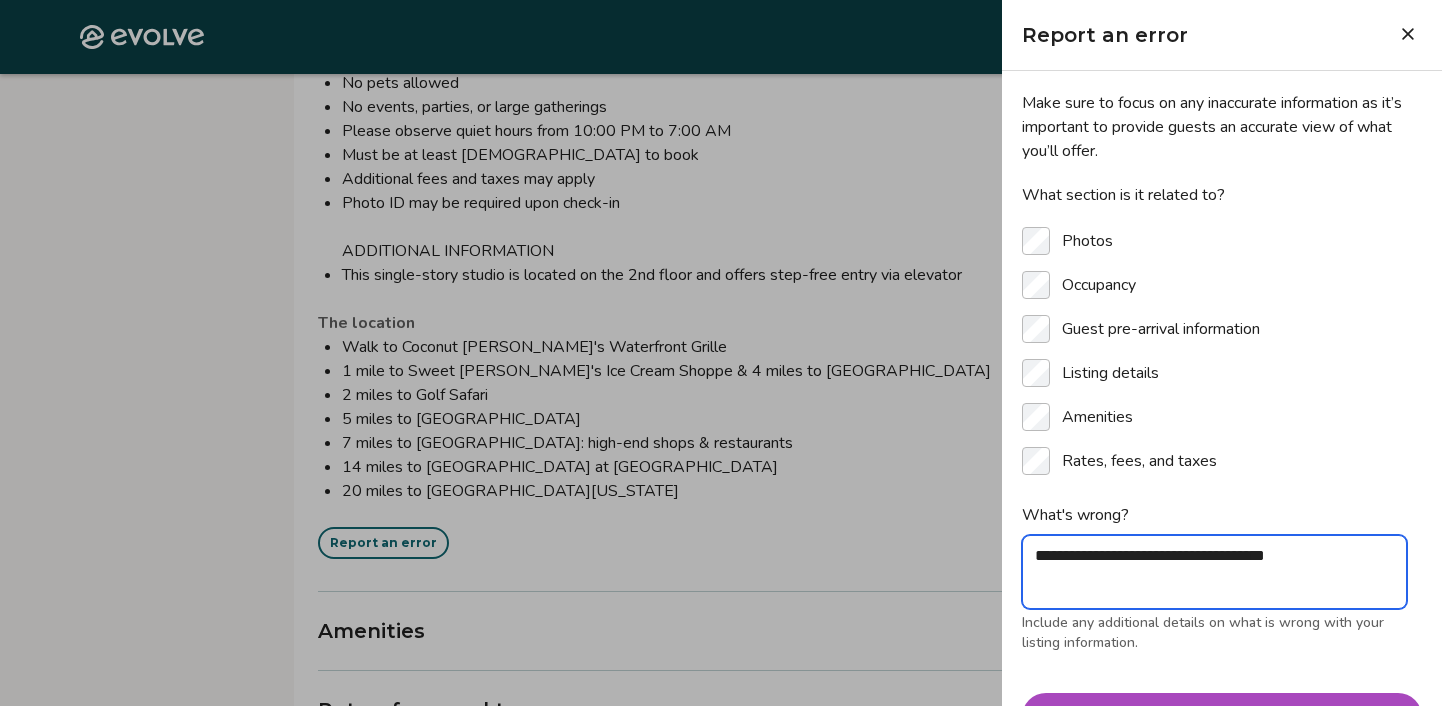type on "**********" 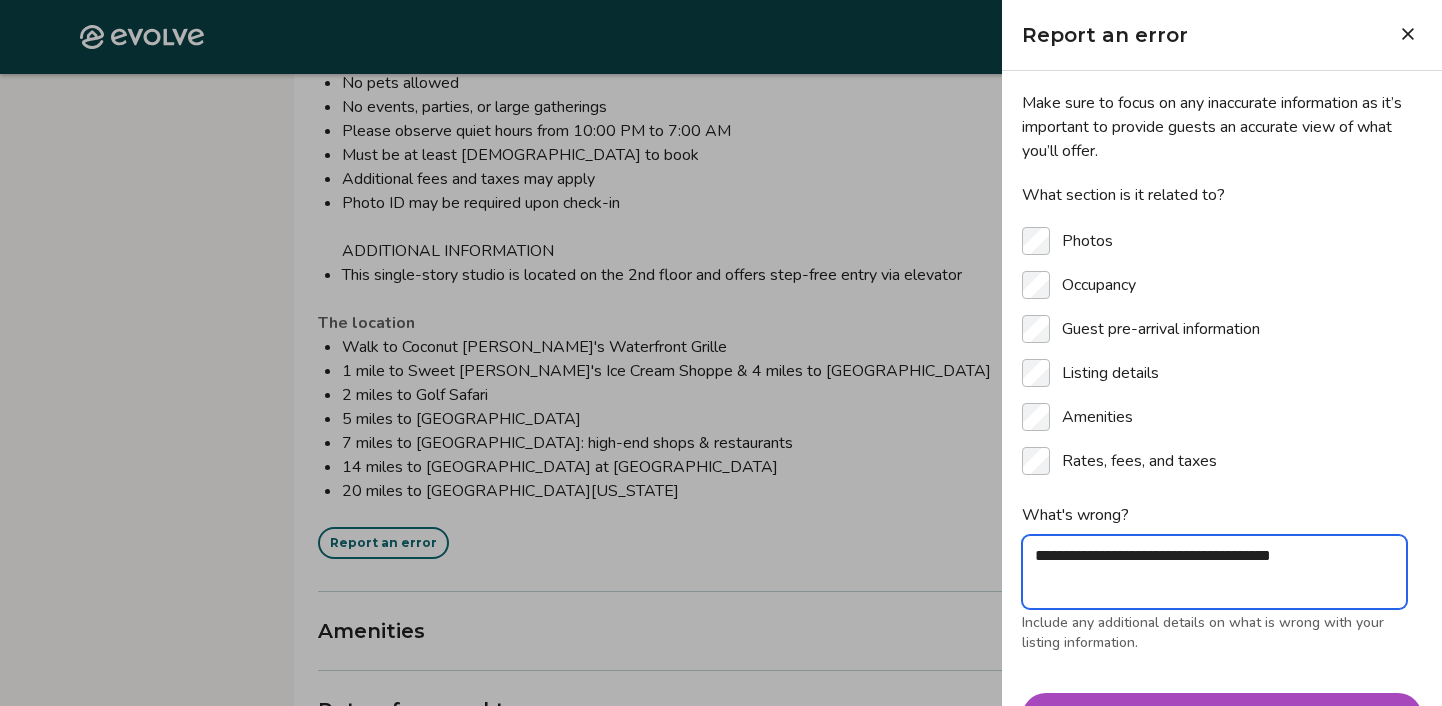 type on "**********" 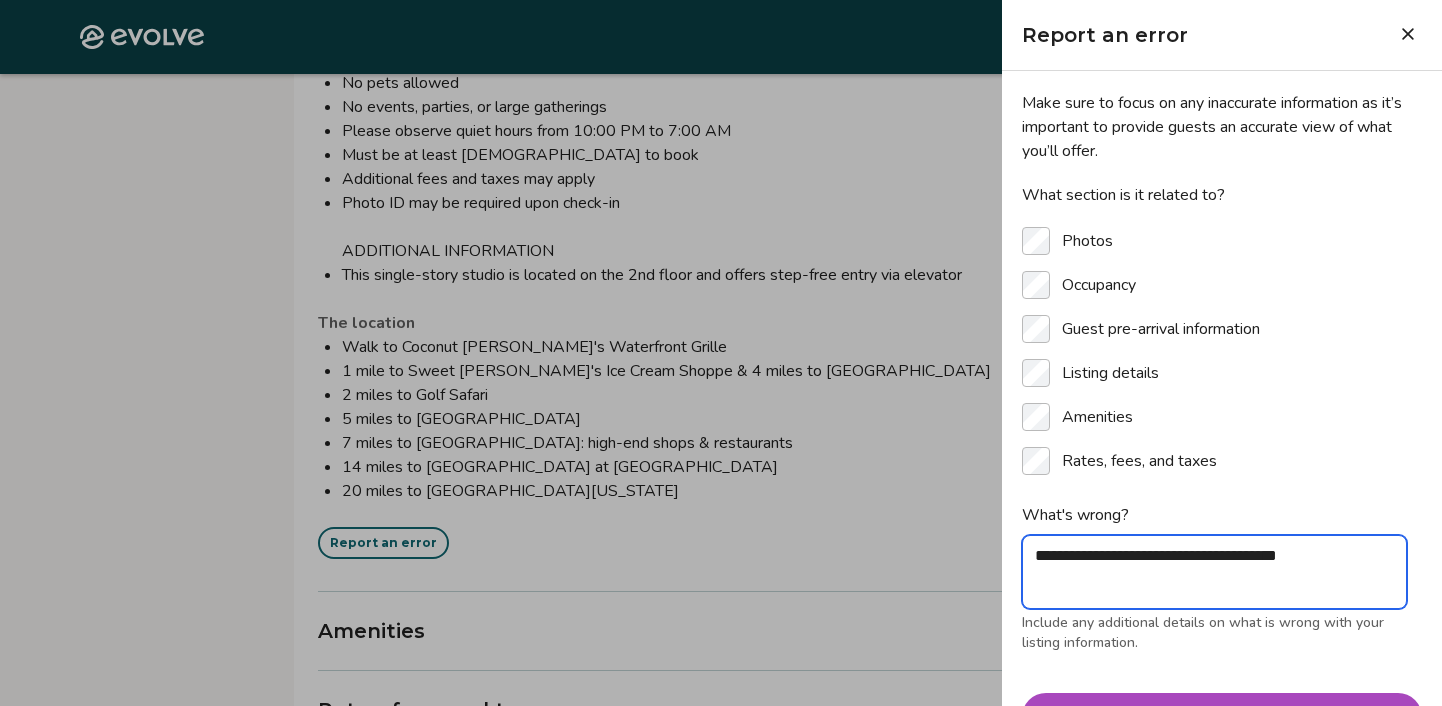 type on "**********" 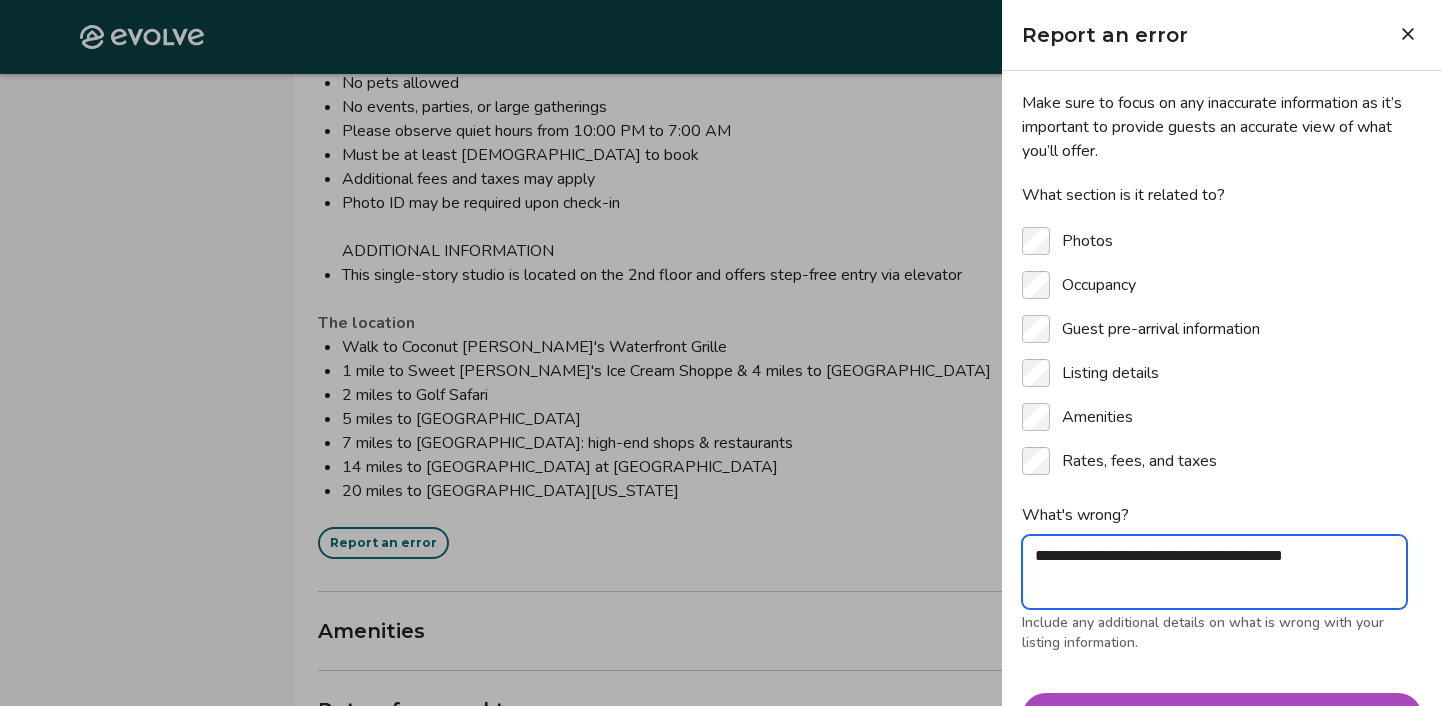 type on "**********" 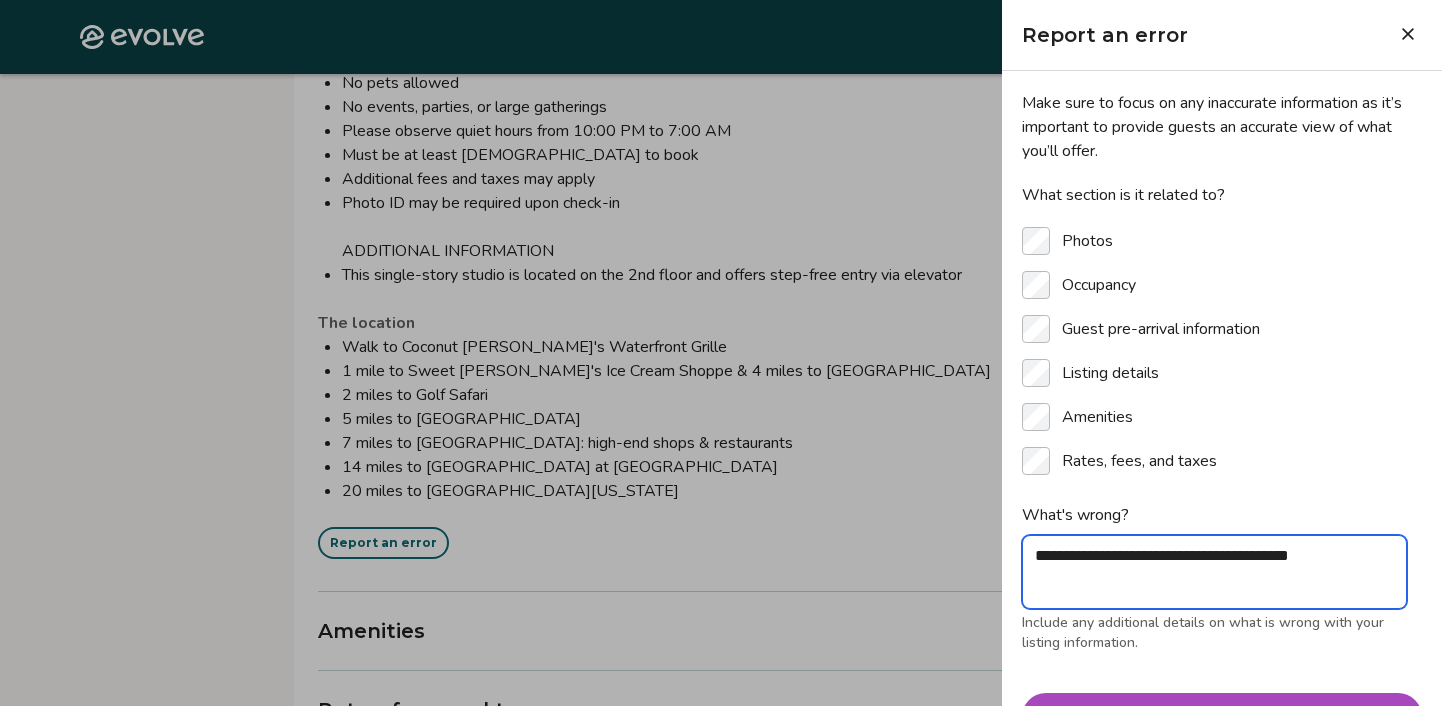 type on "**********" 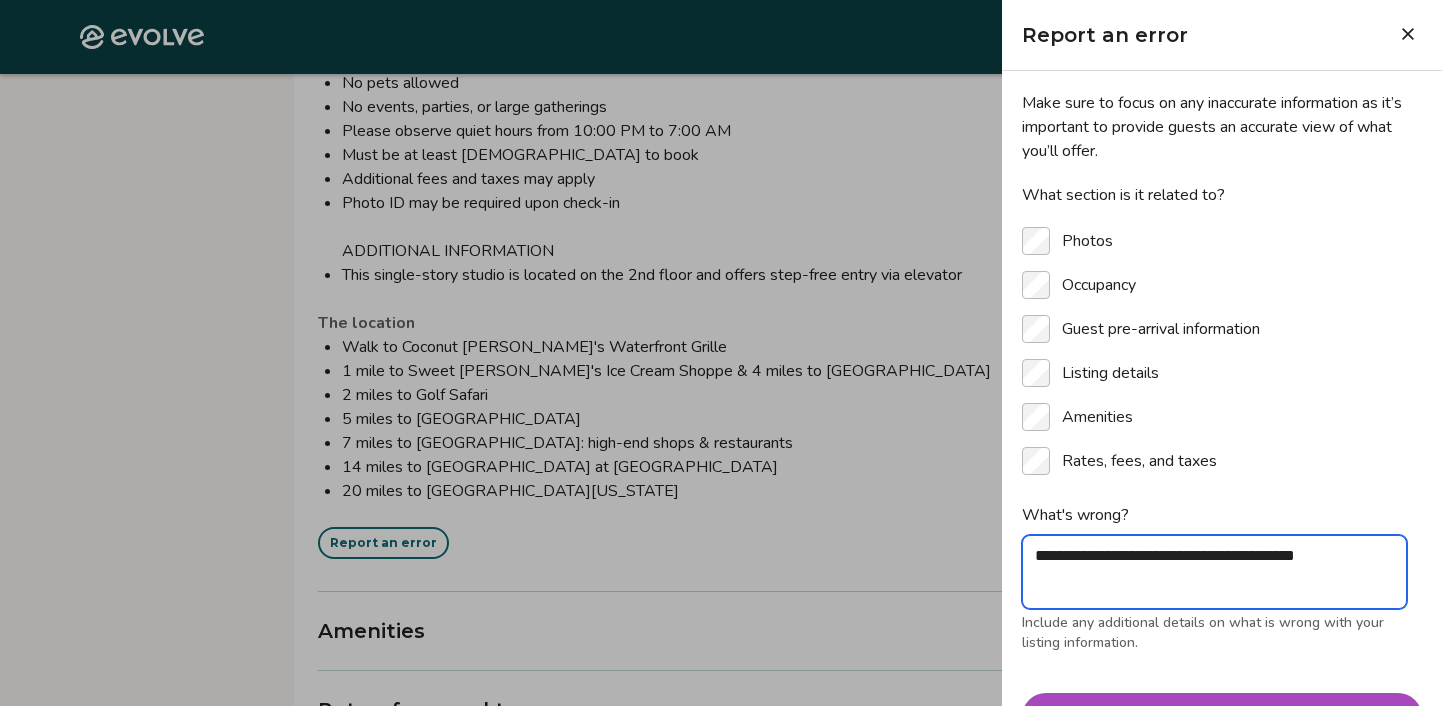 type on "**********" 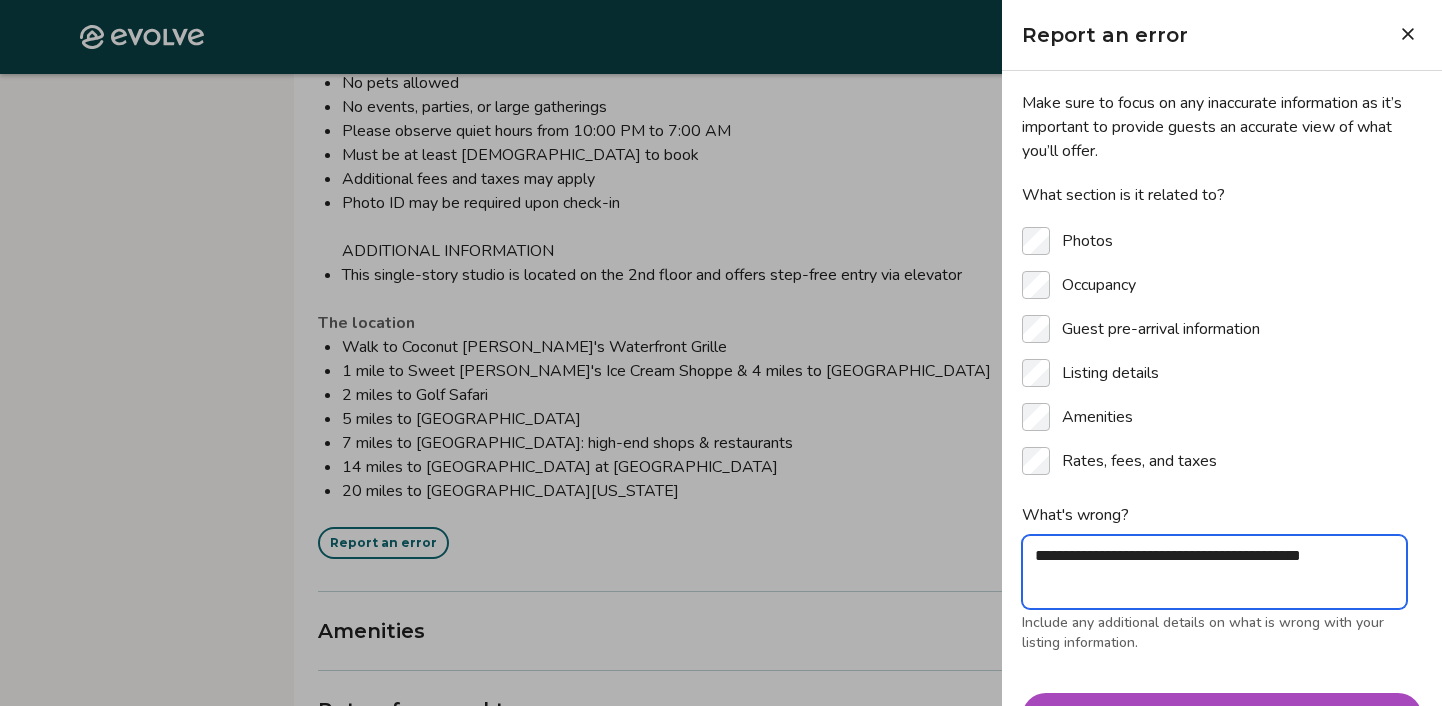 type on "**********" 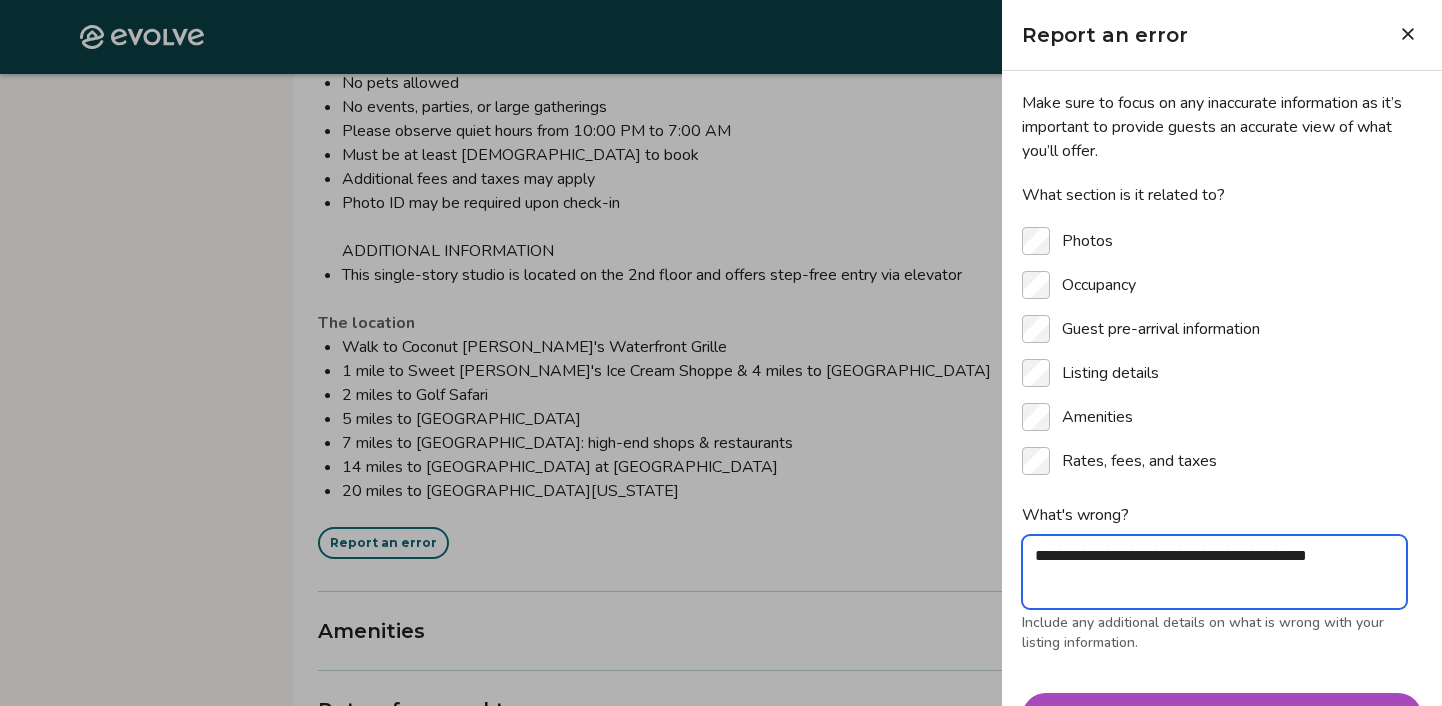 type on "**********" 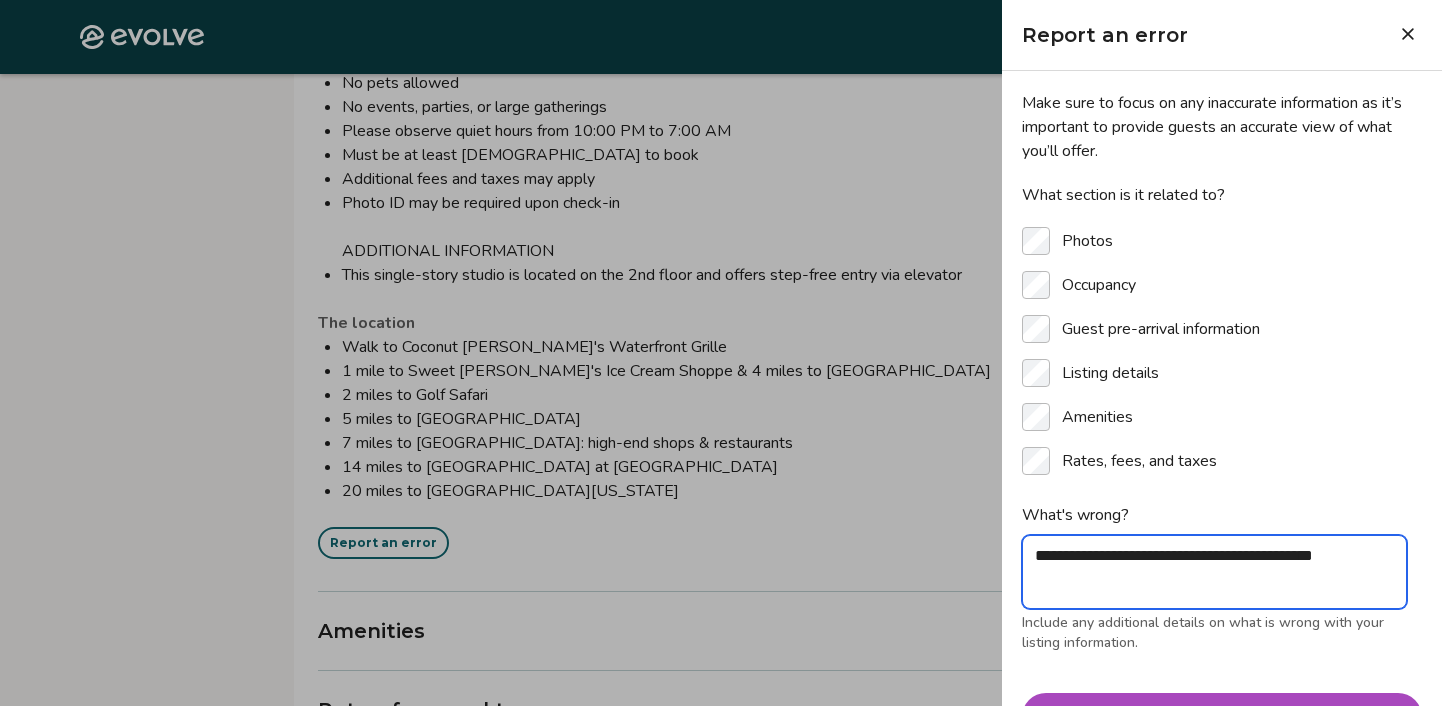 type on "**********" 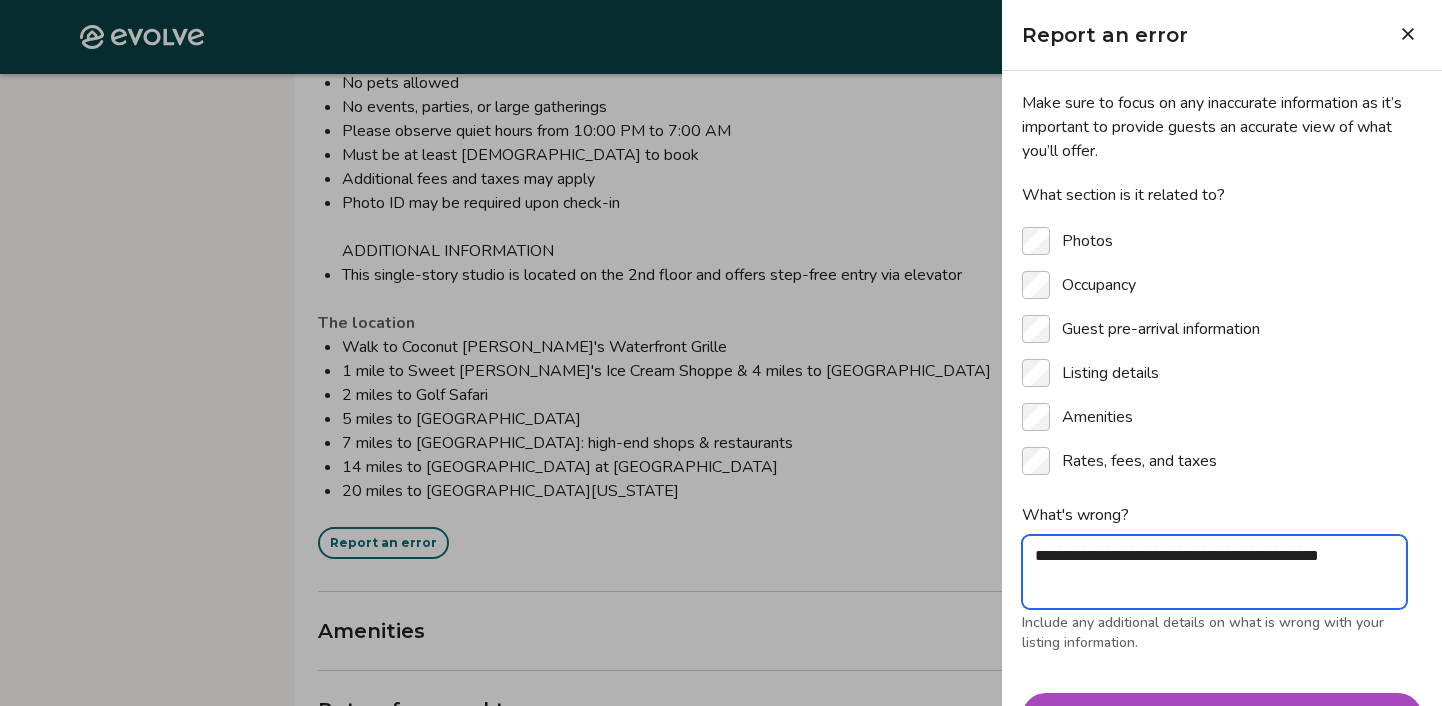 type on "**********" 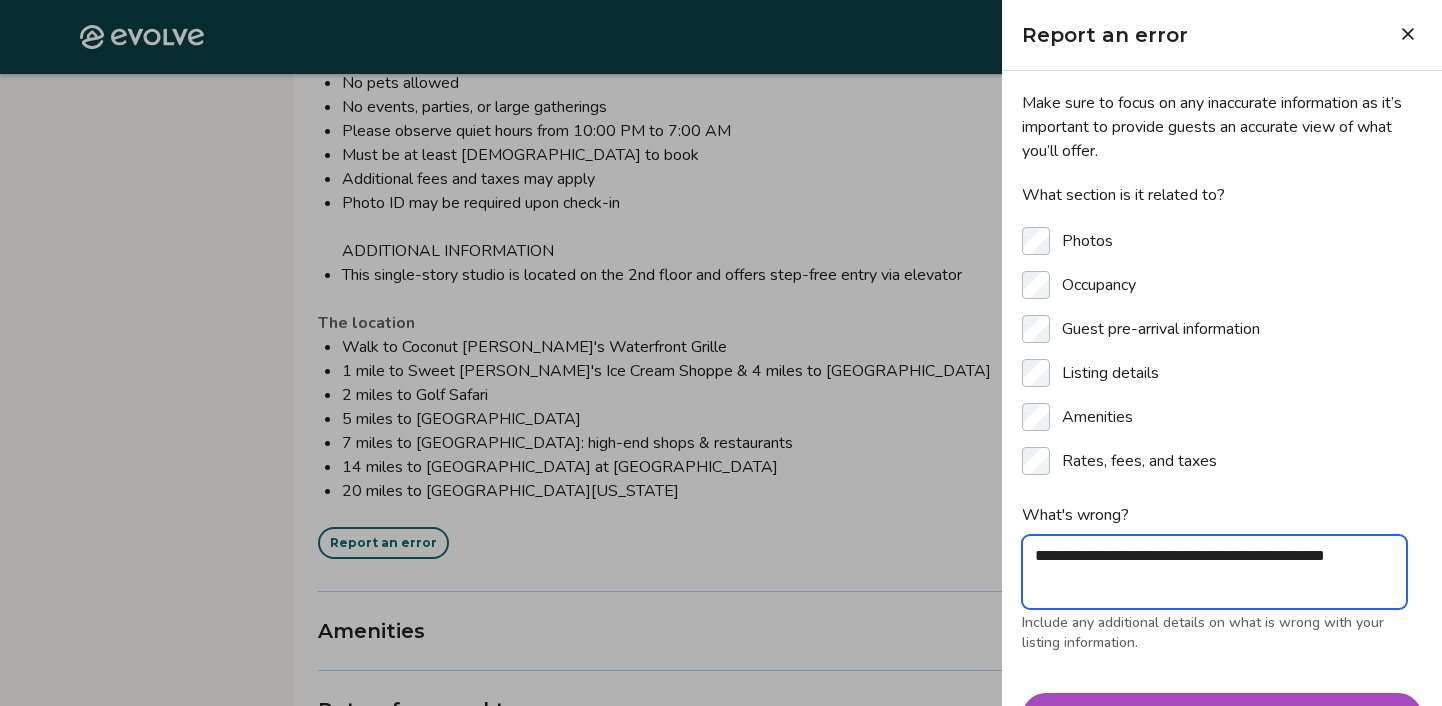 type on "**********" 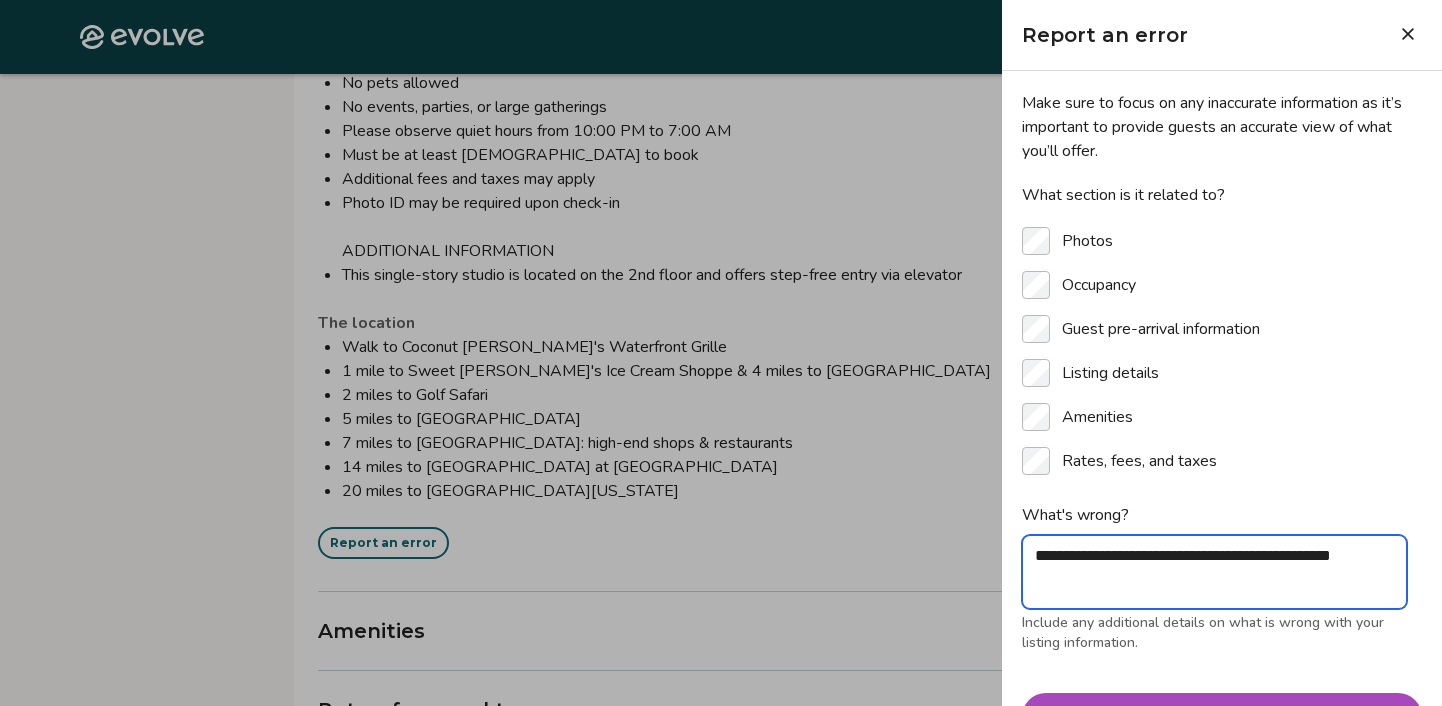 type on "**********" 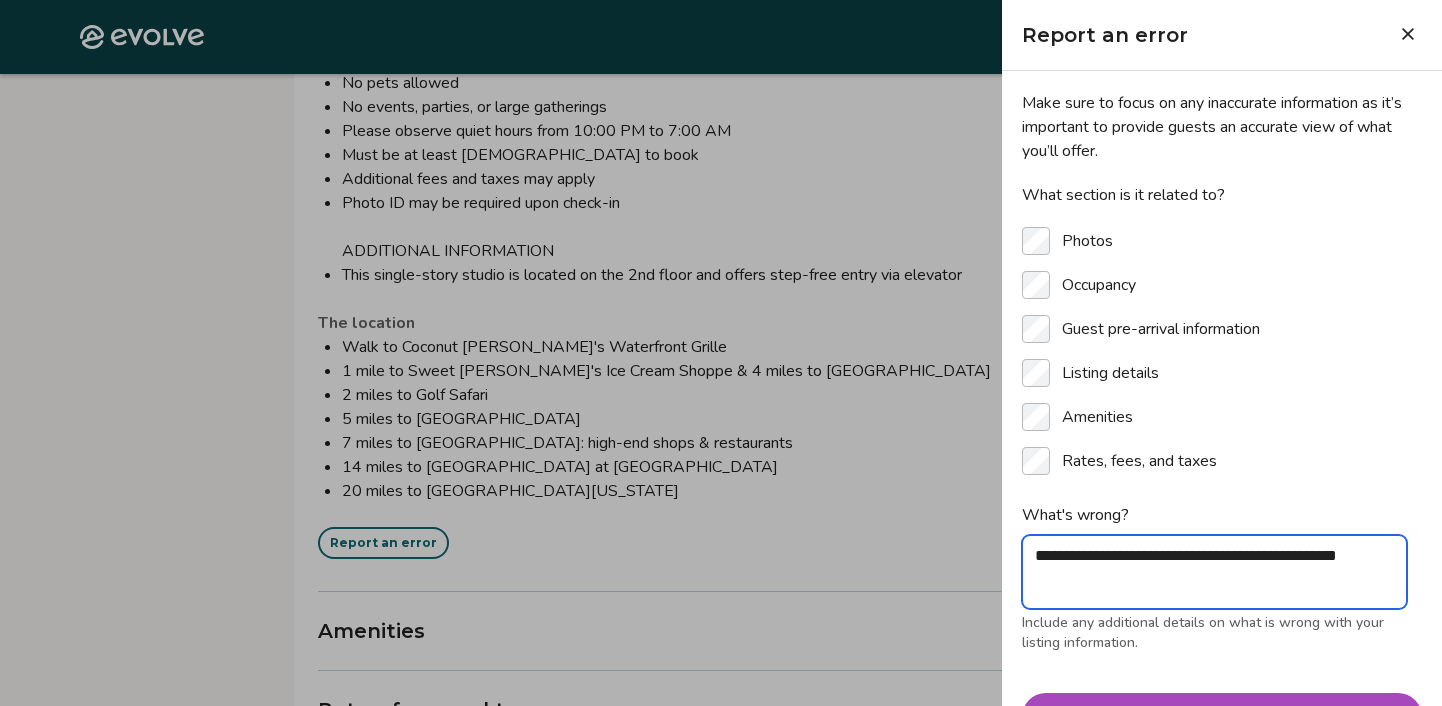 type on "**********" 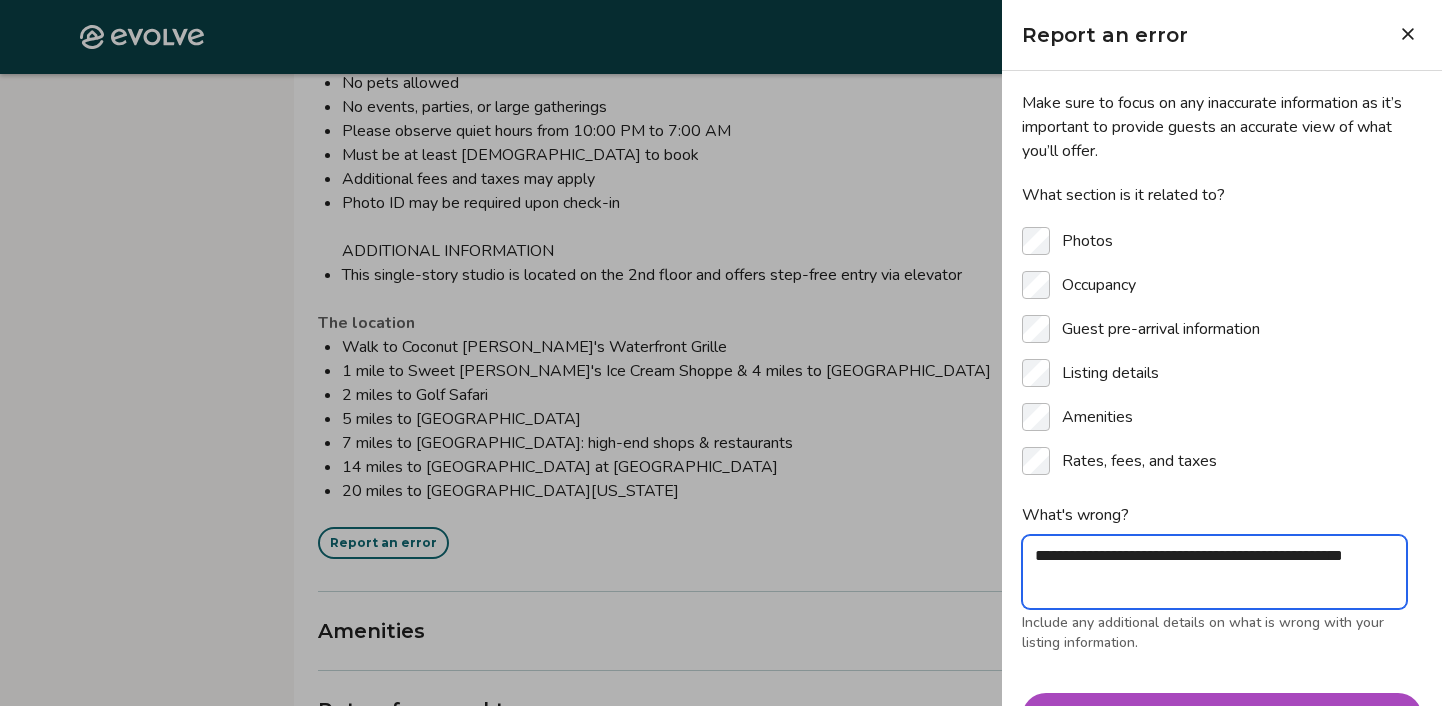 type on "**********" 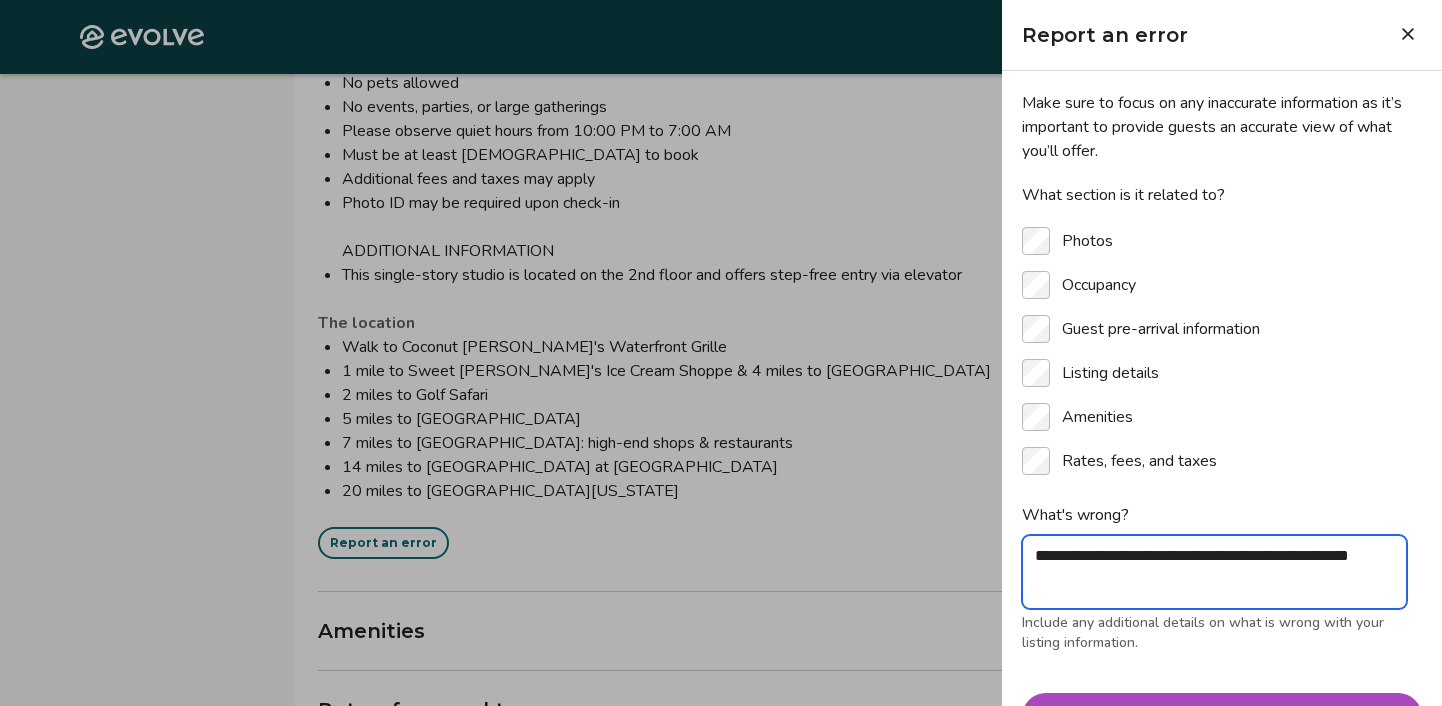 type on "**********" 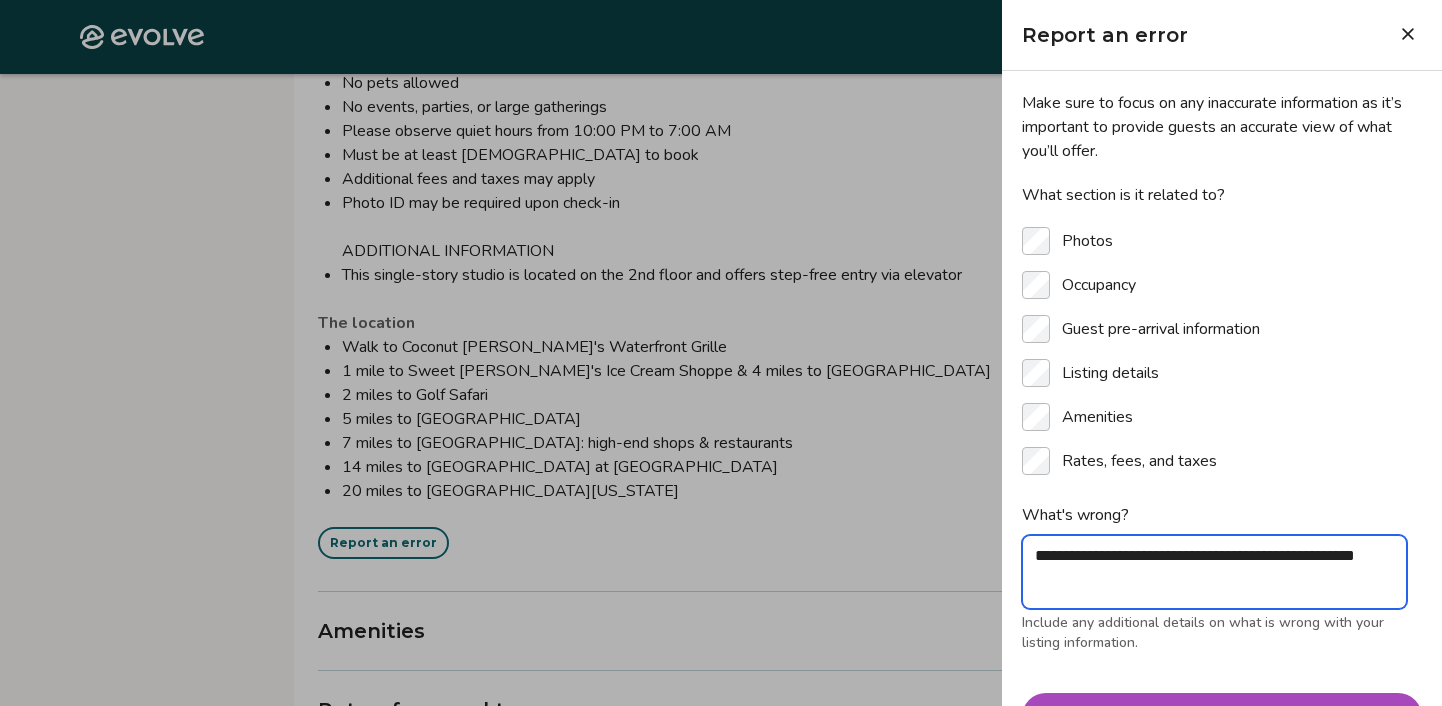 type on "**********" 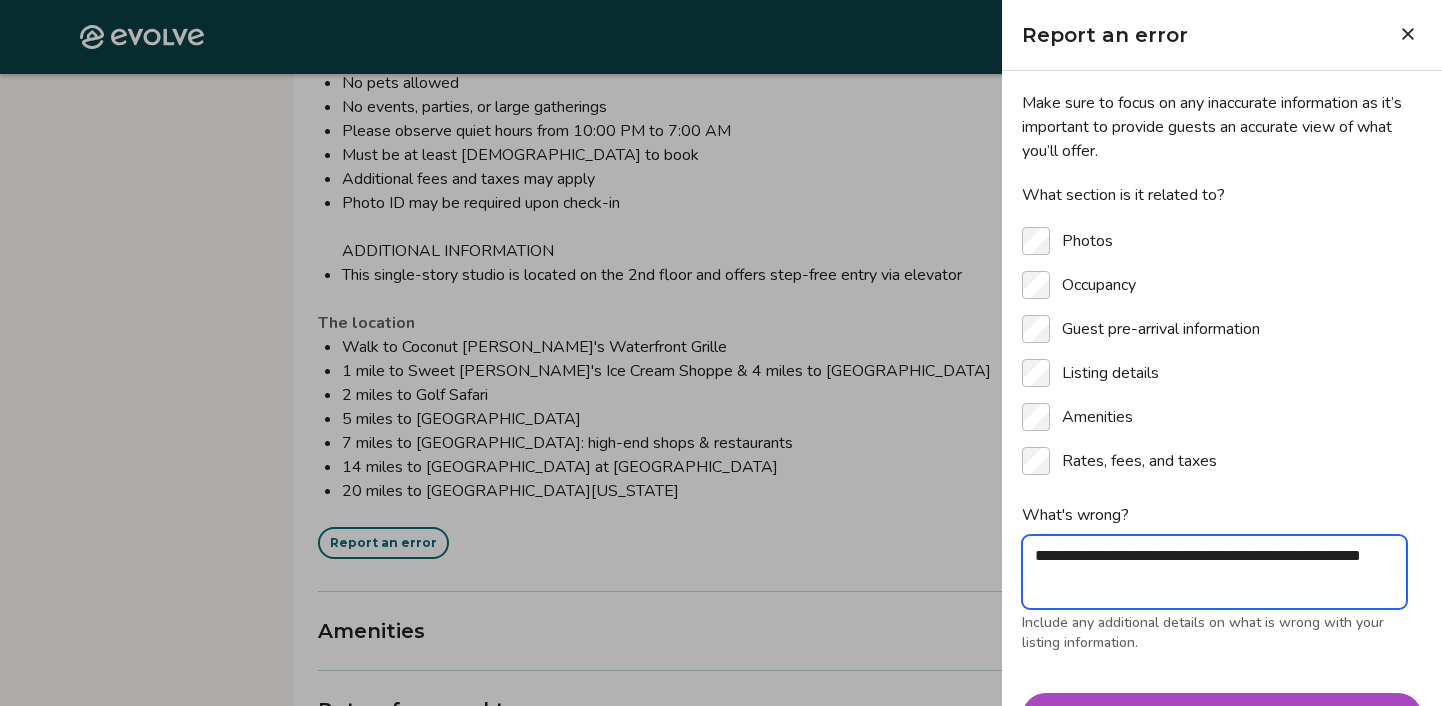 type on "**********" 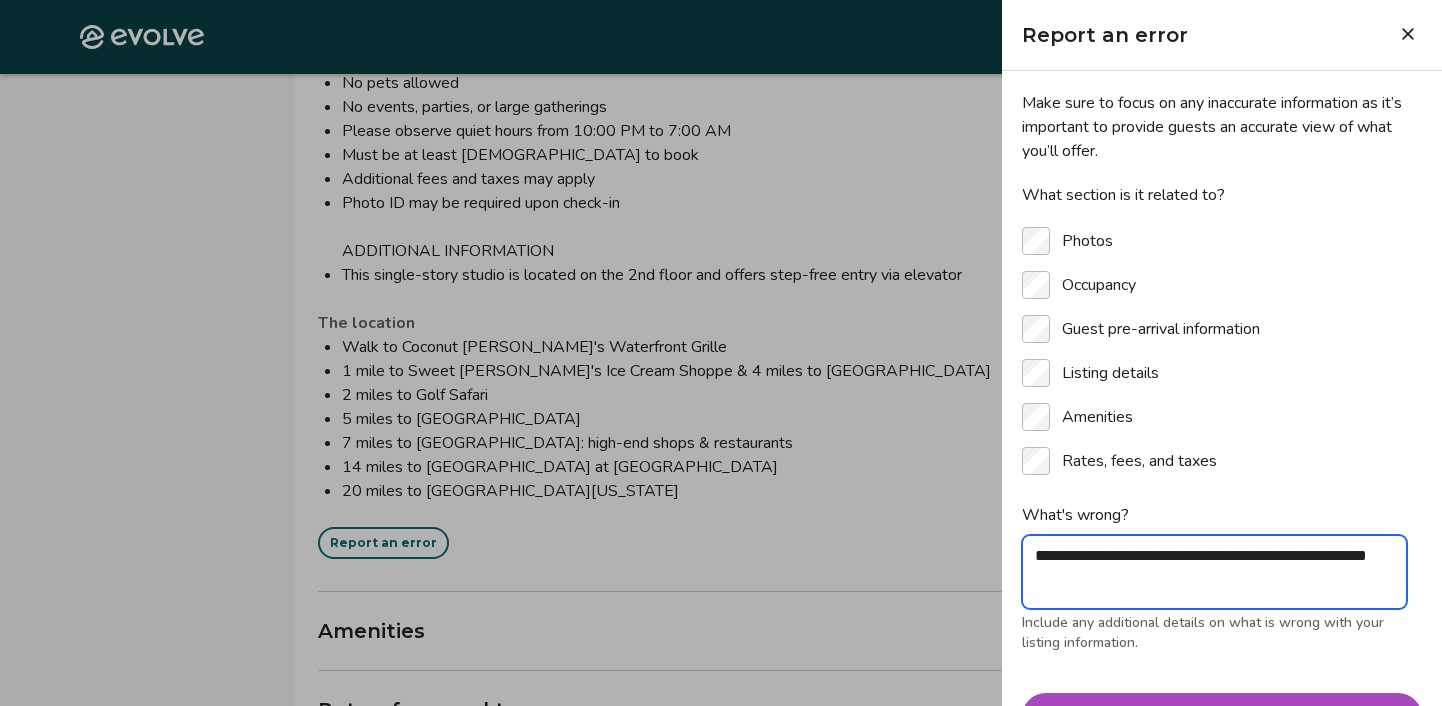 type on "**********" 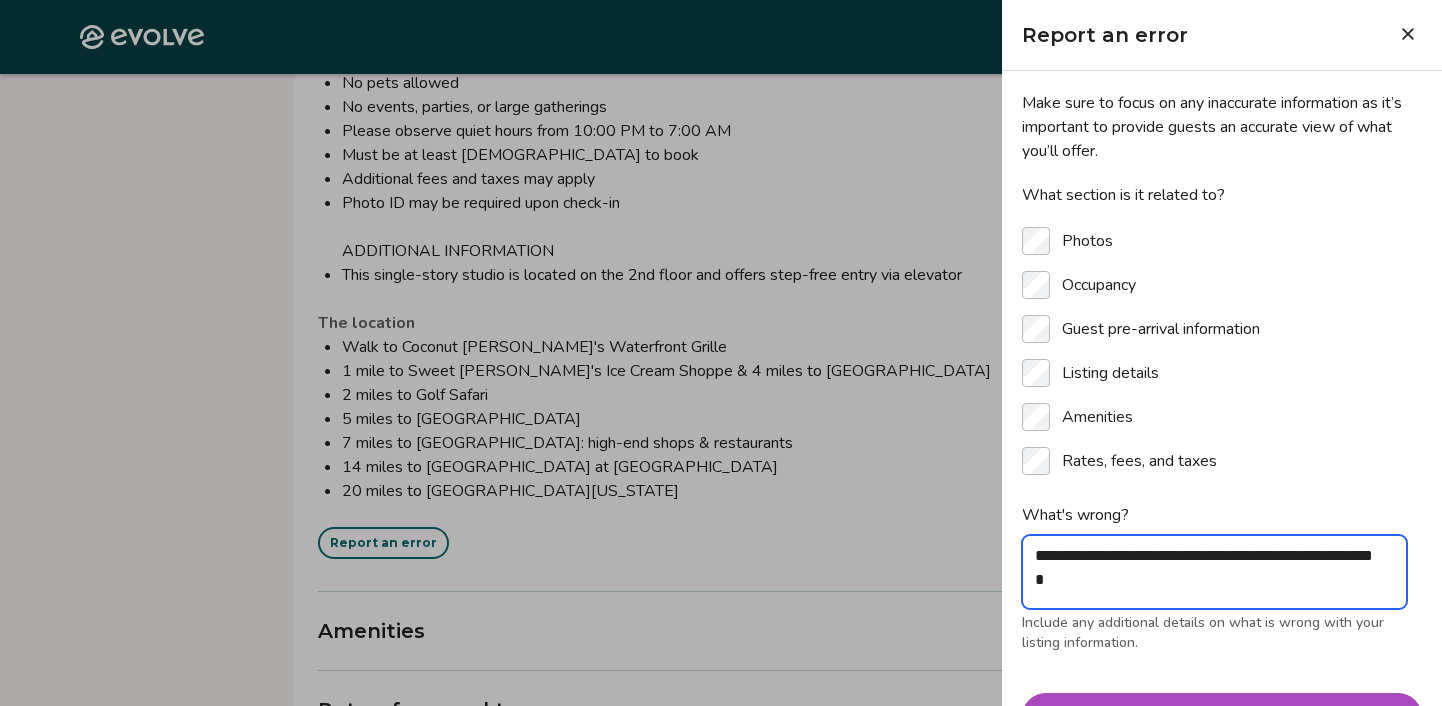 type on "**********" 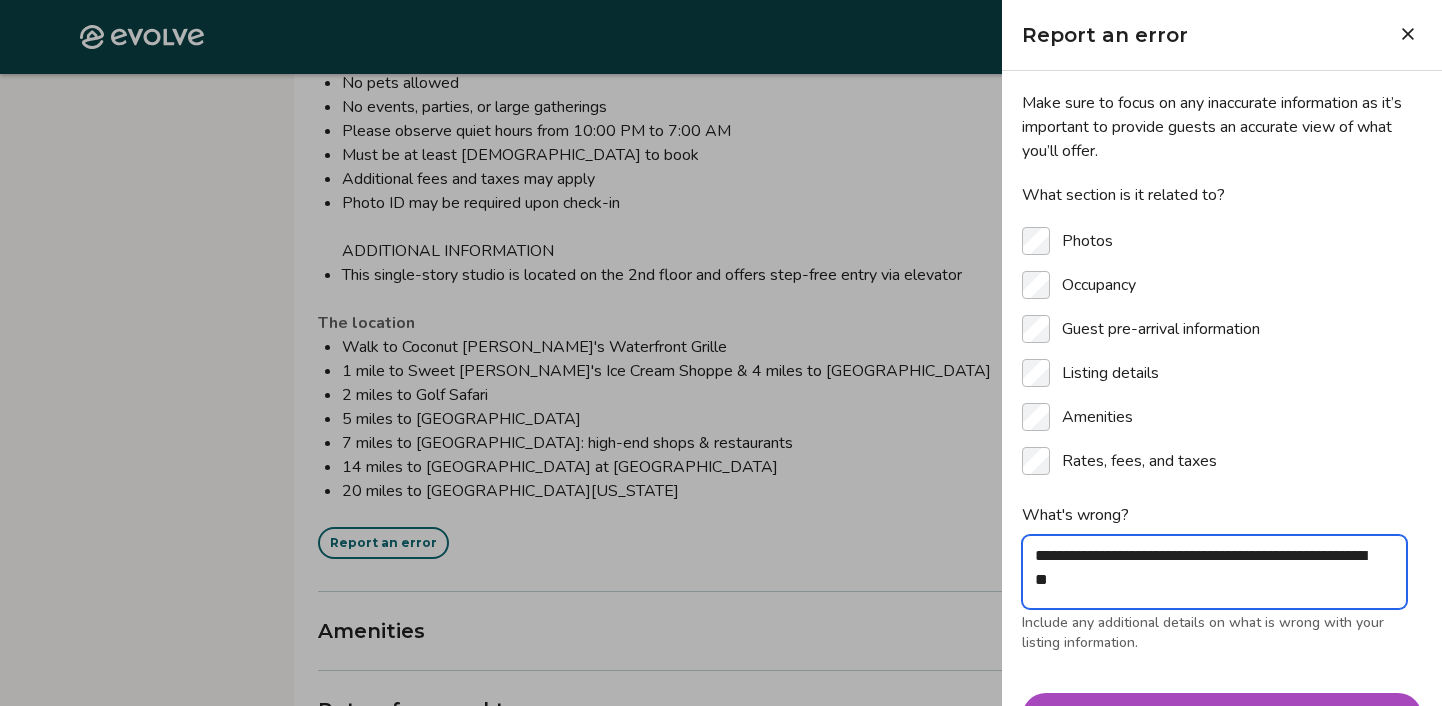 type on "**********" 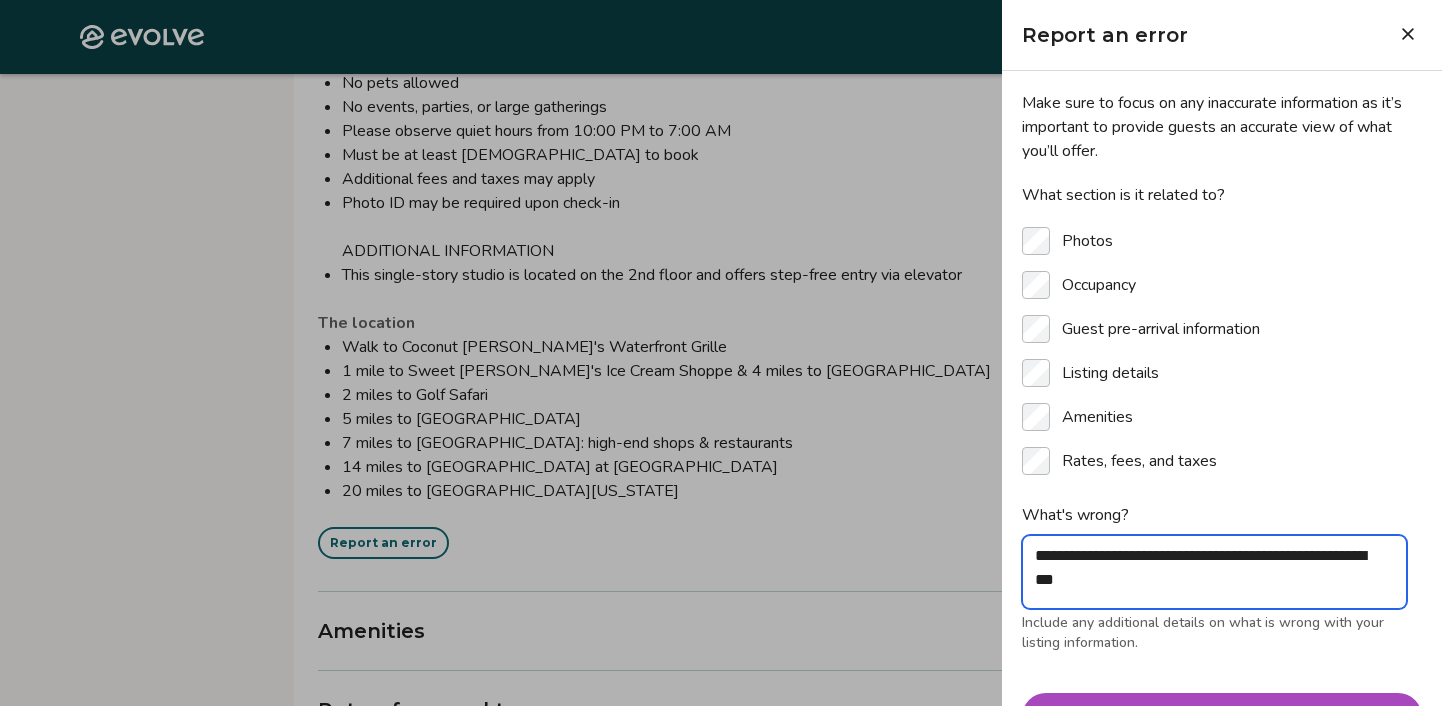 type on "**********" 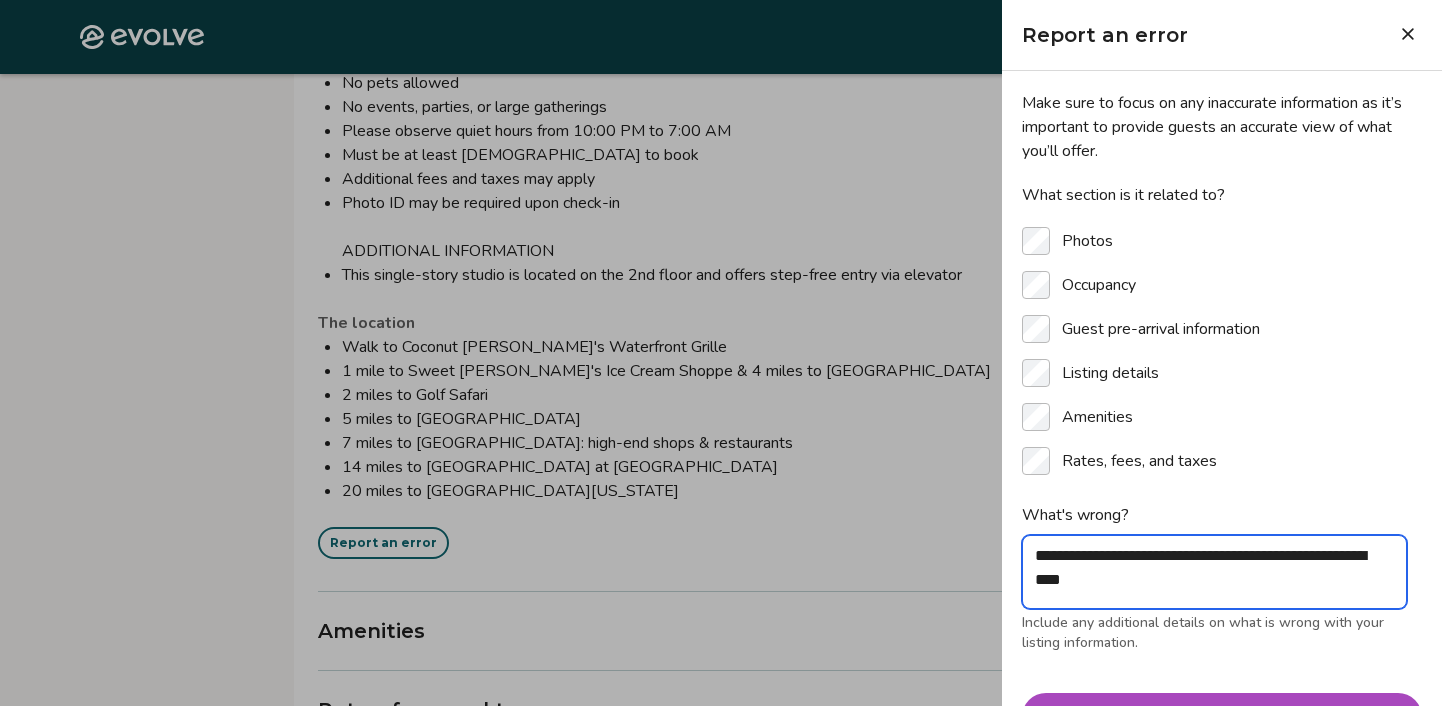 type on "*" 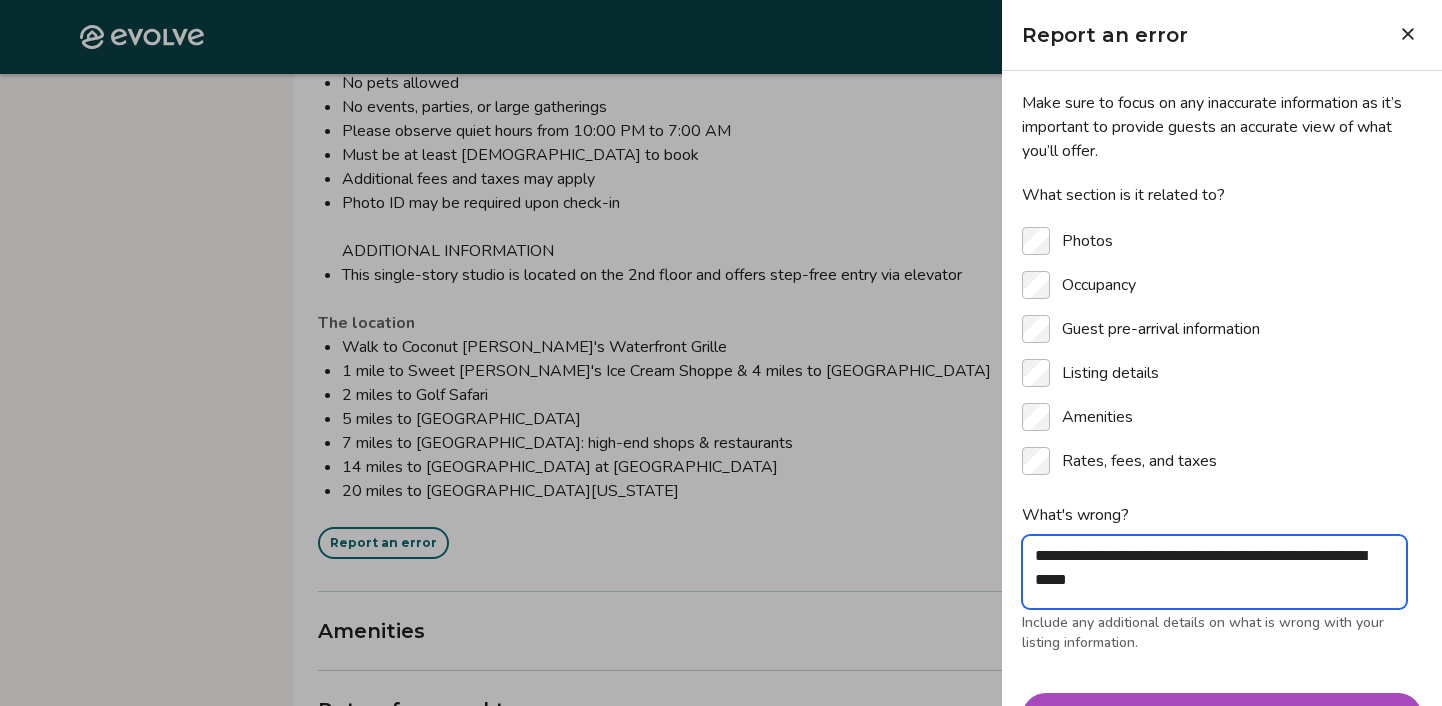 type on "*" 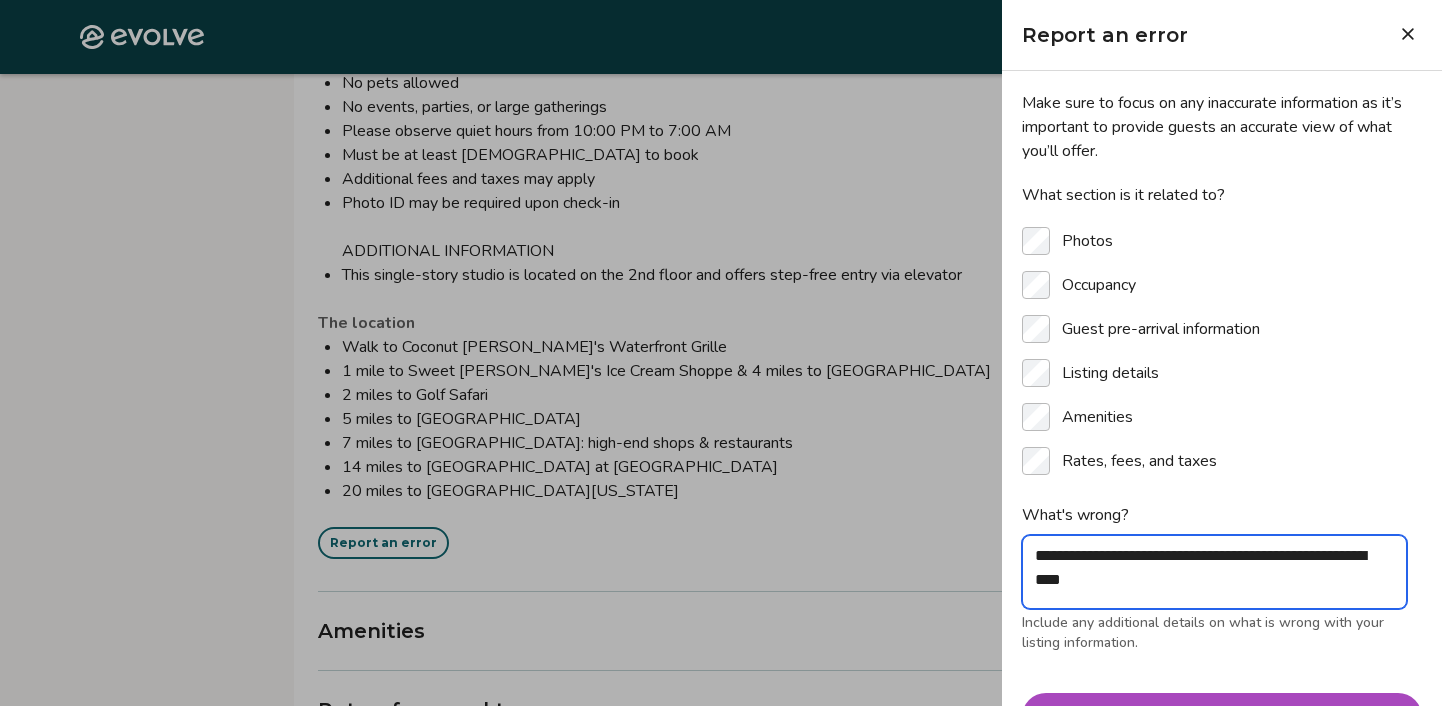 type on "**********" 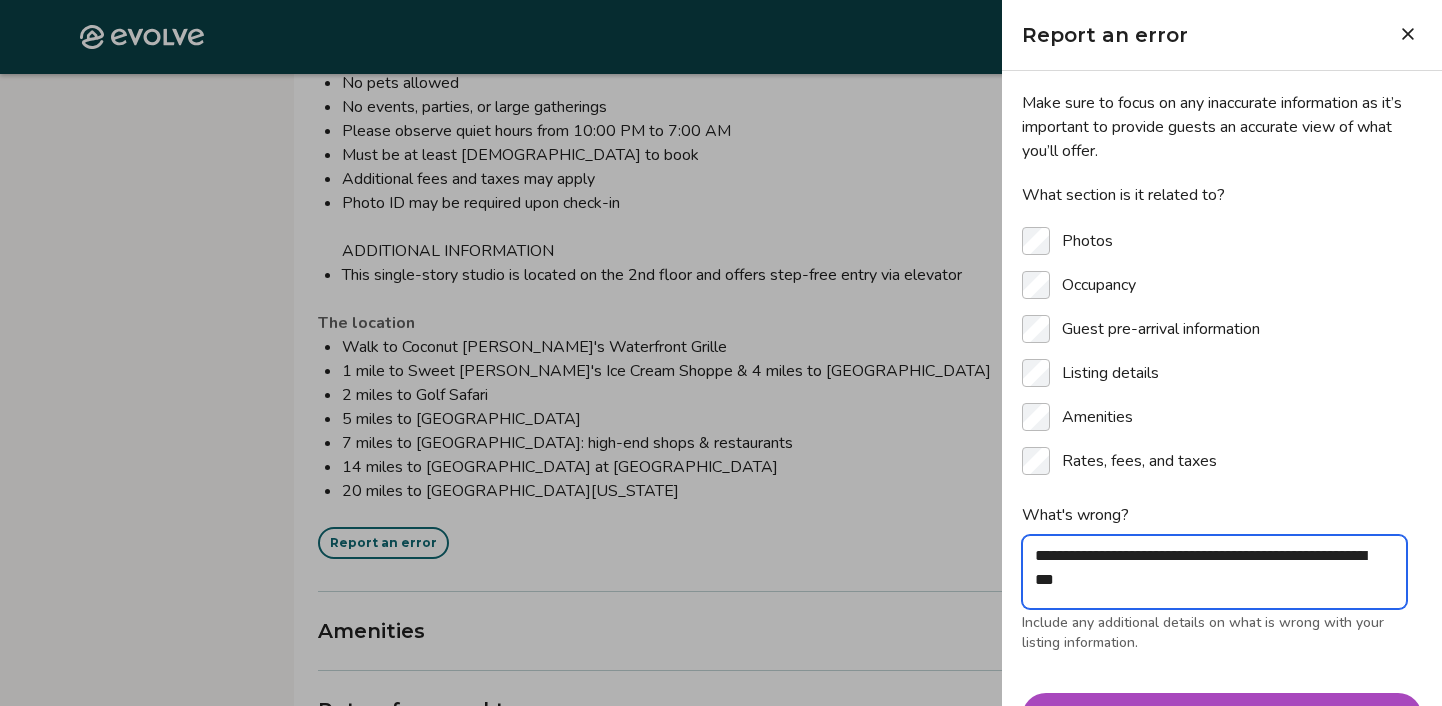 type on "**********" 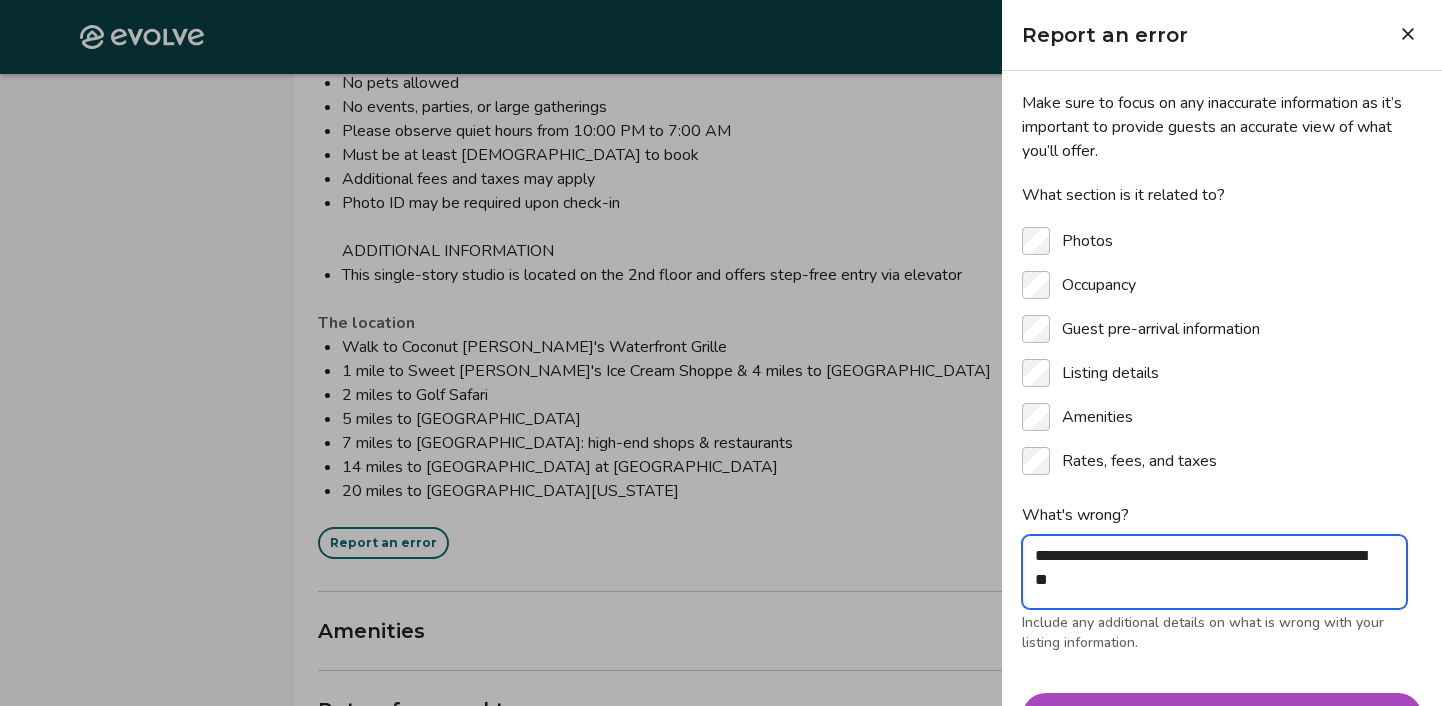 type on "**********" 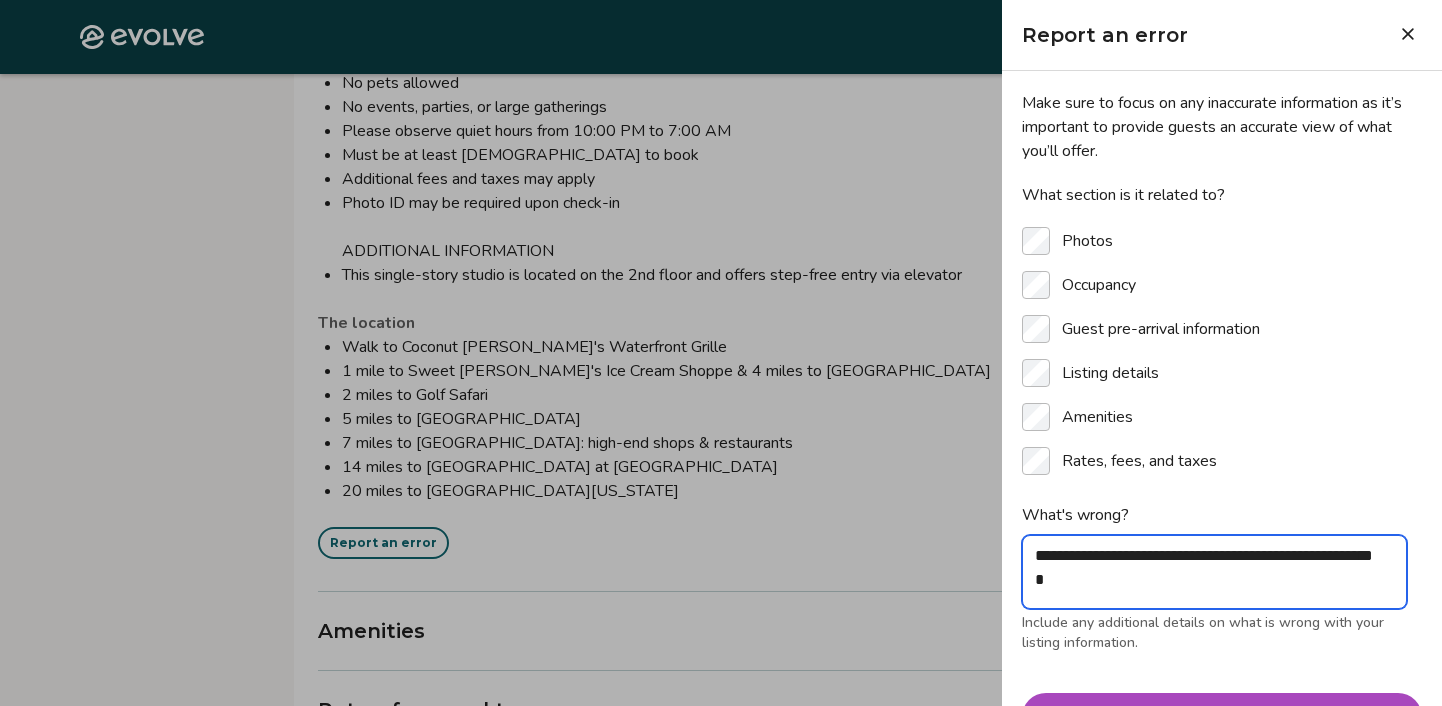 type on "**********" 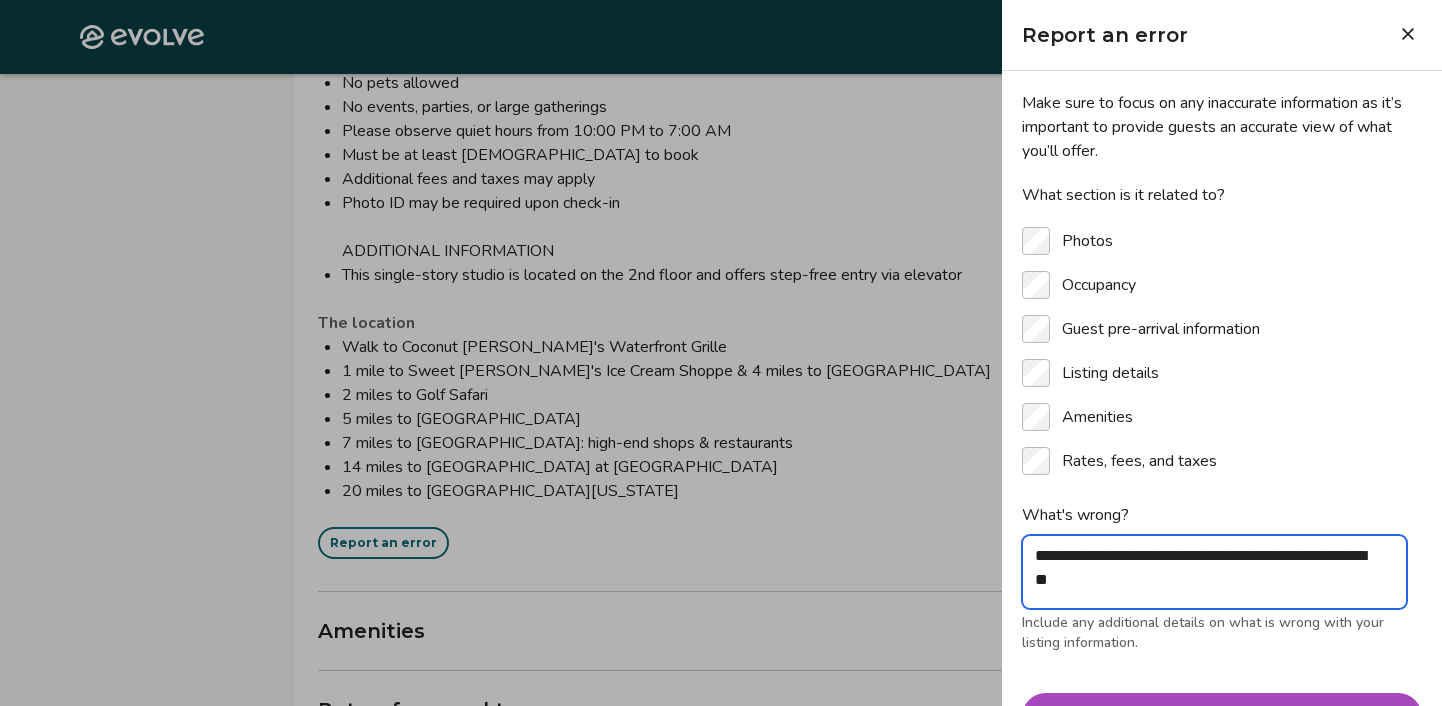 type on "**********" 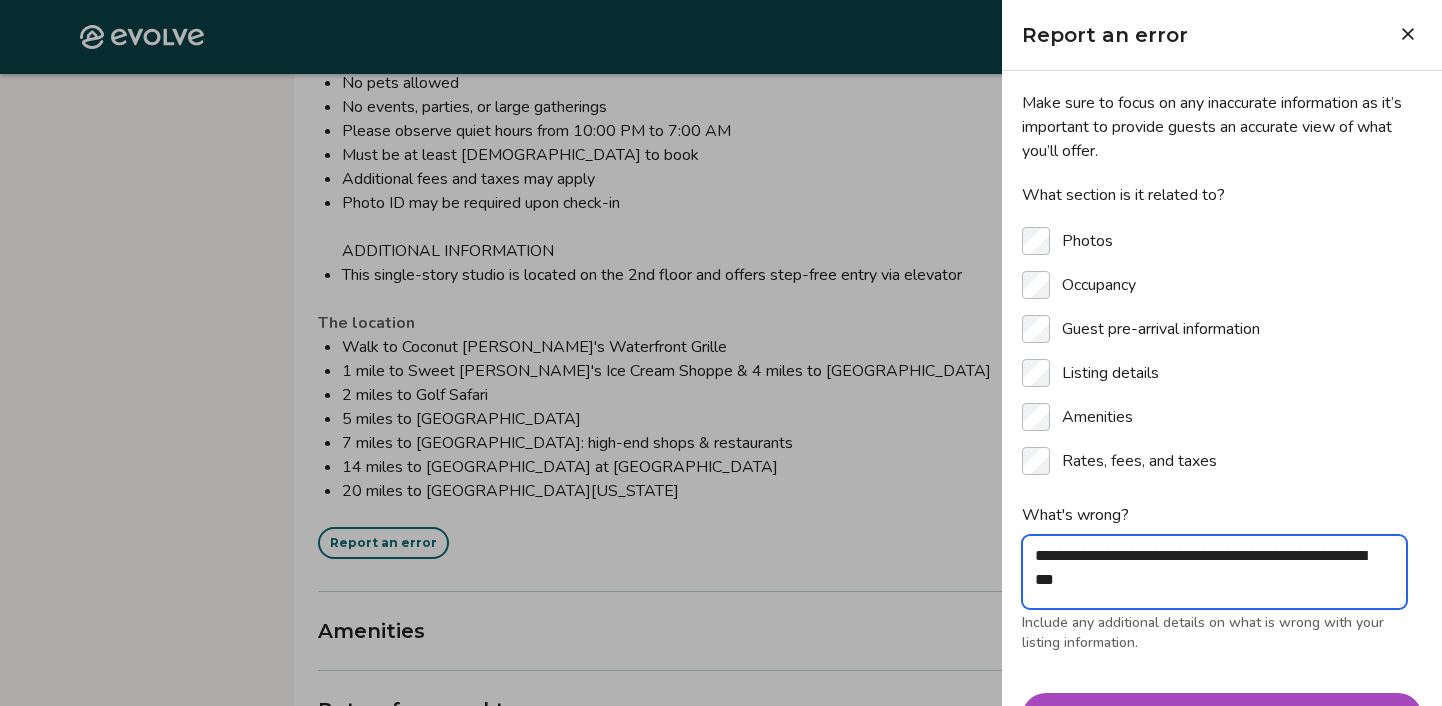 type on "**********" 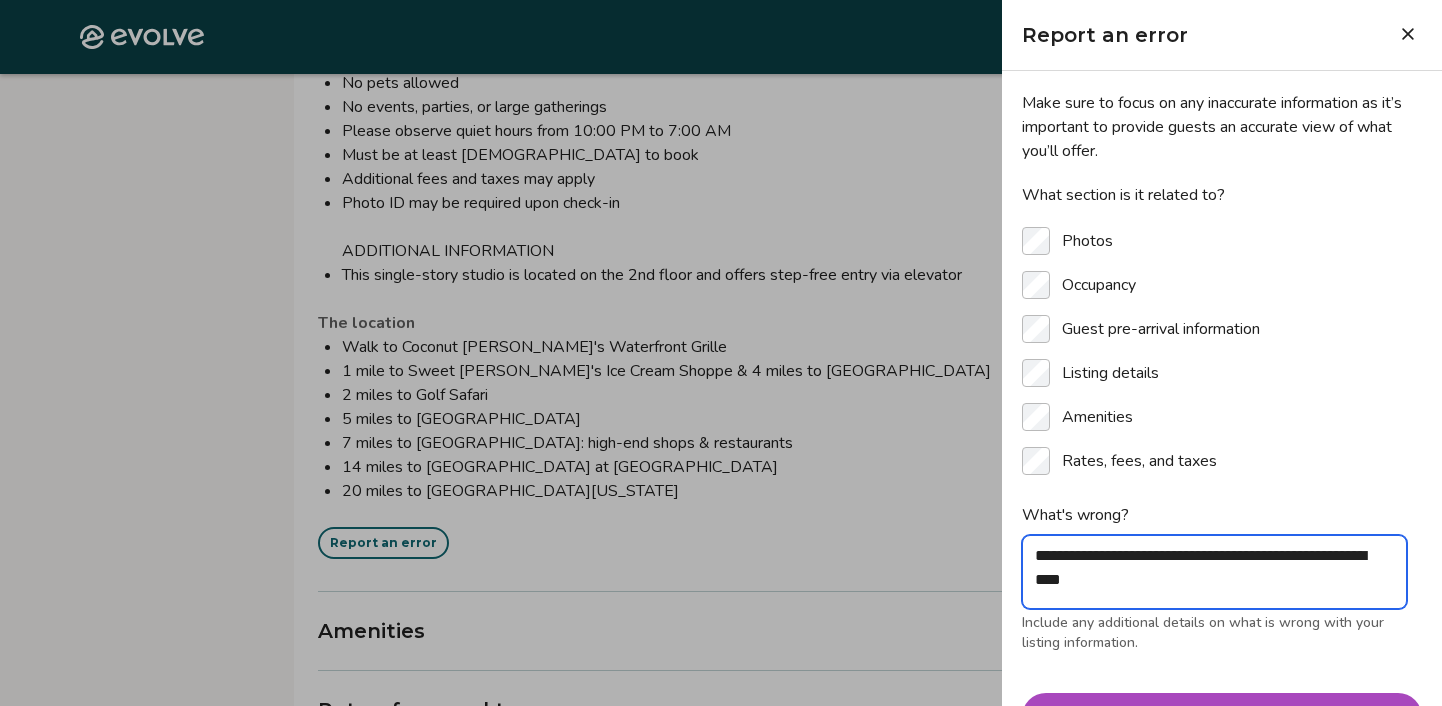 type on "**********" 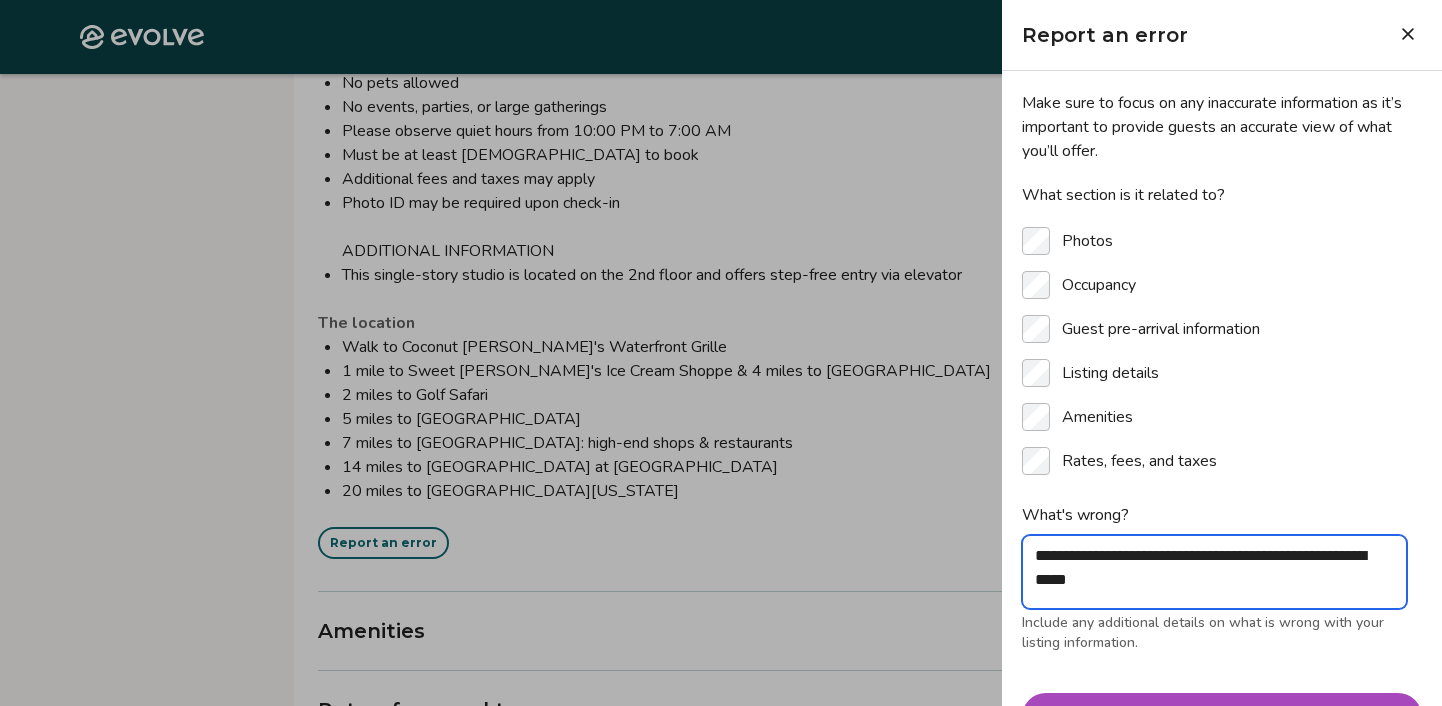 type on "**********" 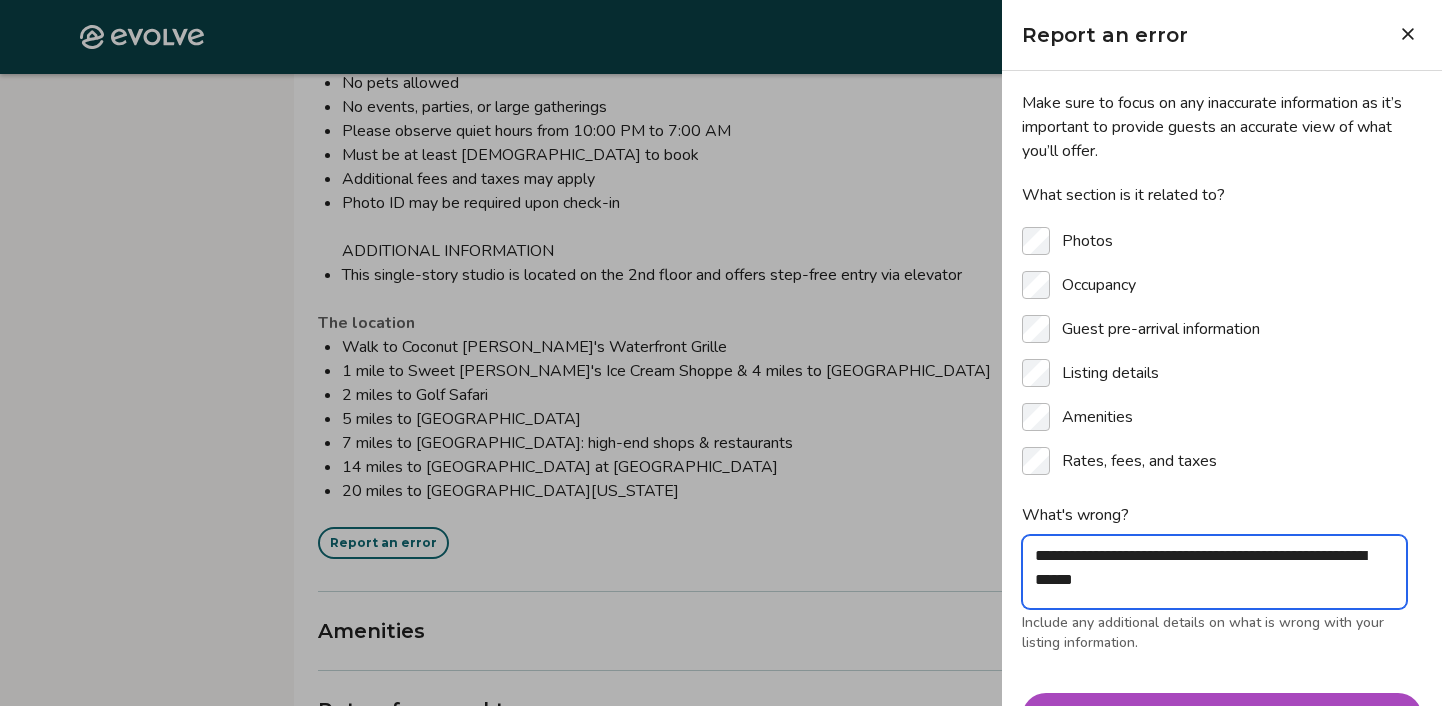 type on "**********" 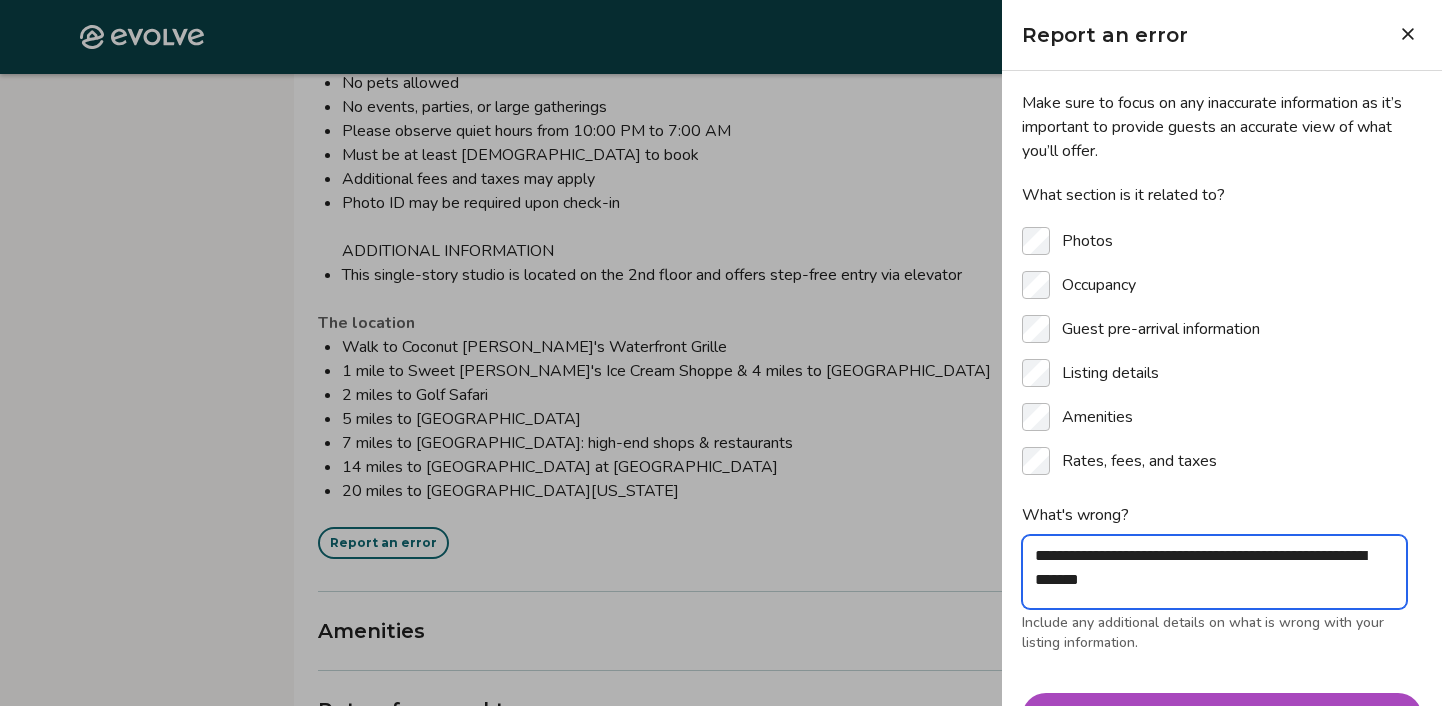 type on "**********" 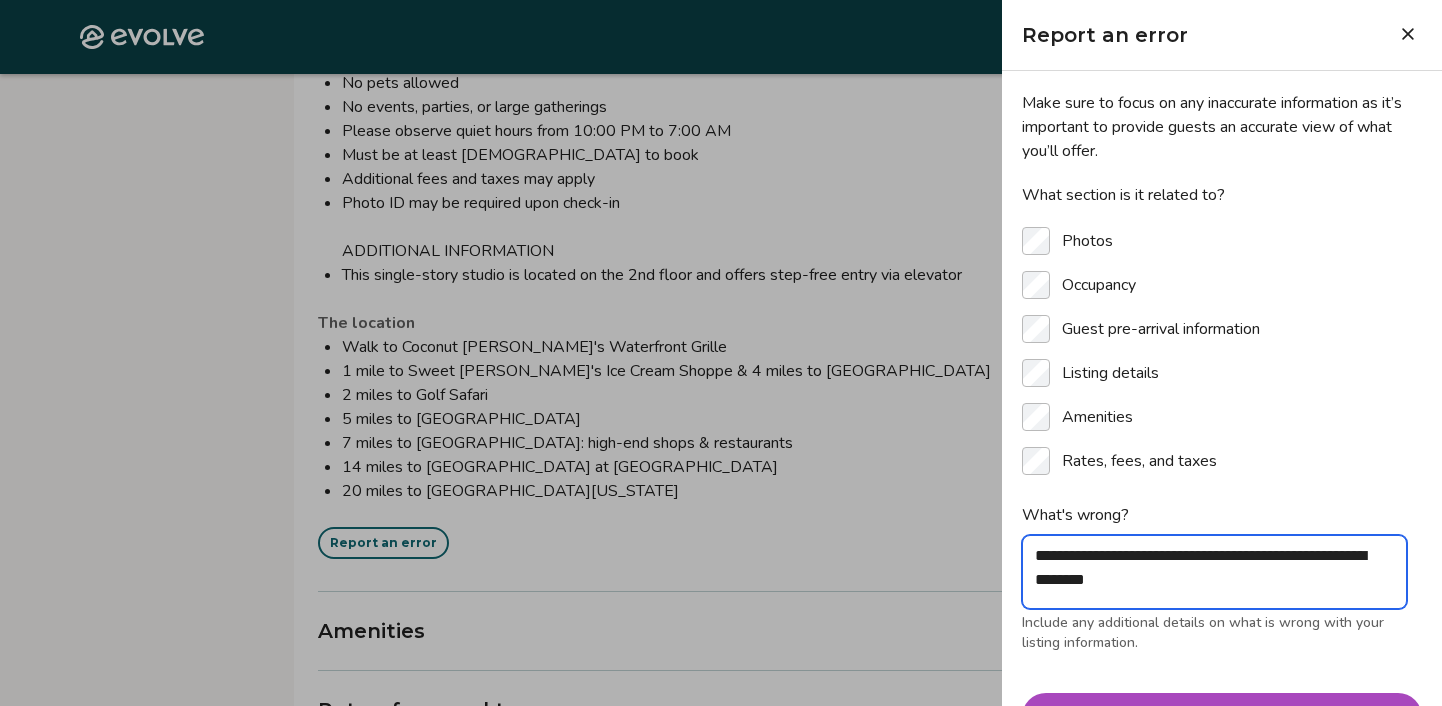 type on "**********" 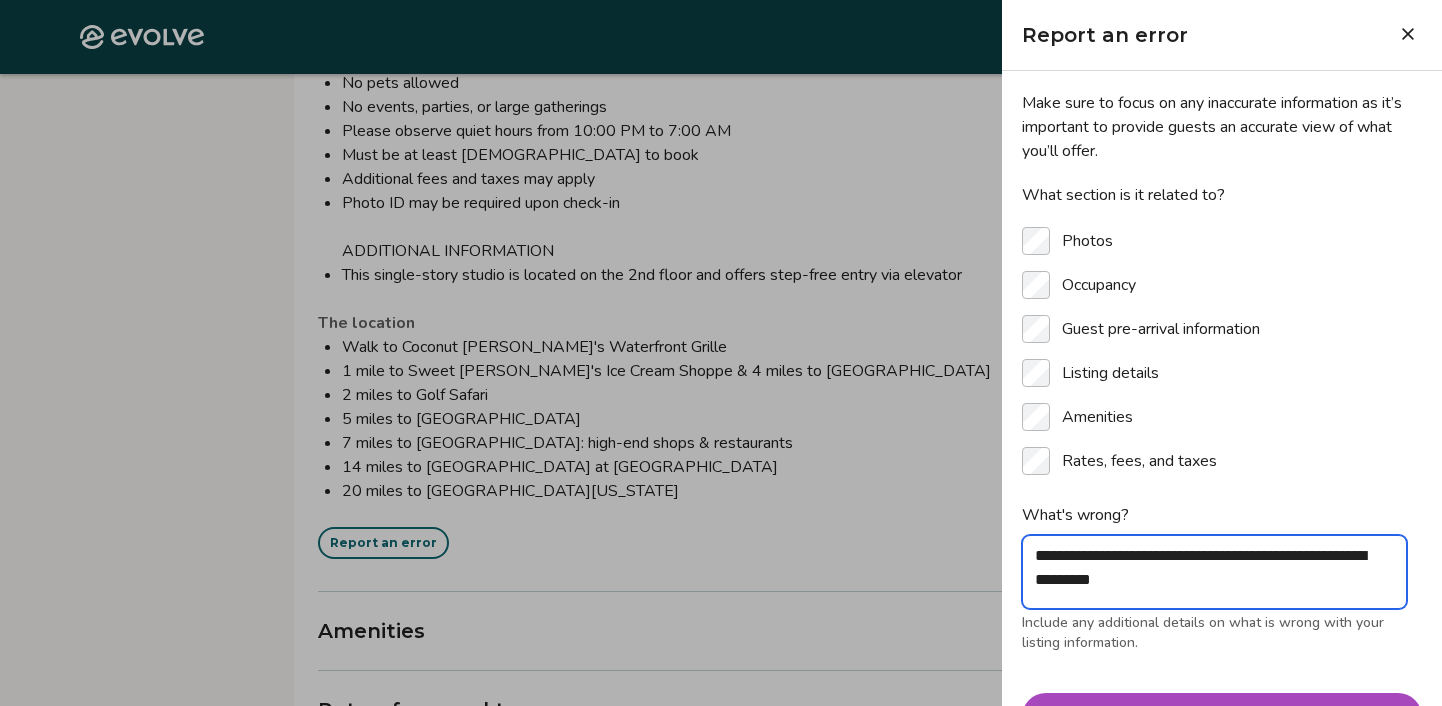 type on "**********" 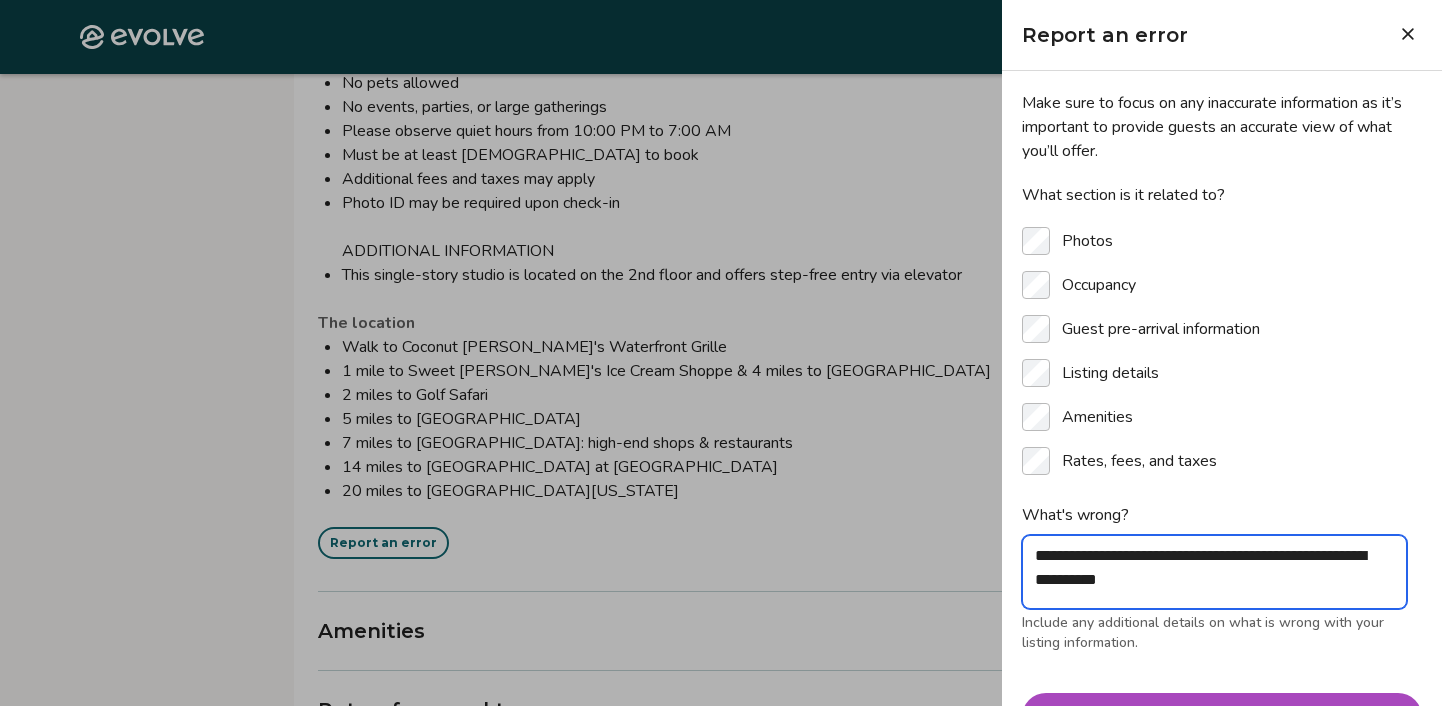 type on "**********" 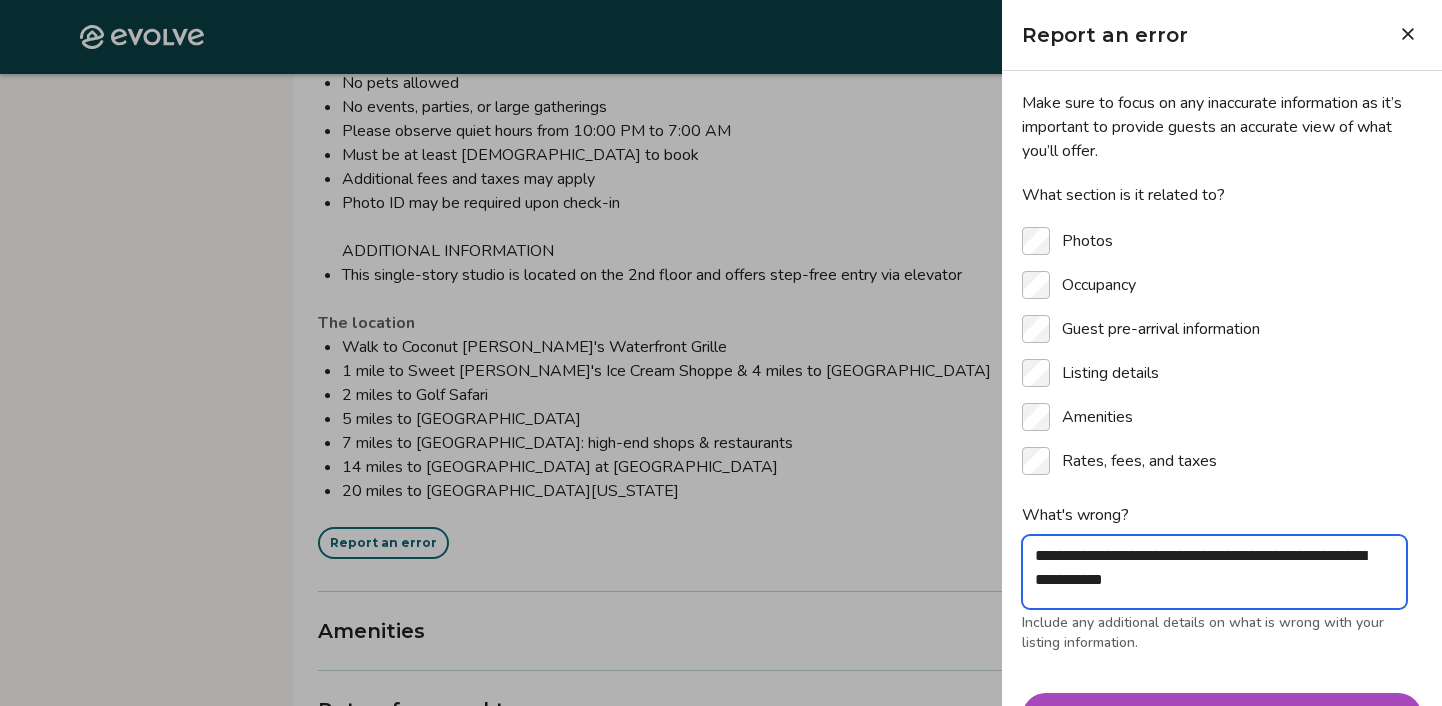 type on "*" 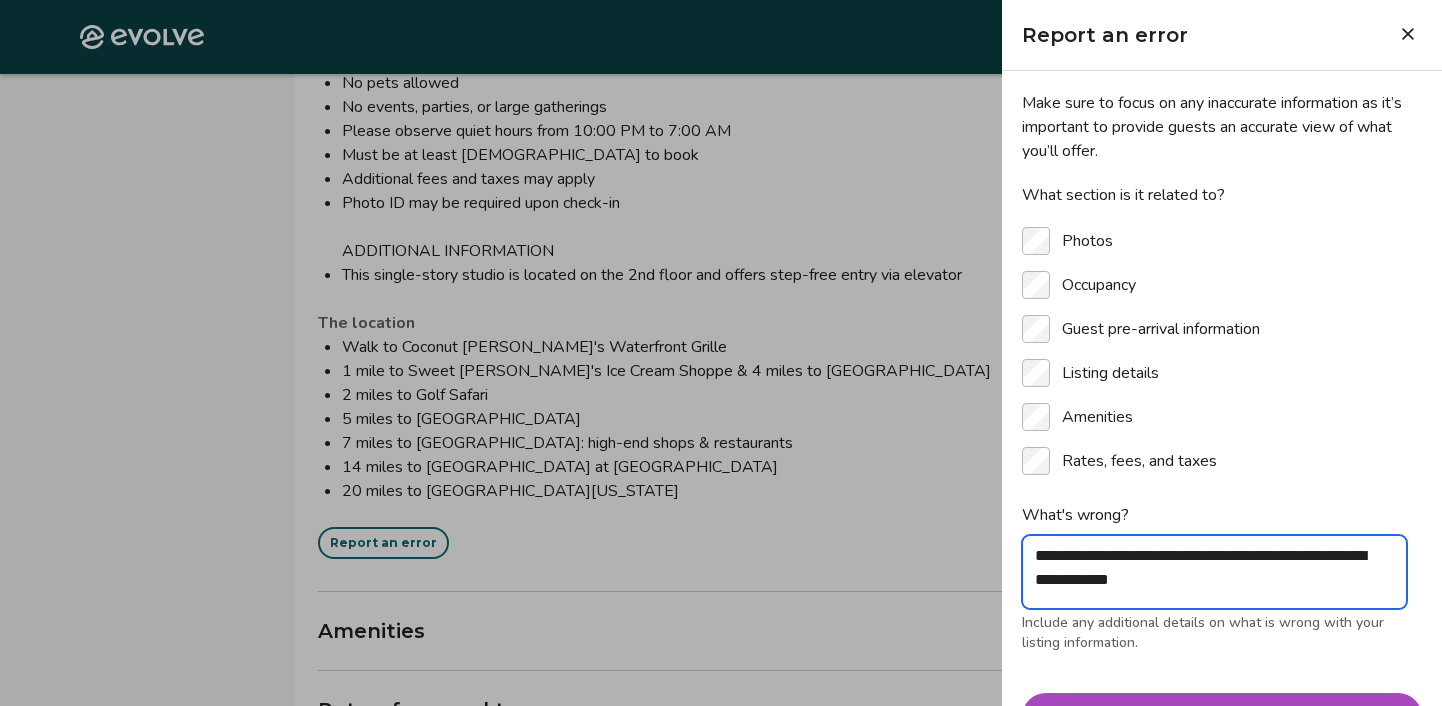 type on "**********" 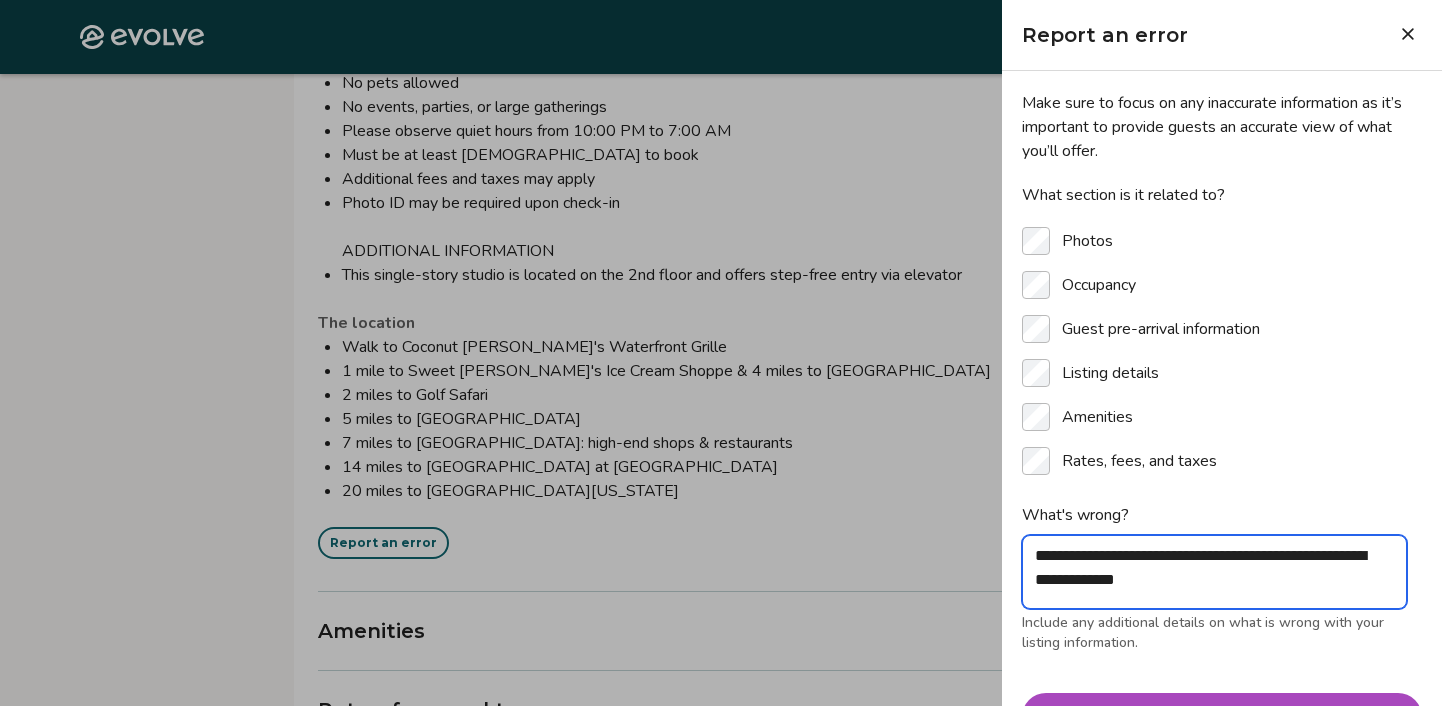 type on "**********" 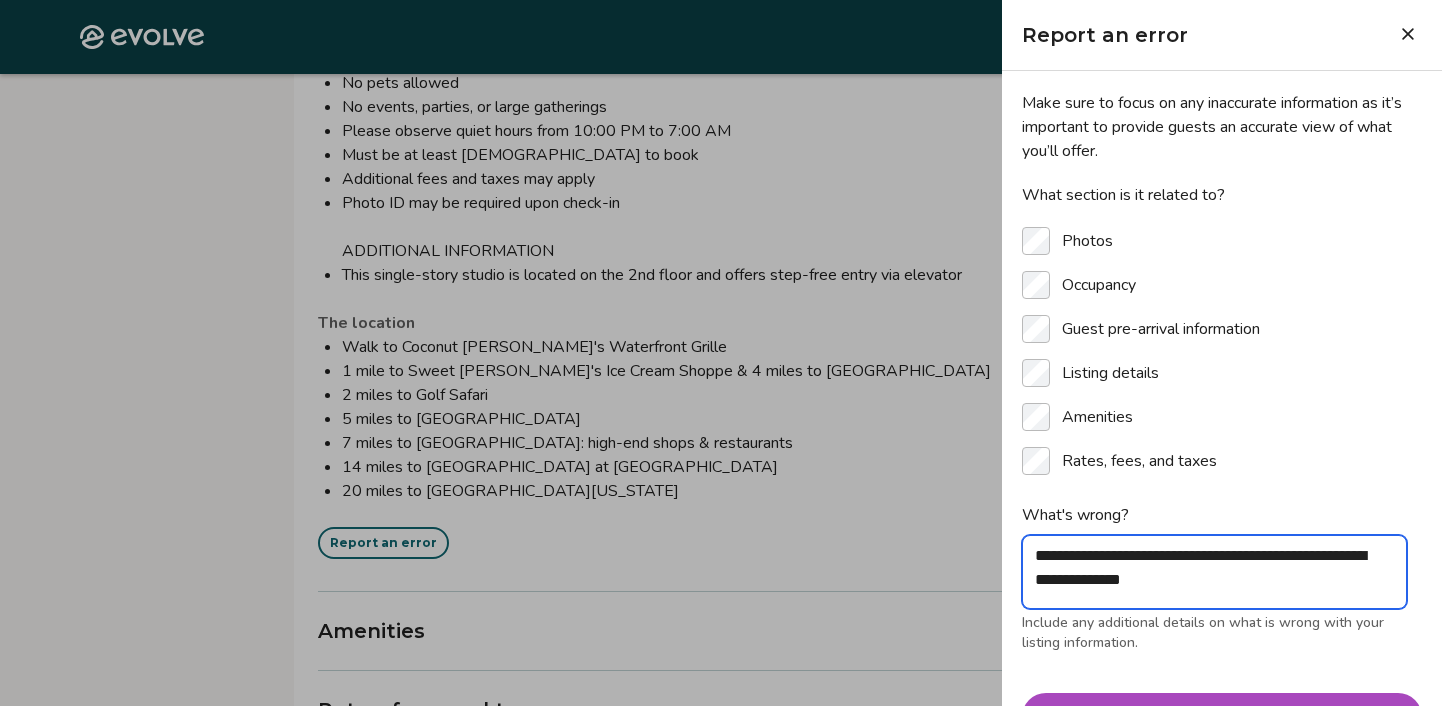 type on "**********" 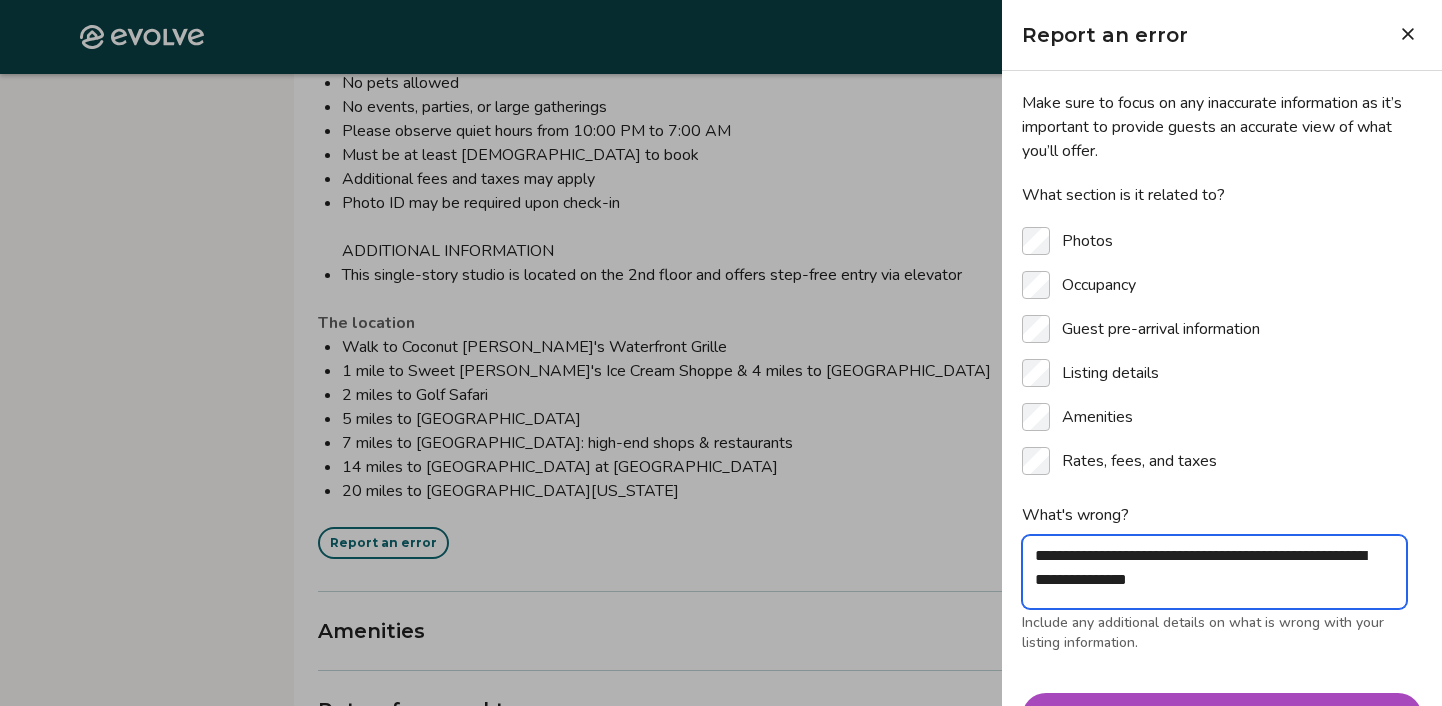 type on "**********" 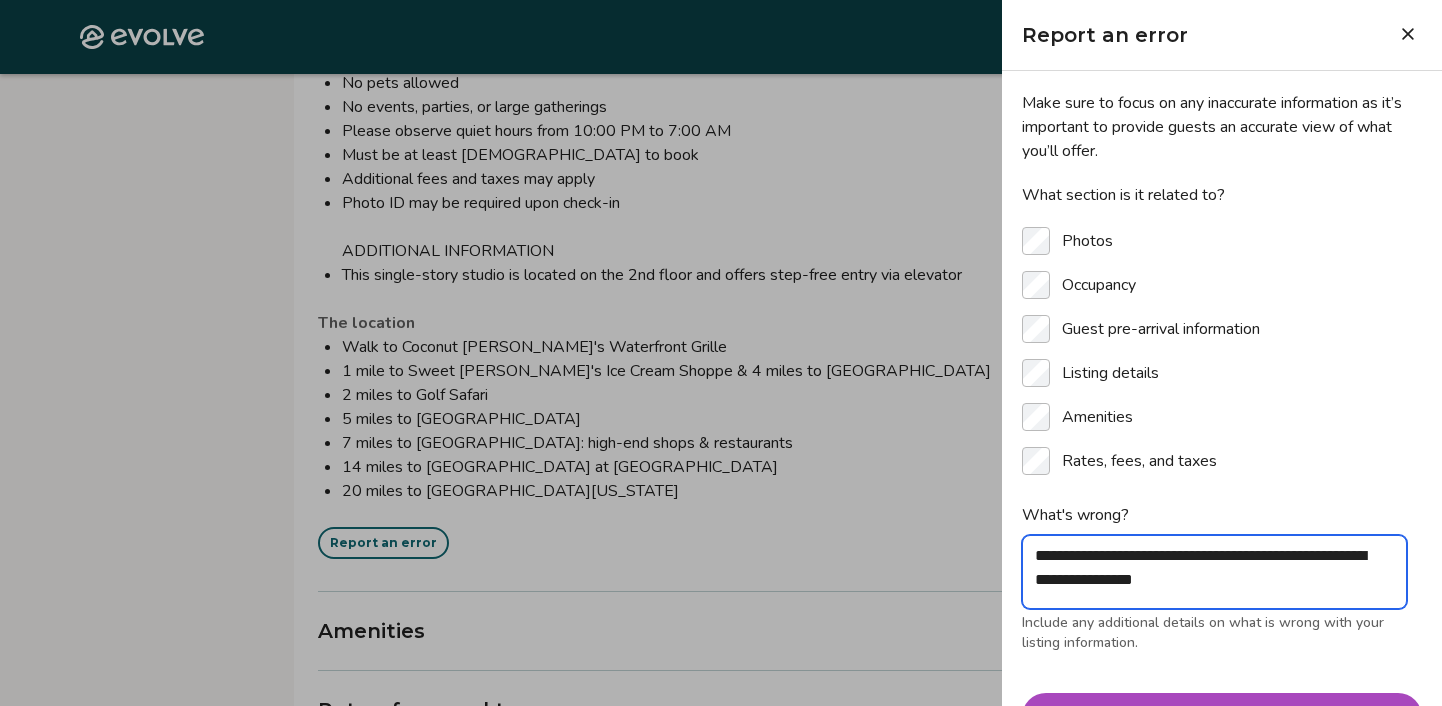 type on "*" 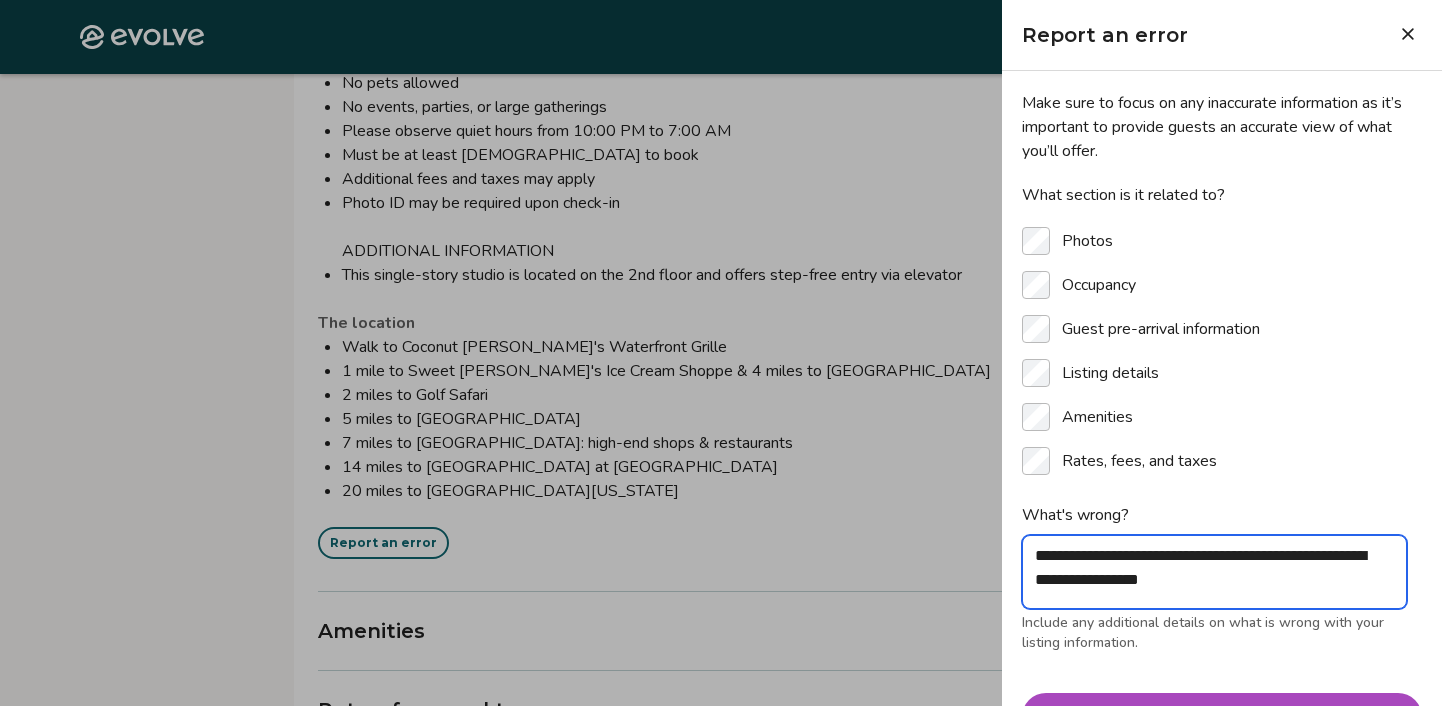 type on "**********" 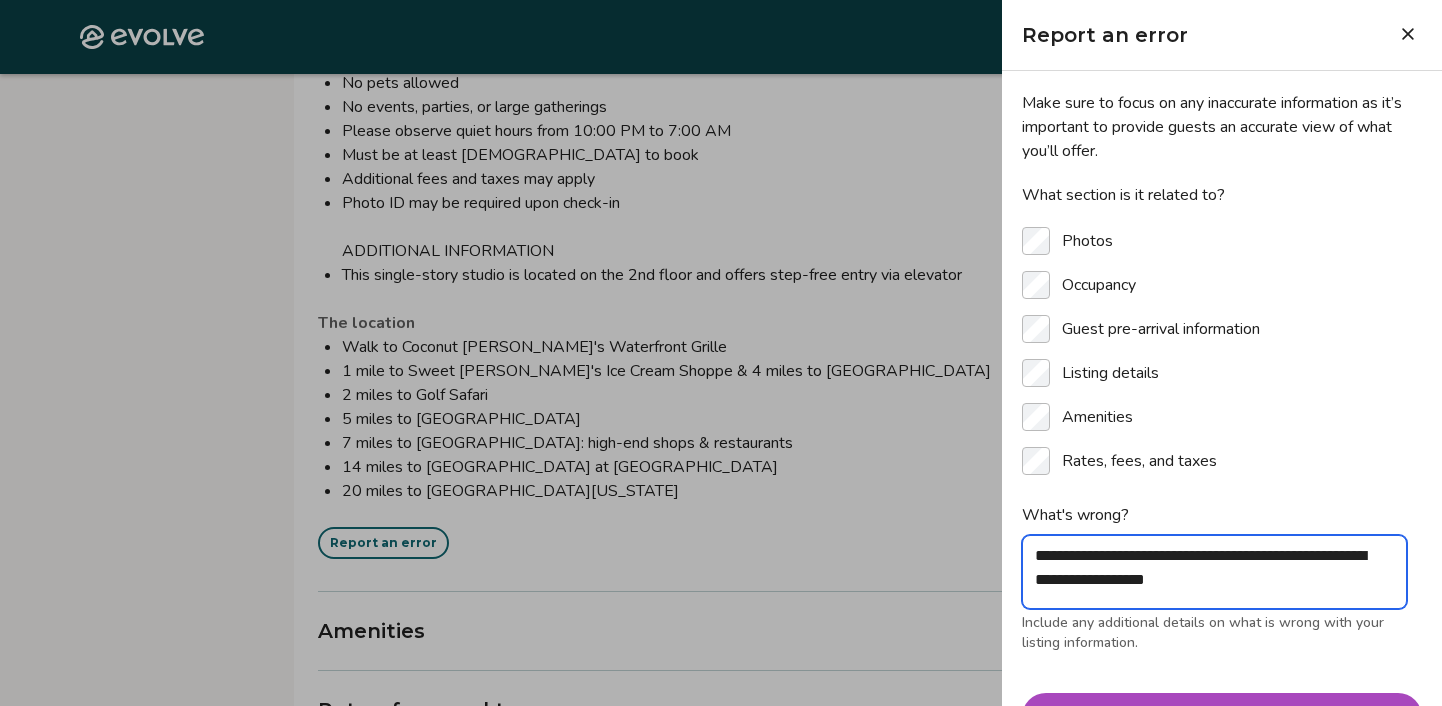 type on "**********" 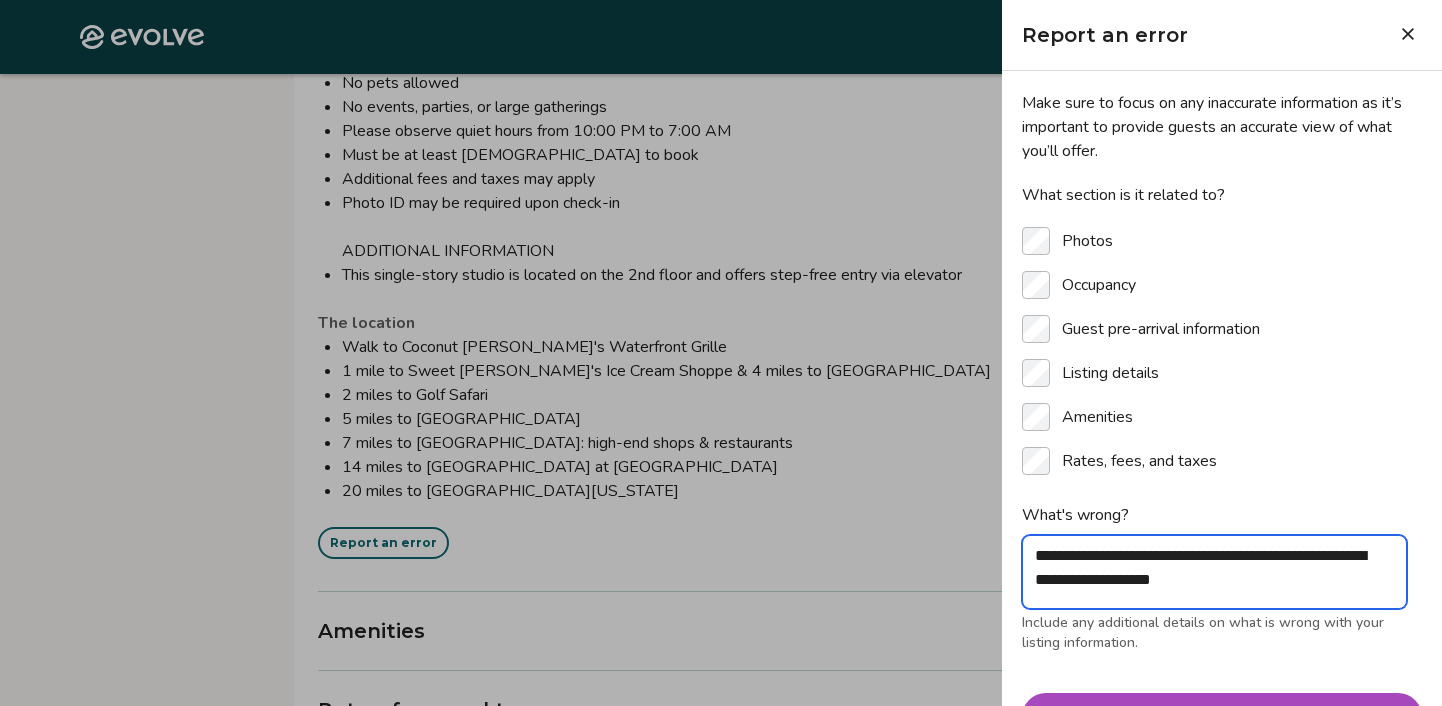 type on "**********" 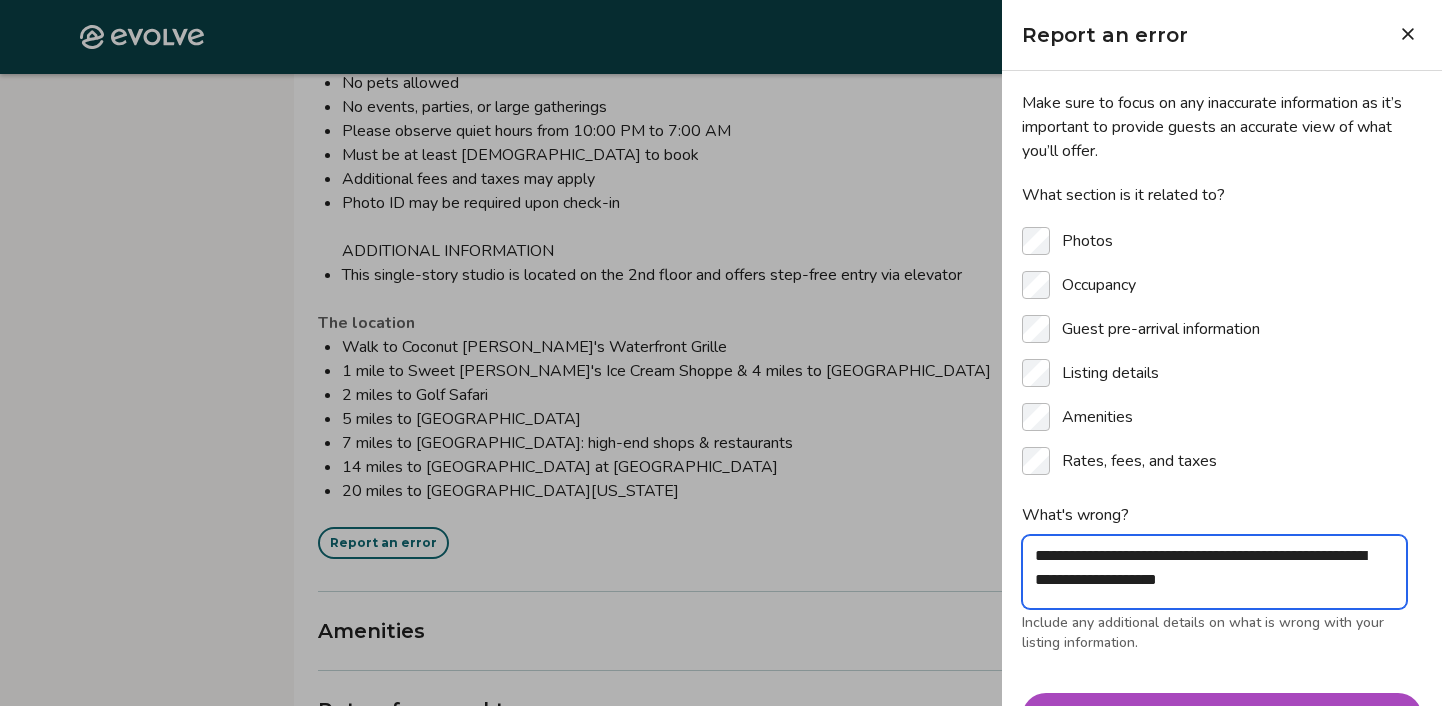 type on "**********" 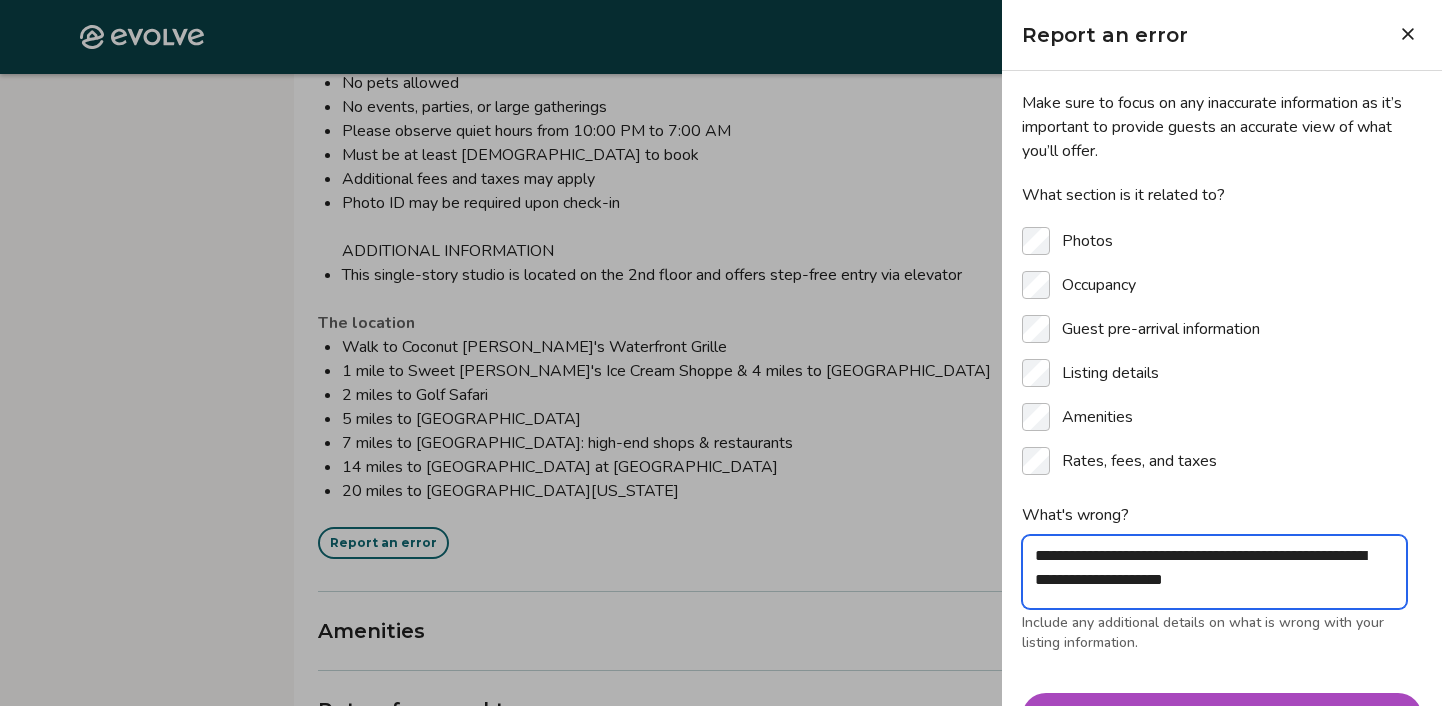 type on "*" 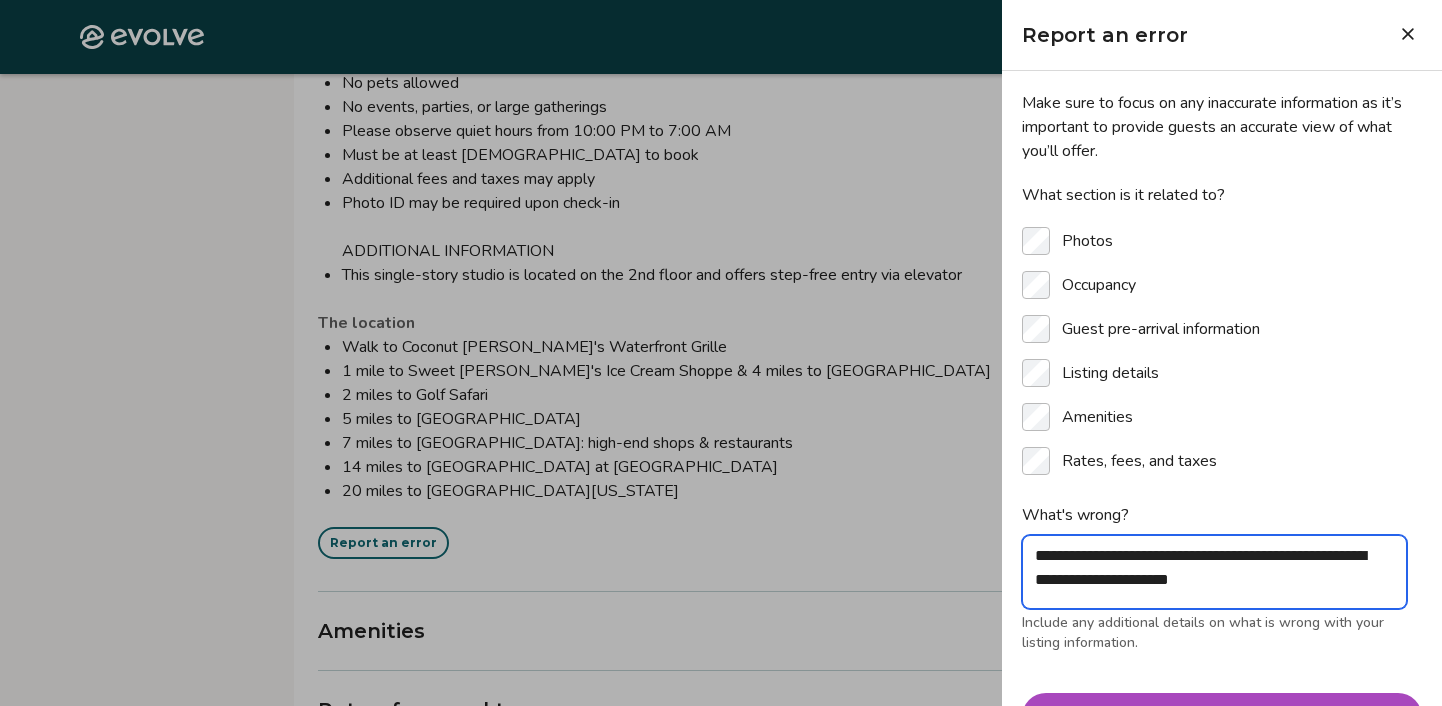 type on "**********" 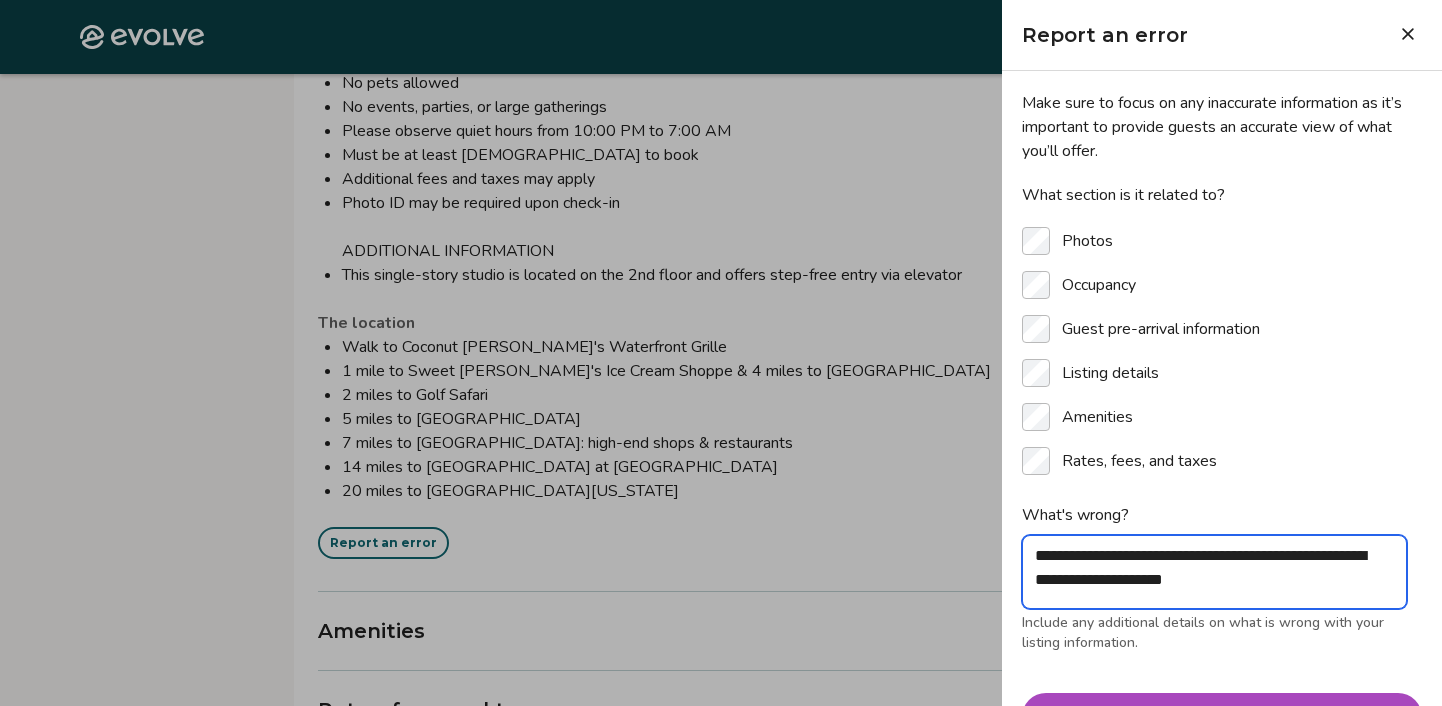 type on "**********" 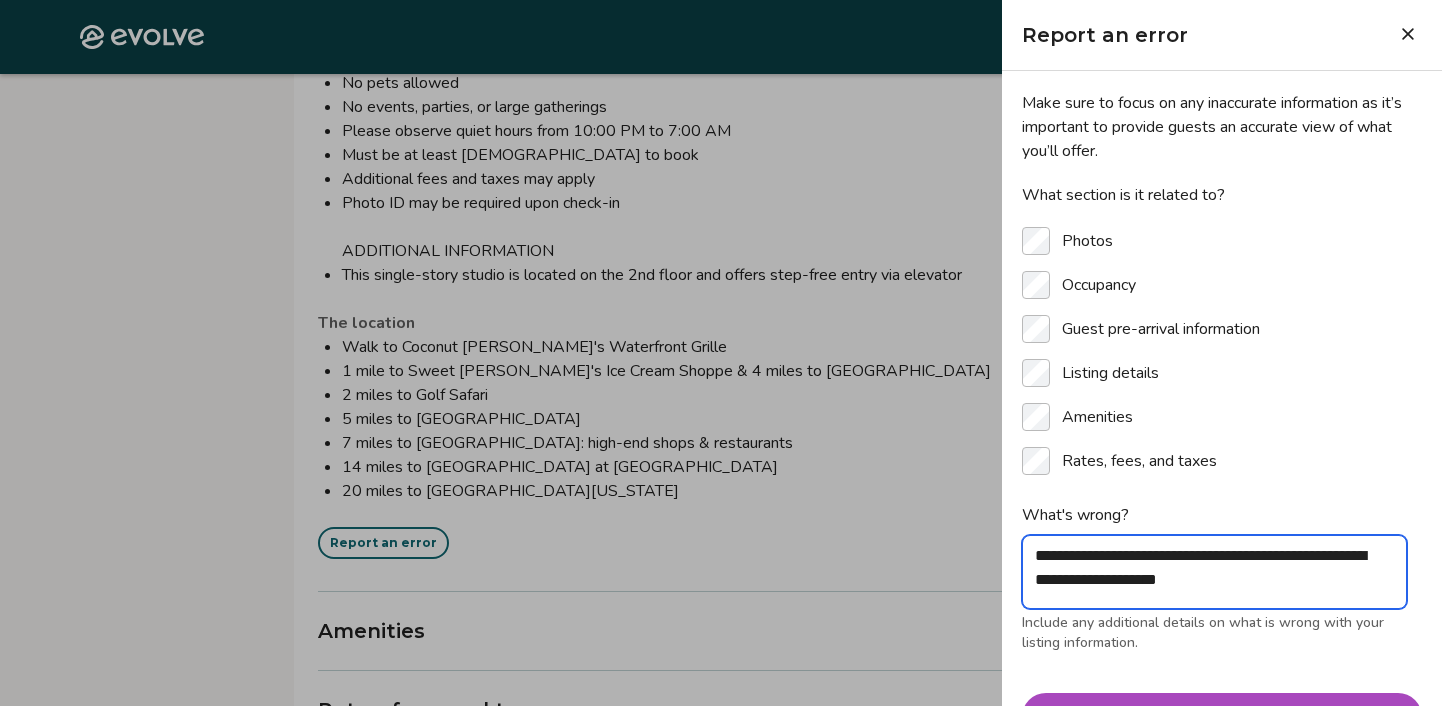 type on "**********" 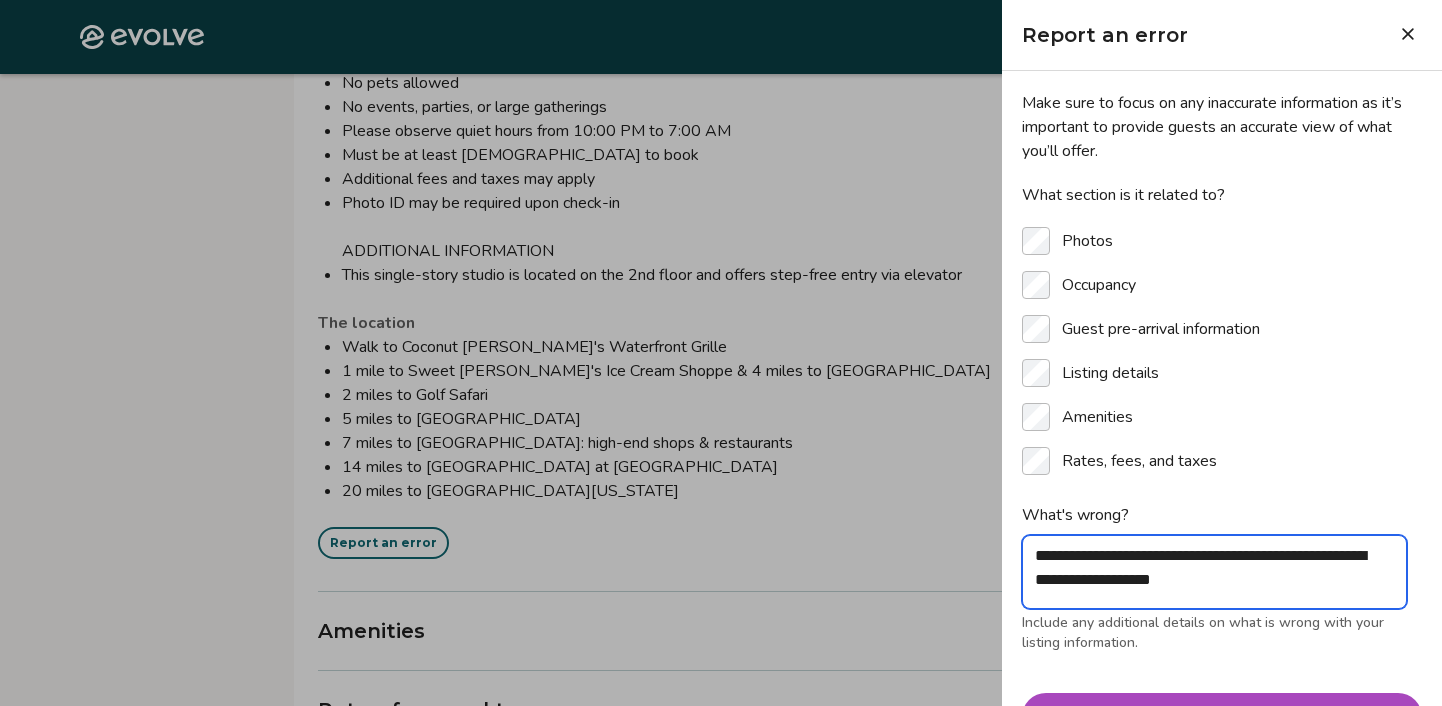 type on "**********" 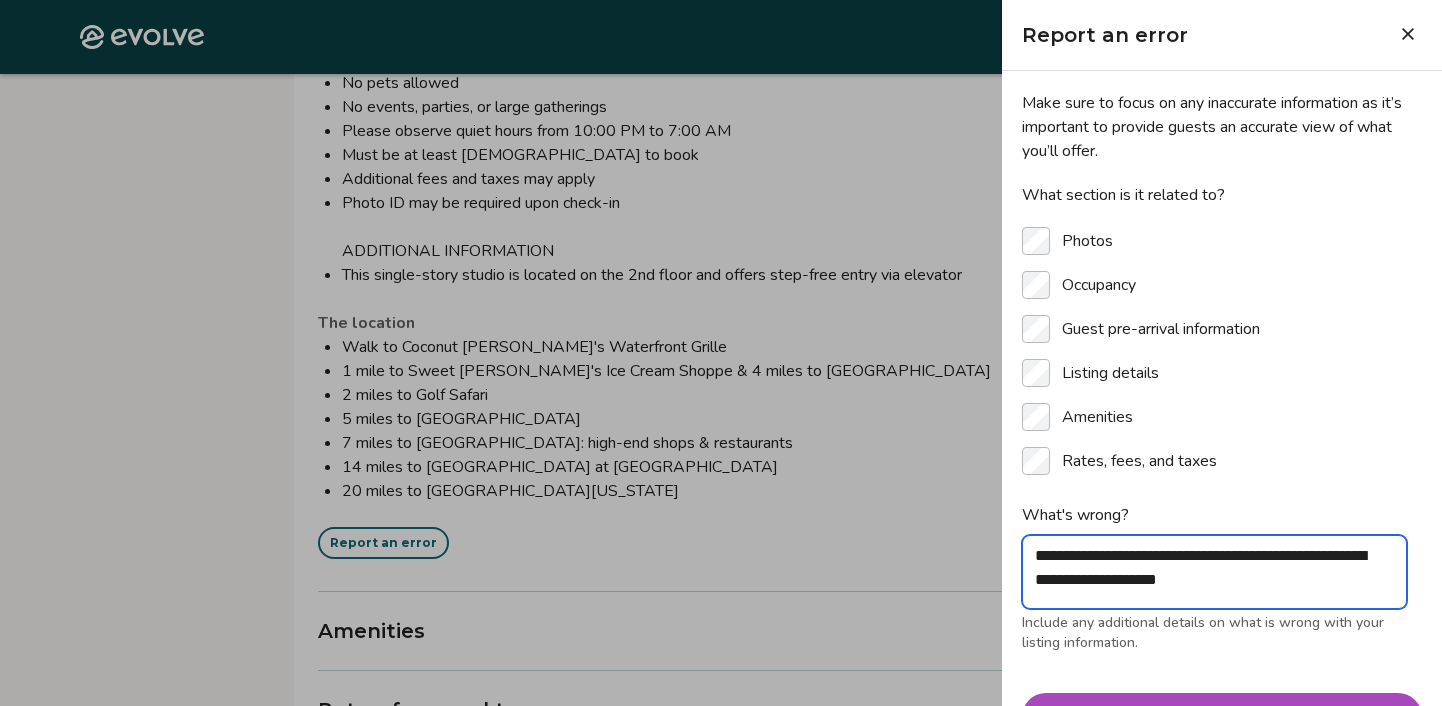 type on "**********" 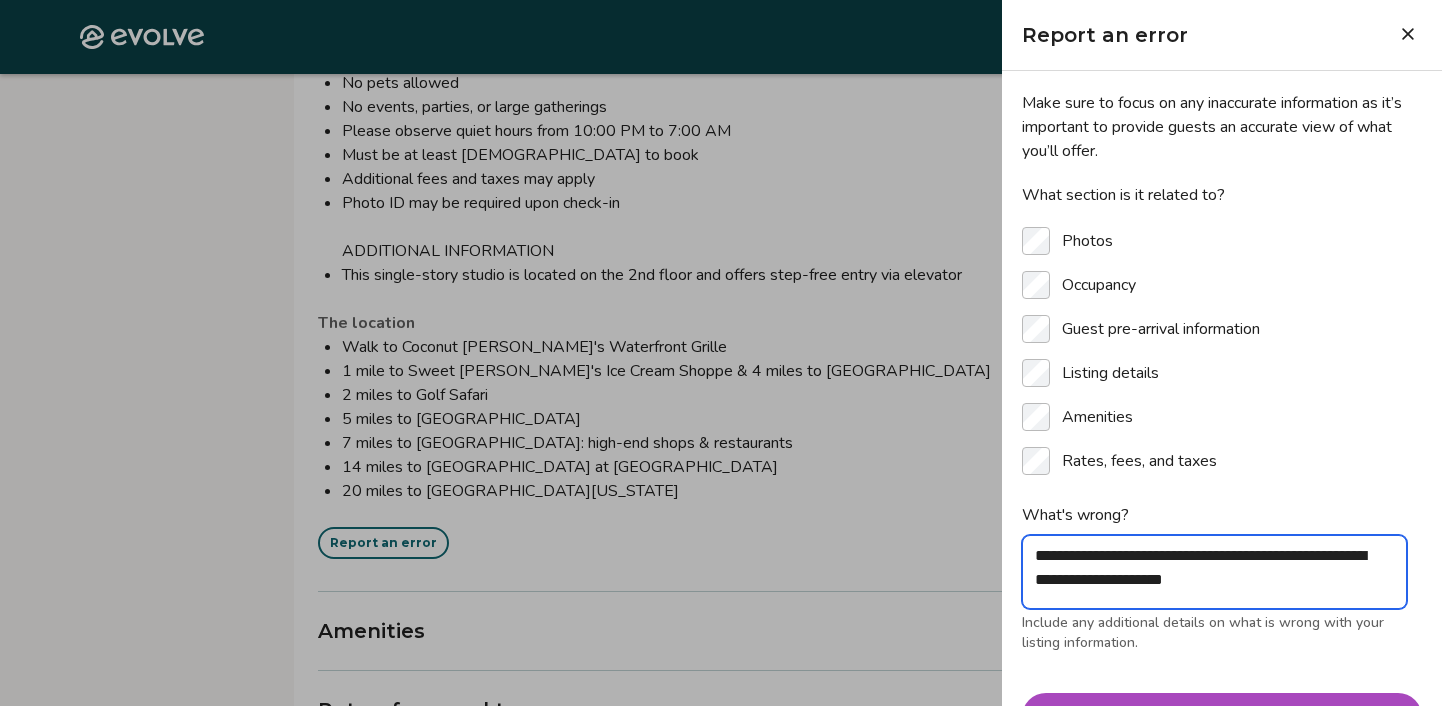 type on "**********" 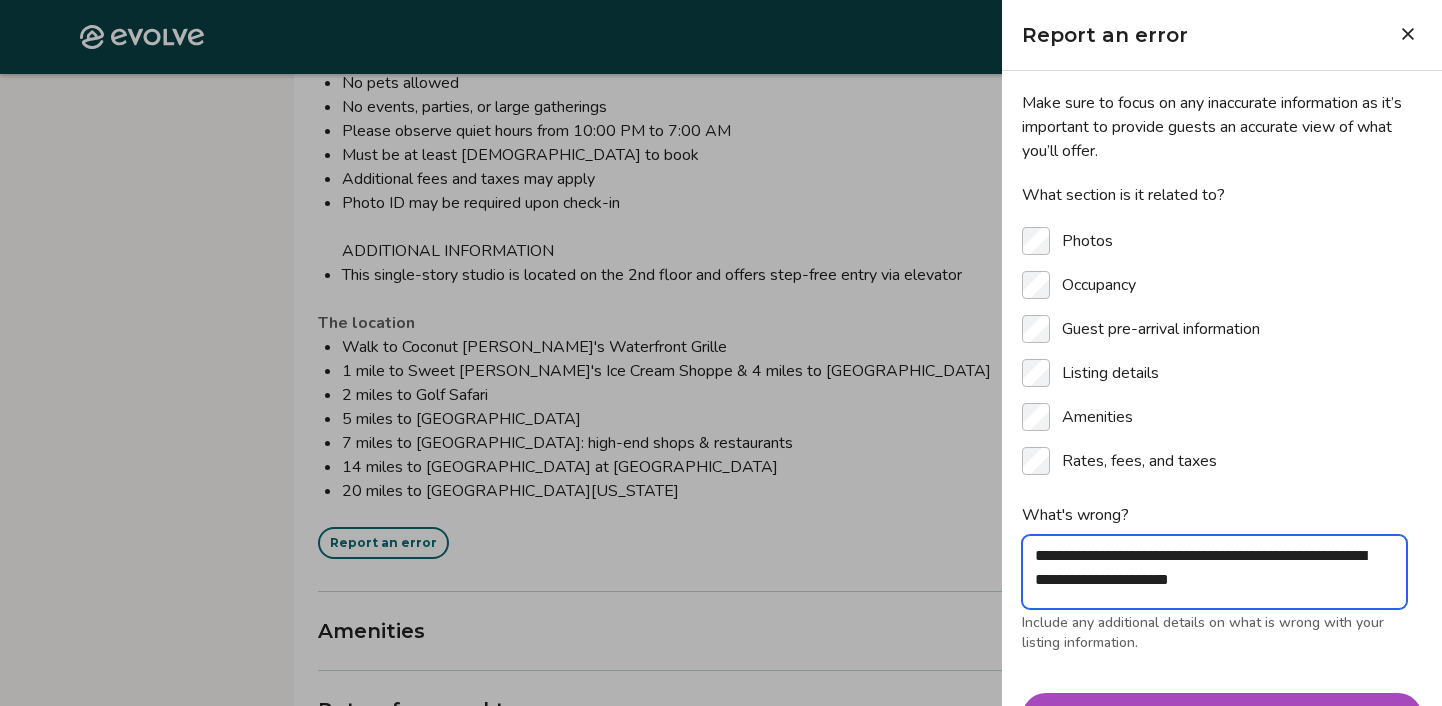 type on "**********" 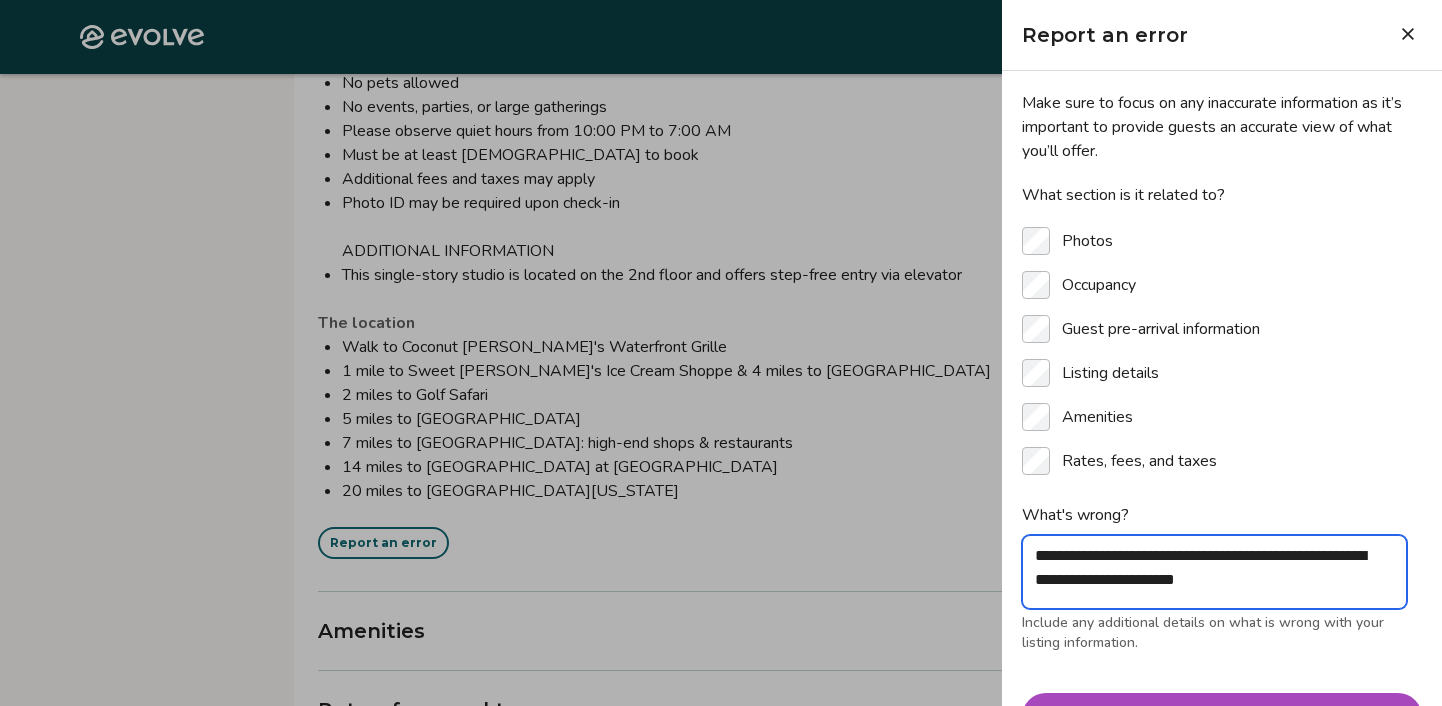 type on "**********" 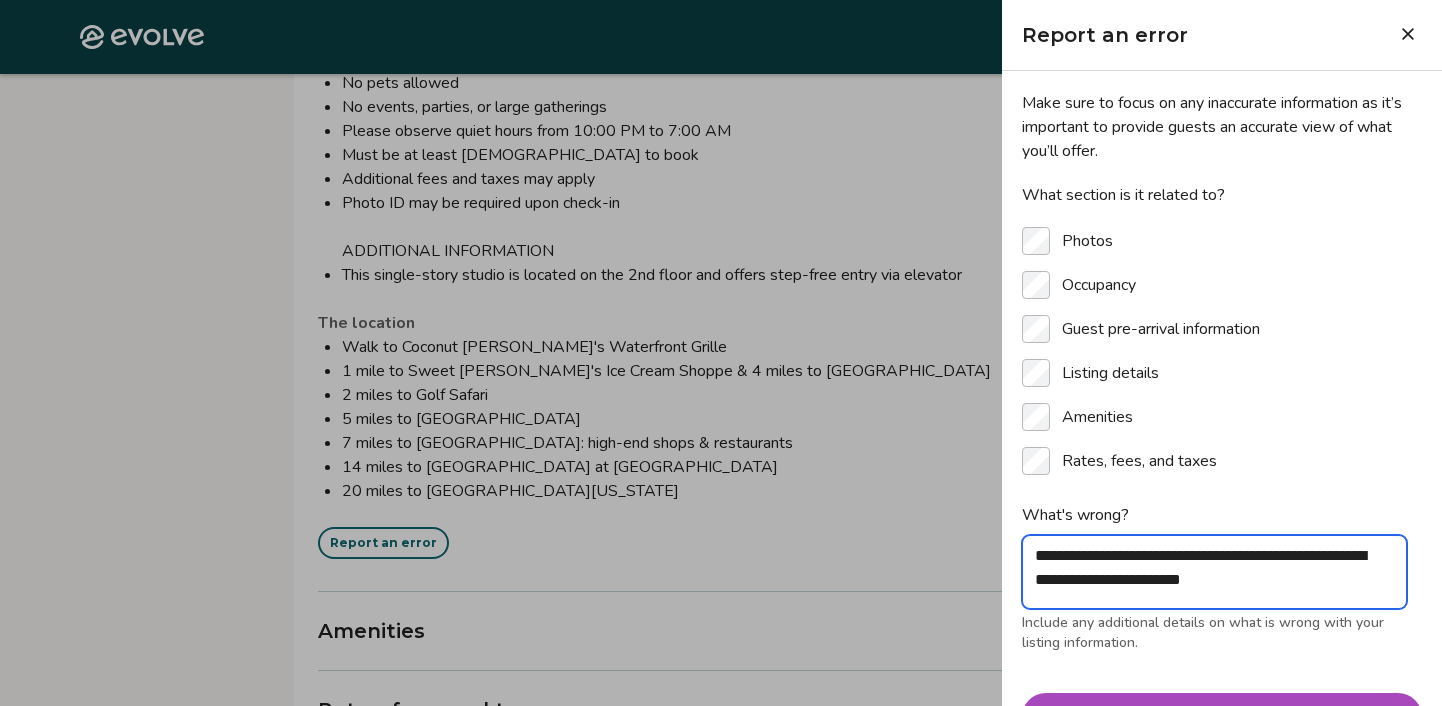 type on "**********" 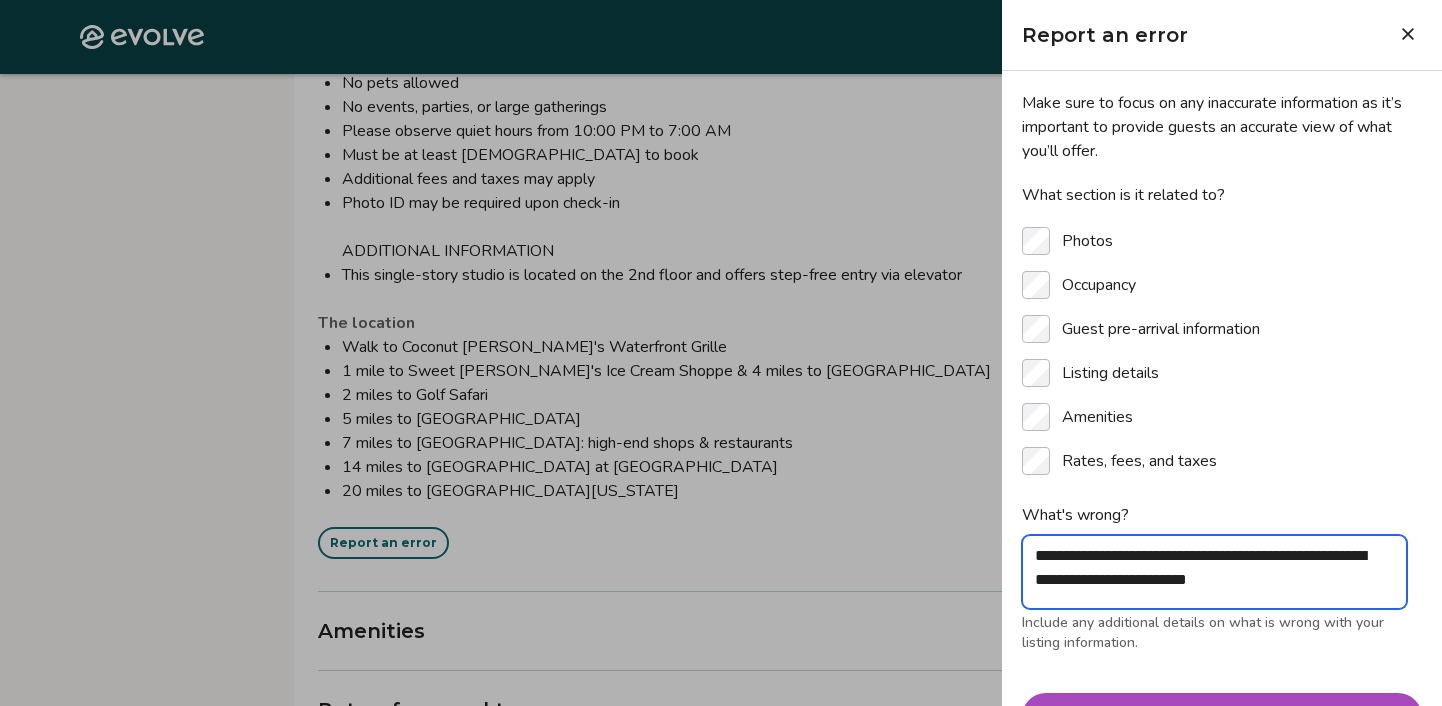 type on "**********" 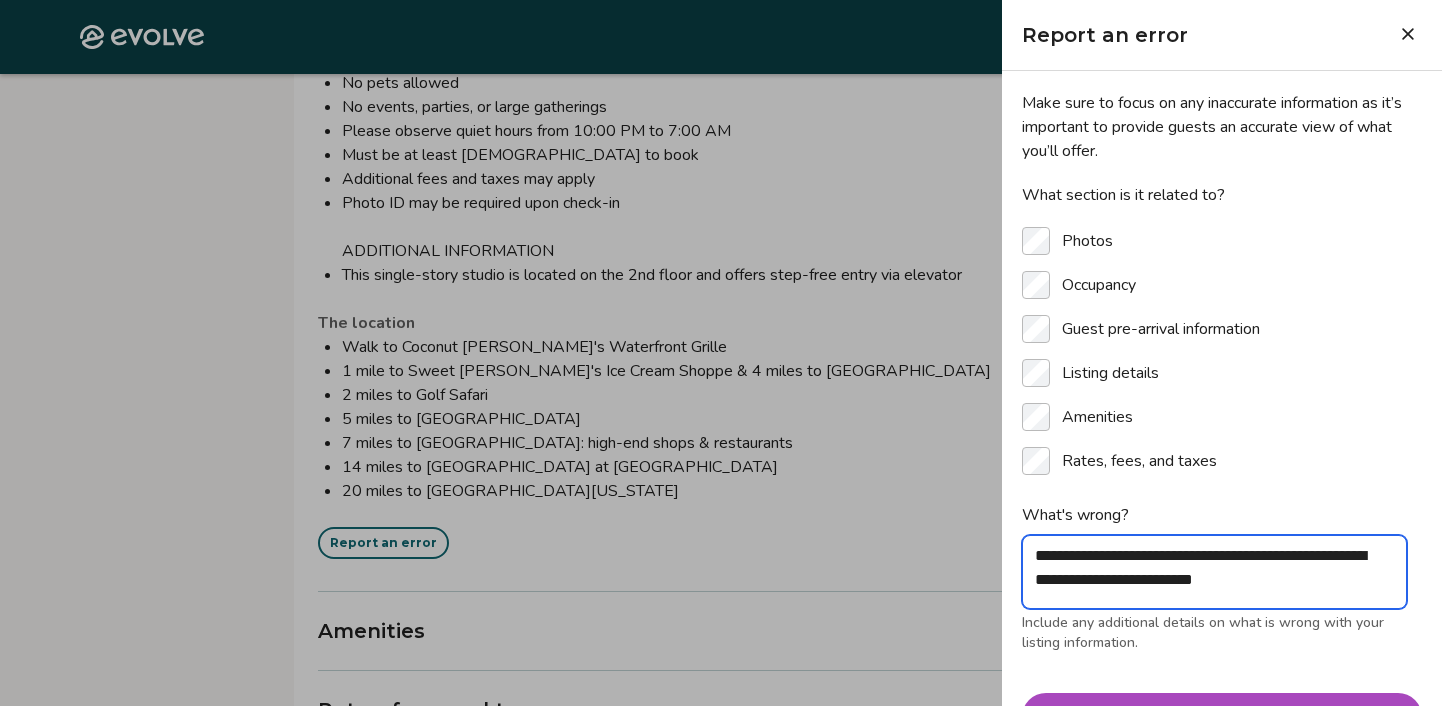 type on "**********" 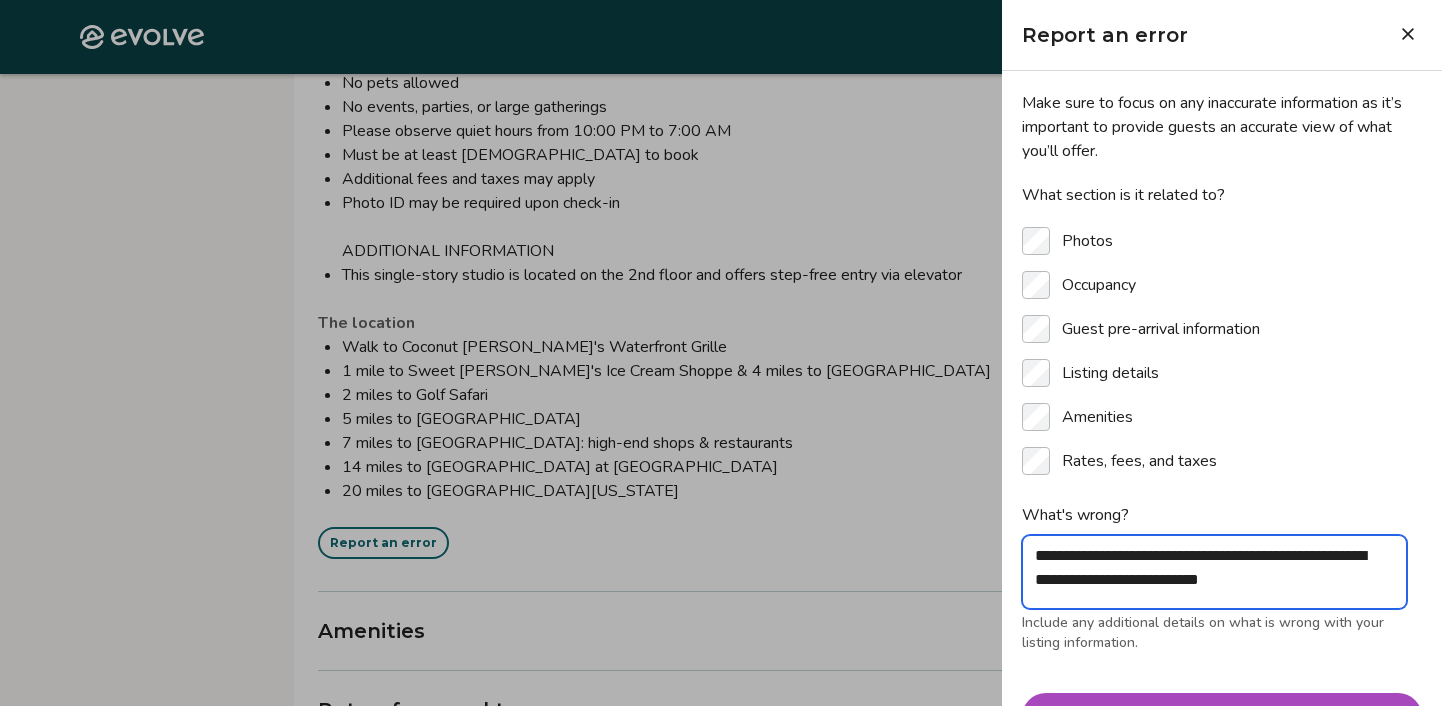 type on "**********" 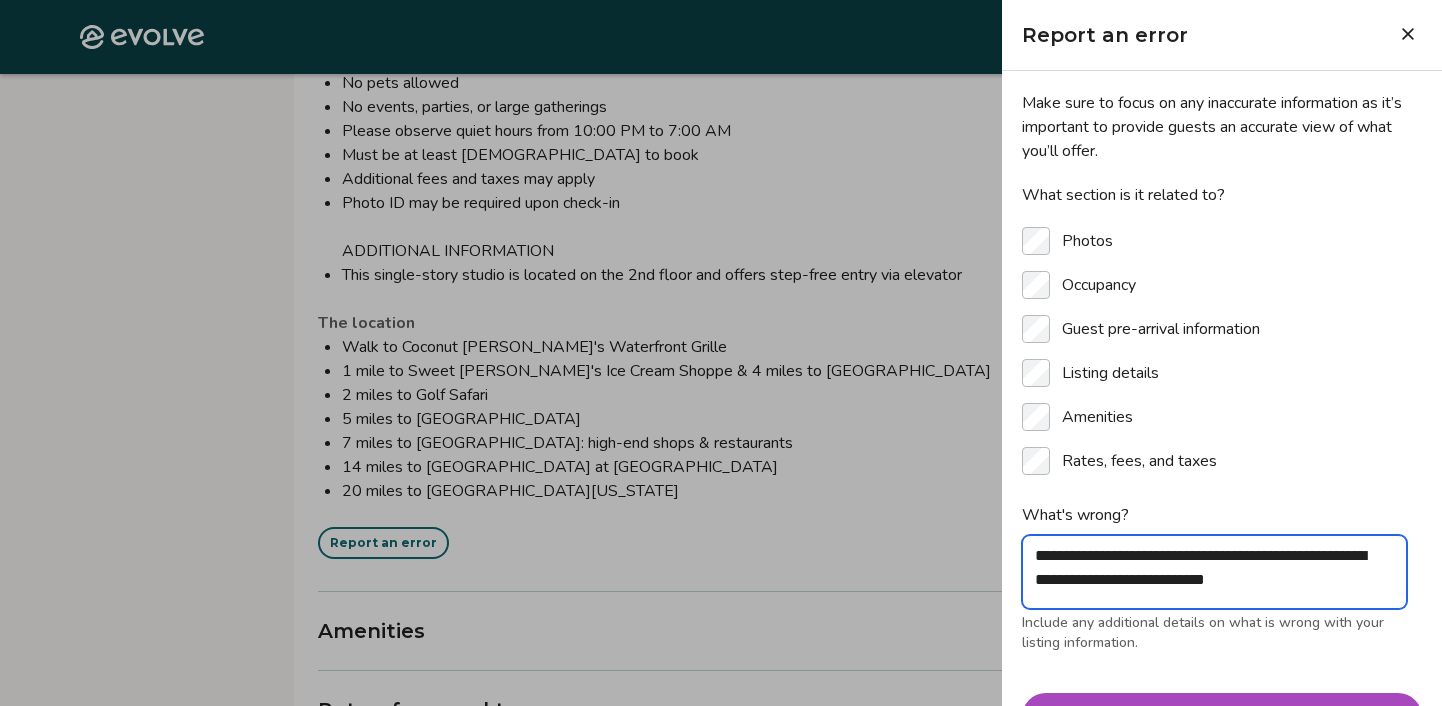type on "**********" 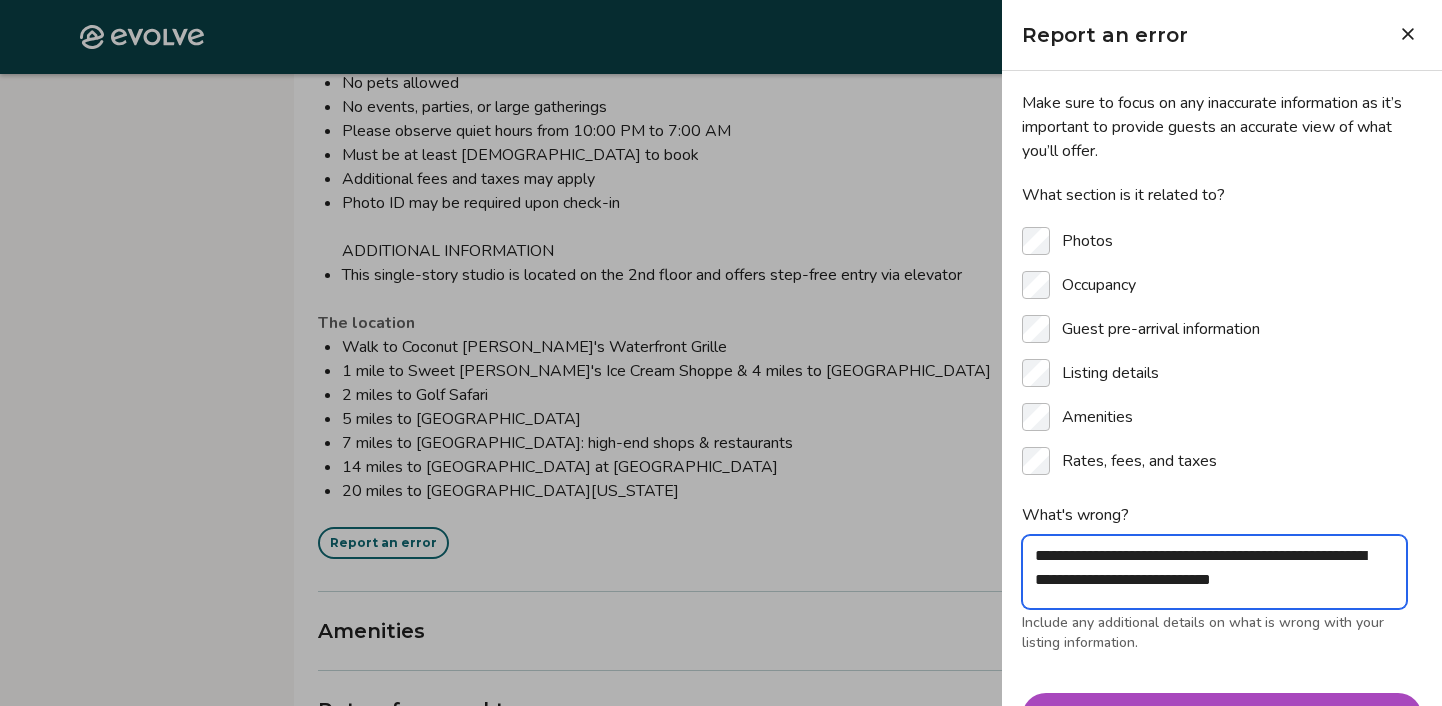 type on "**********" 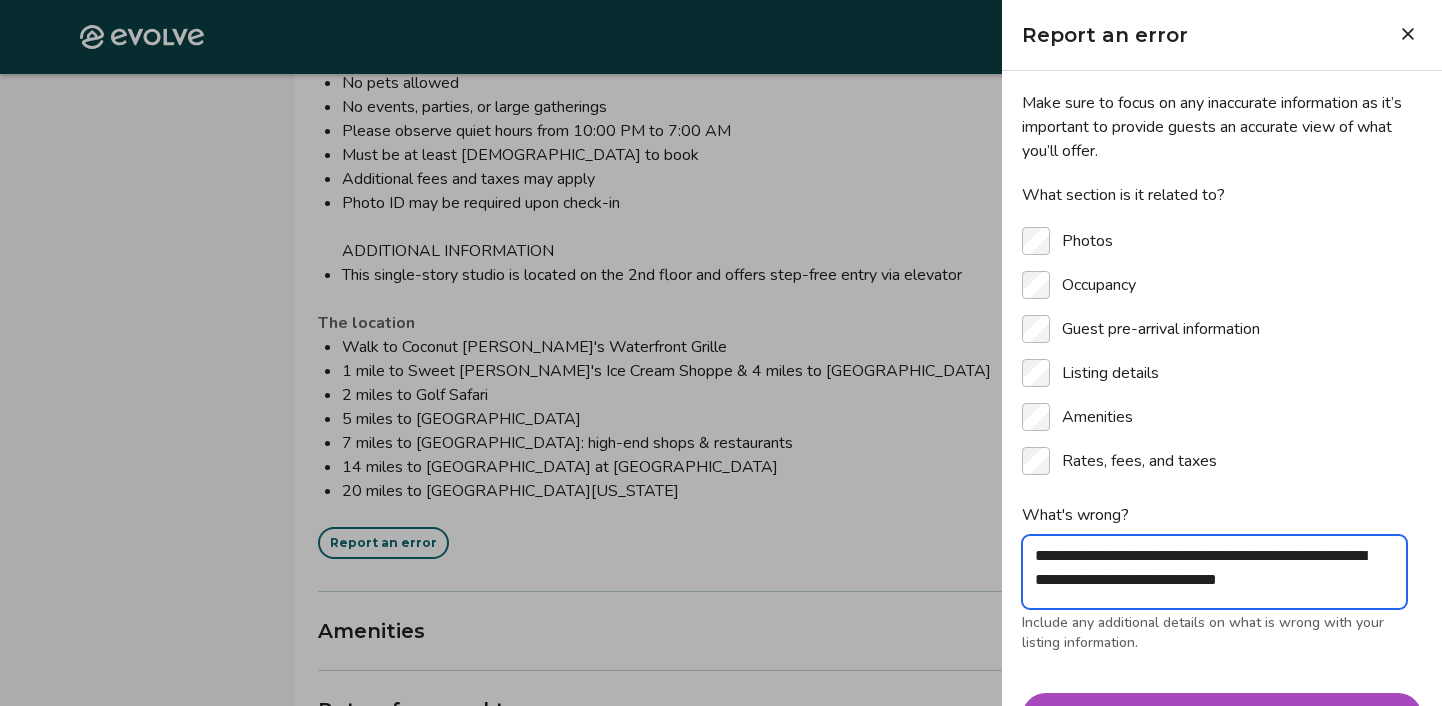 type 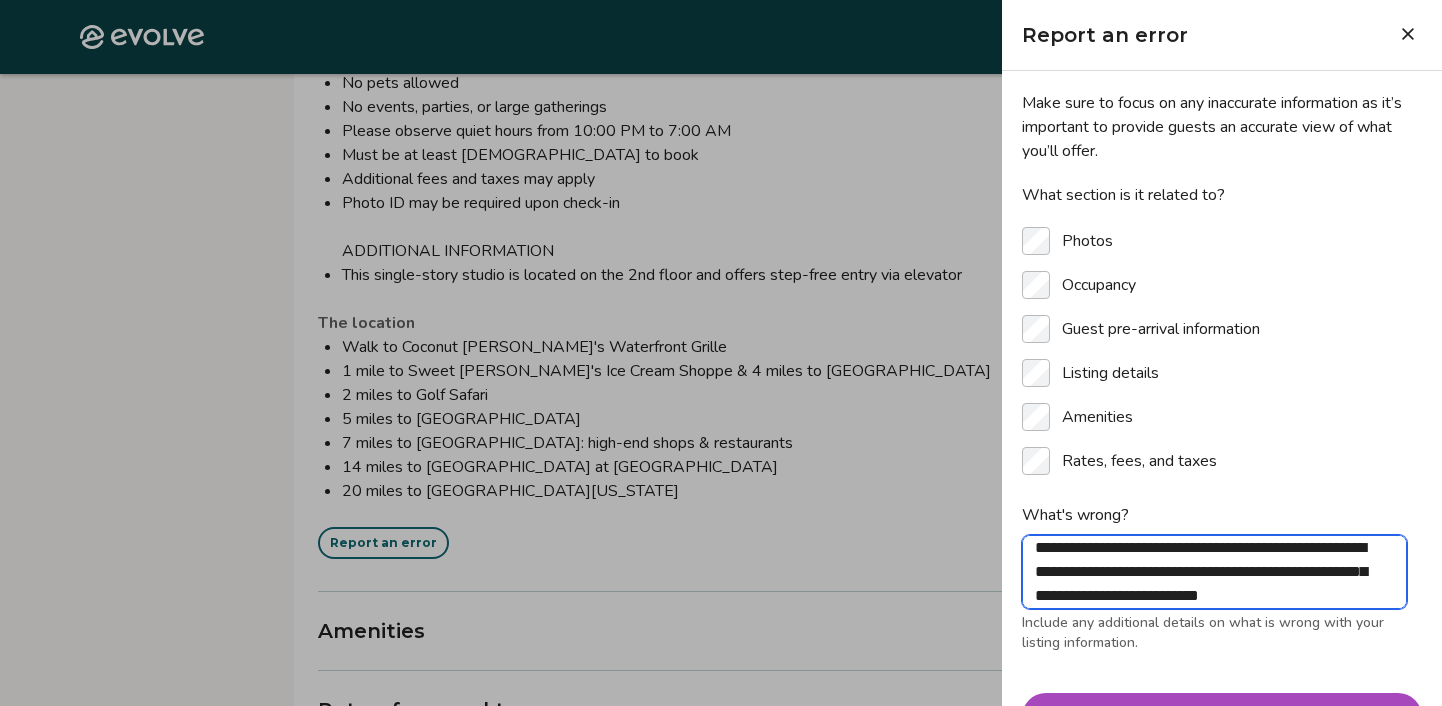 scroll, scrollTop: 32, scrollLeft: 0, axis: vertical 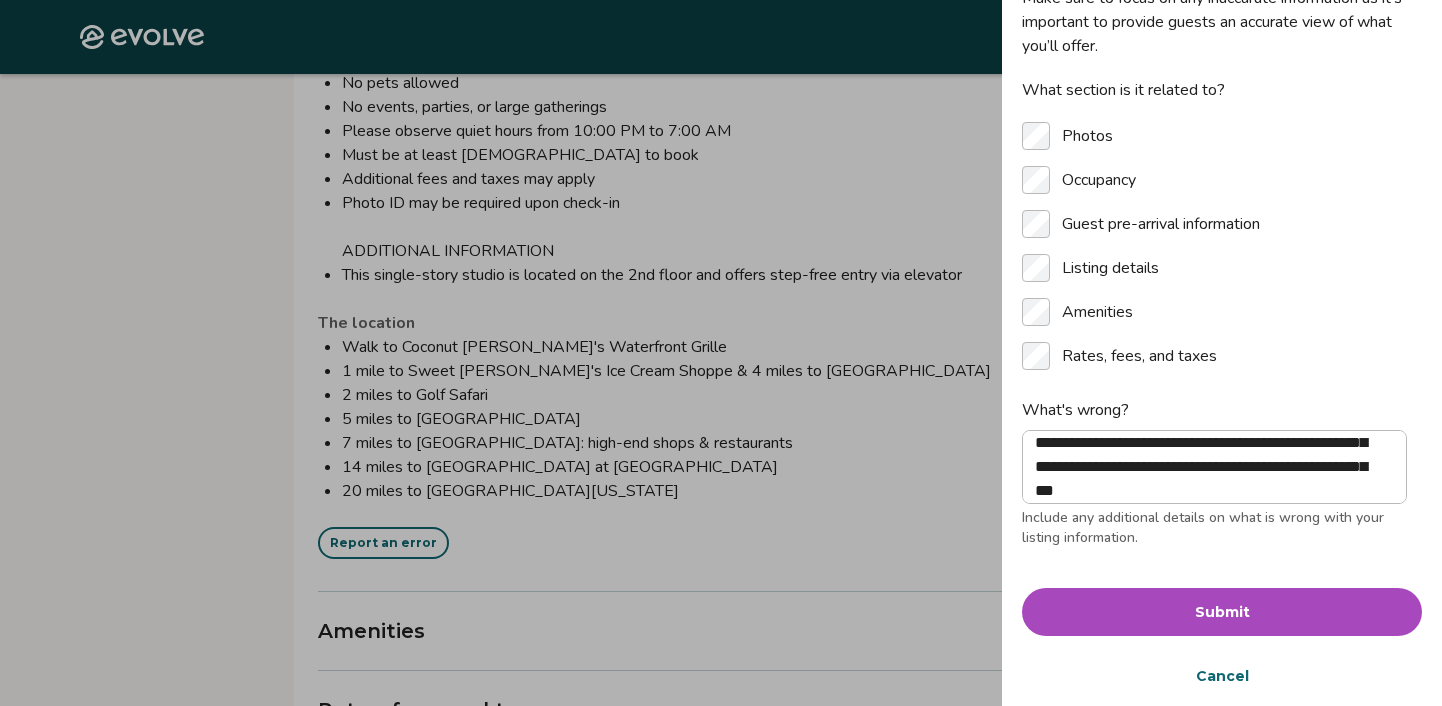 click on "Submit" at bounding box center [1222, 612] 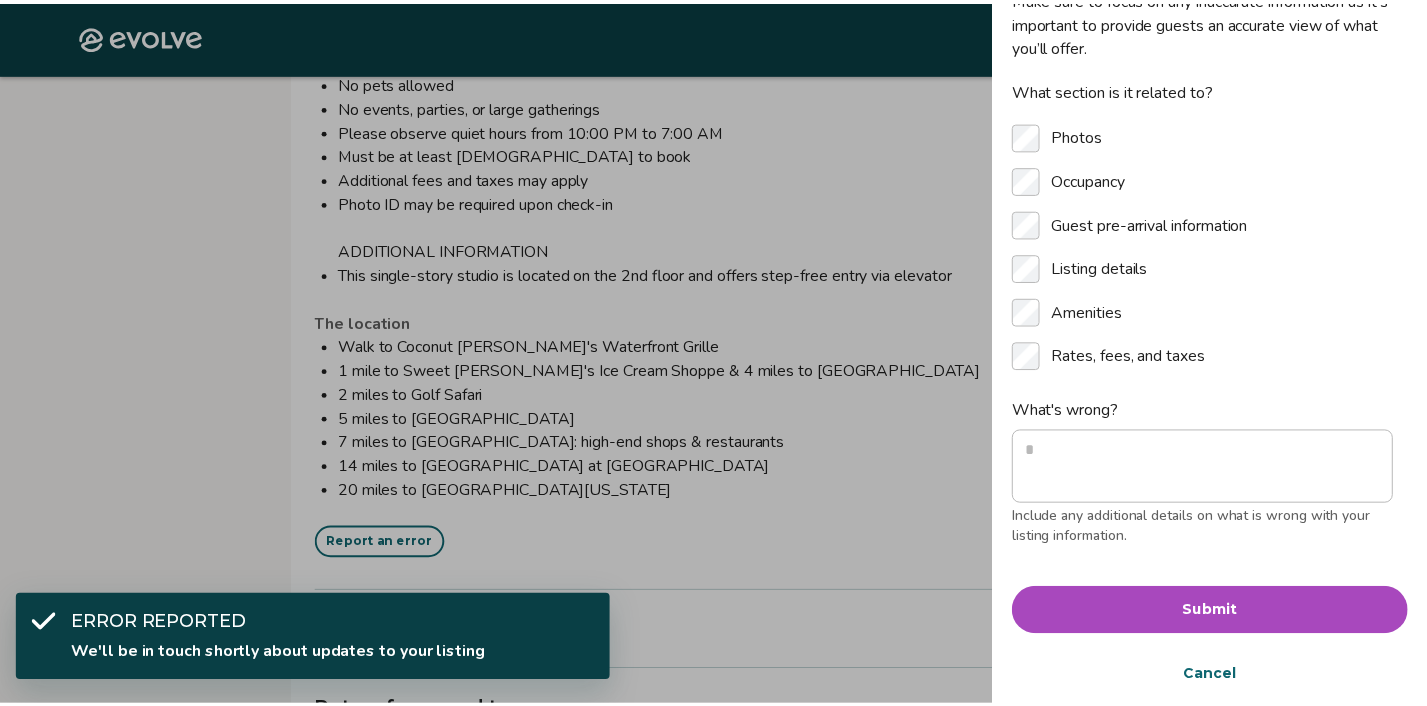 scroll, scrollTop: 0, scrollLeft: 0, axis: both 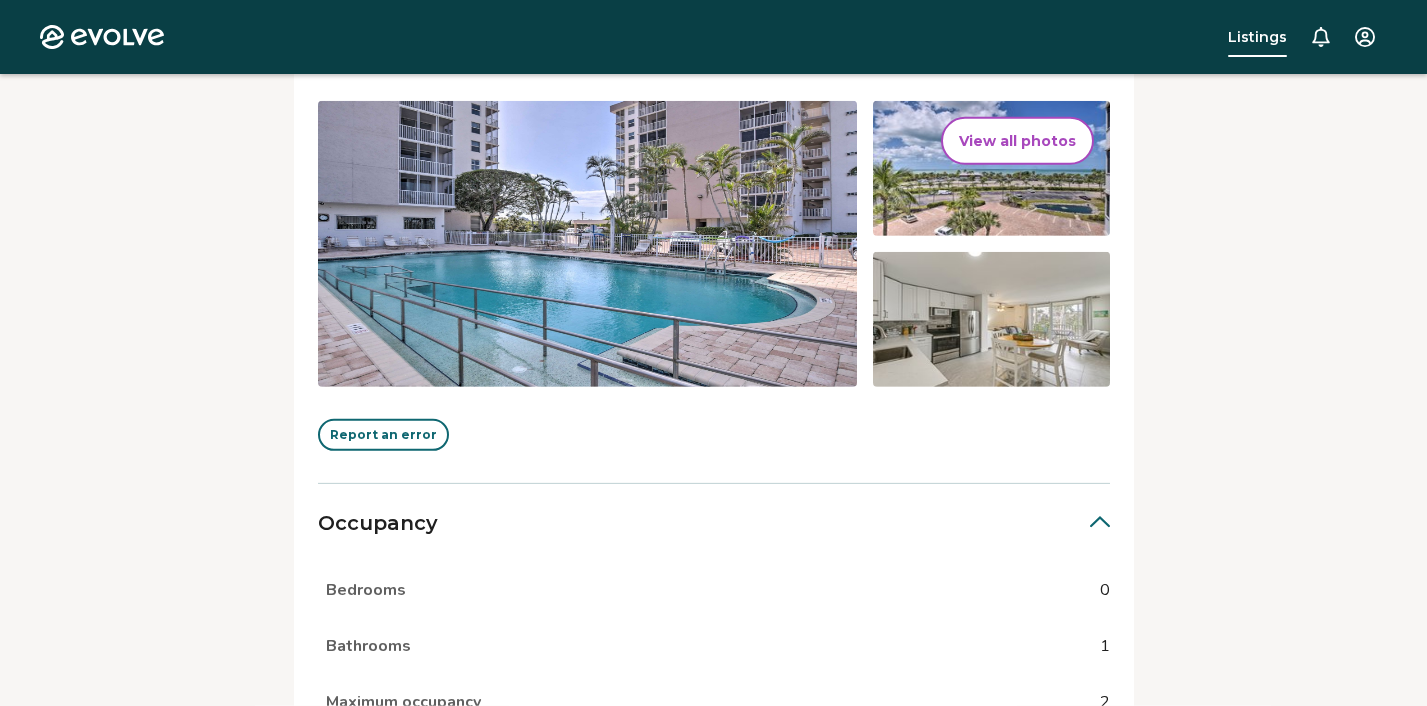 click on "Report an error" at bounding box center [383, 435] 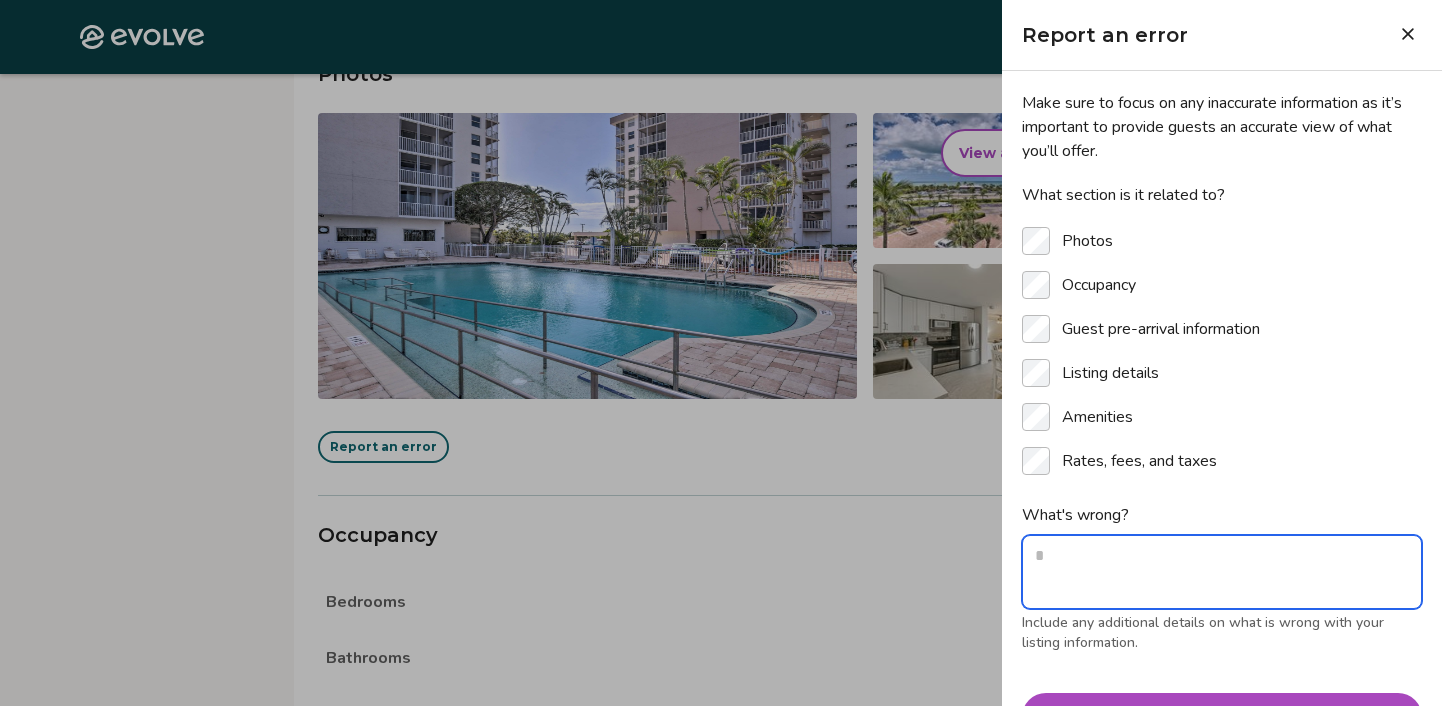 click on "What's wrong?" at bounding box center (1222, 572) 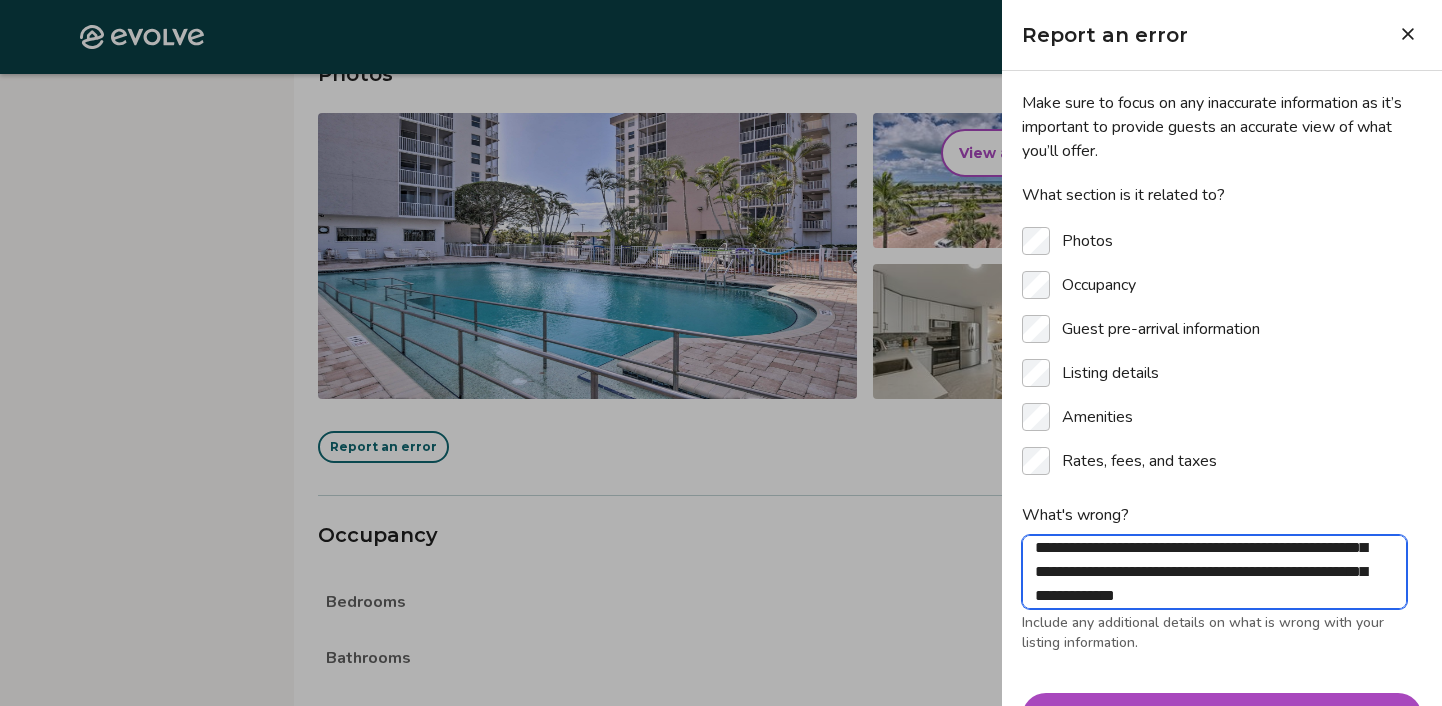 scroll, scrollTop: 56, scrollLeft: 0, axis: vertical 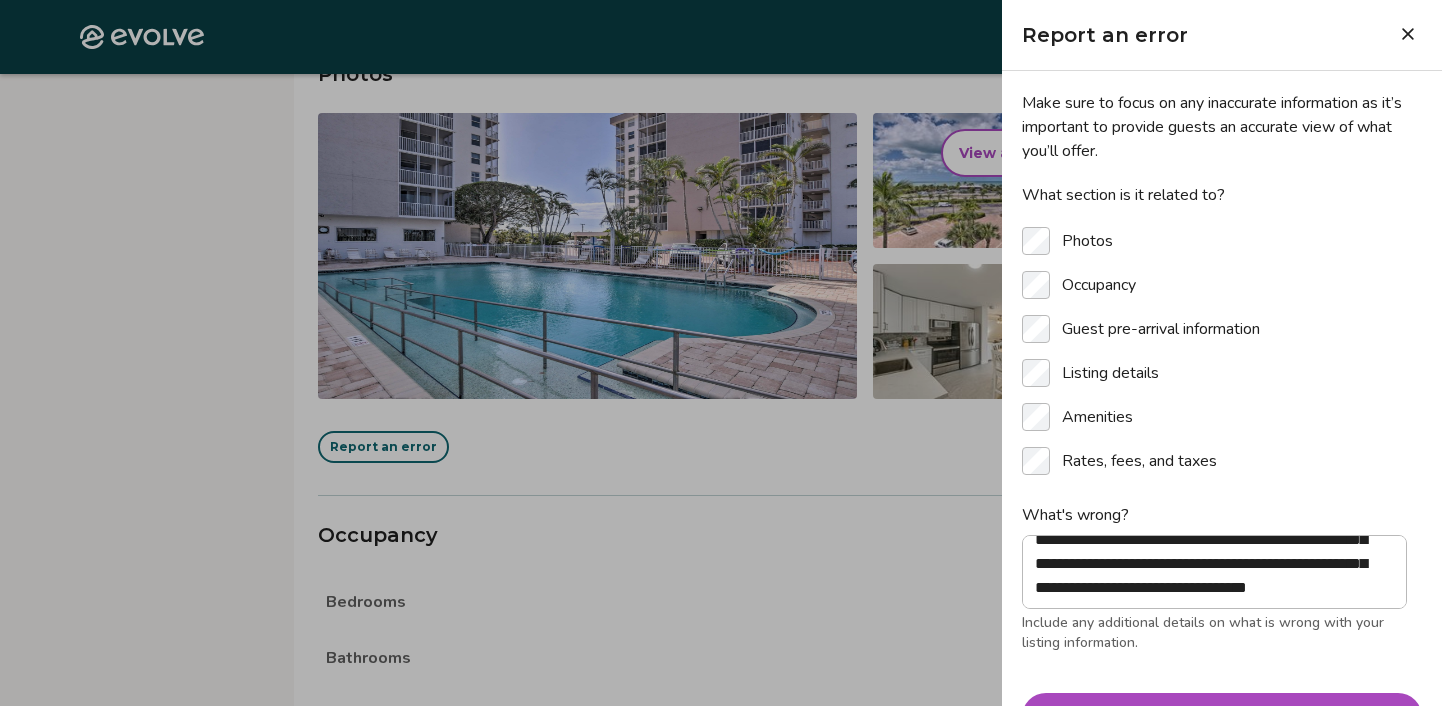 click on "Submit" at bounding box center [1222, 717] 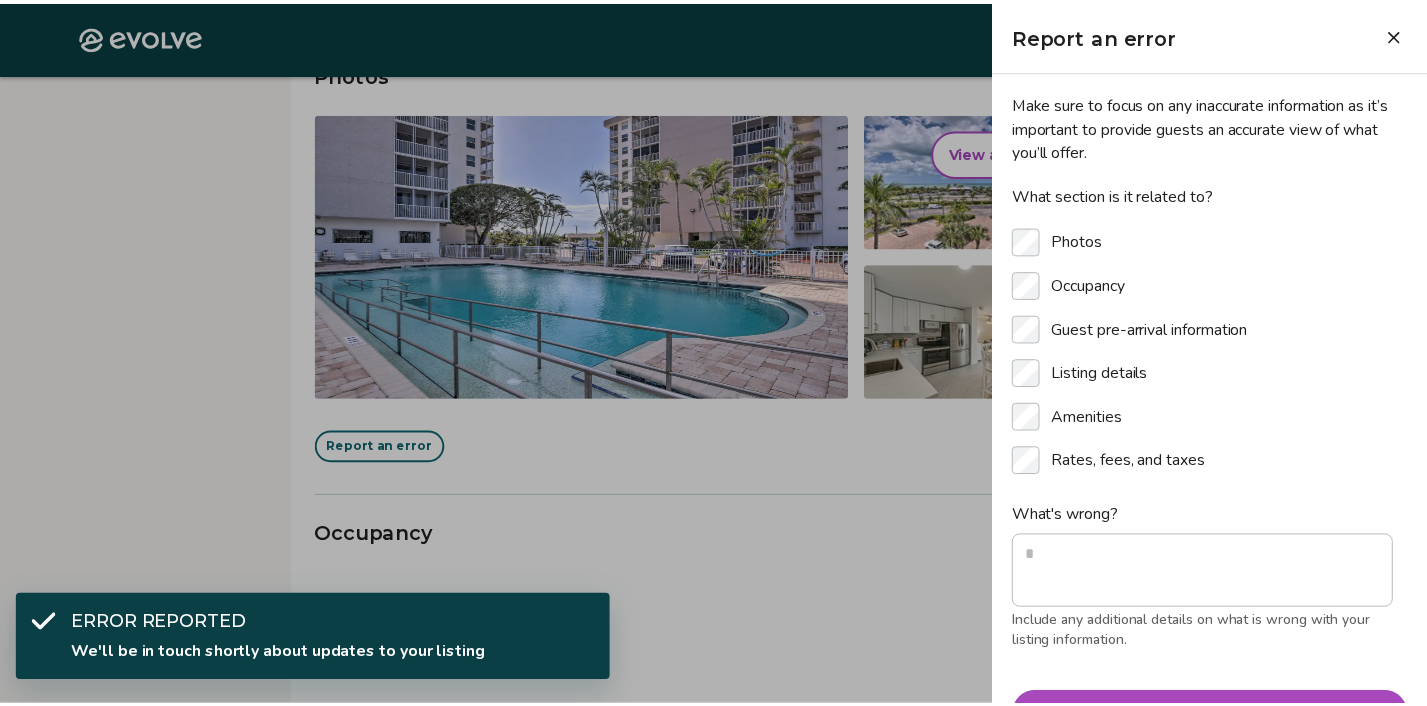 scroll, scrollTop: 0, scrollLeft: 0, axis: both 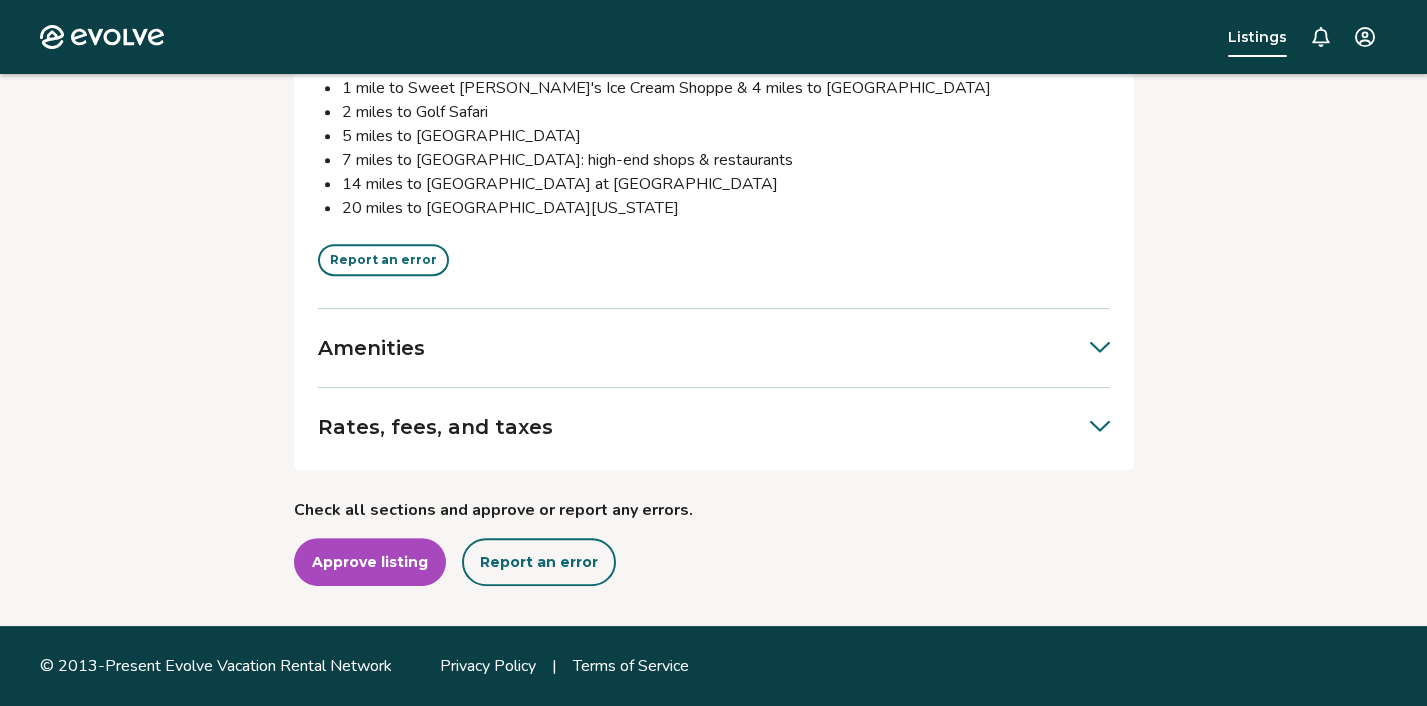 click 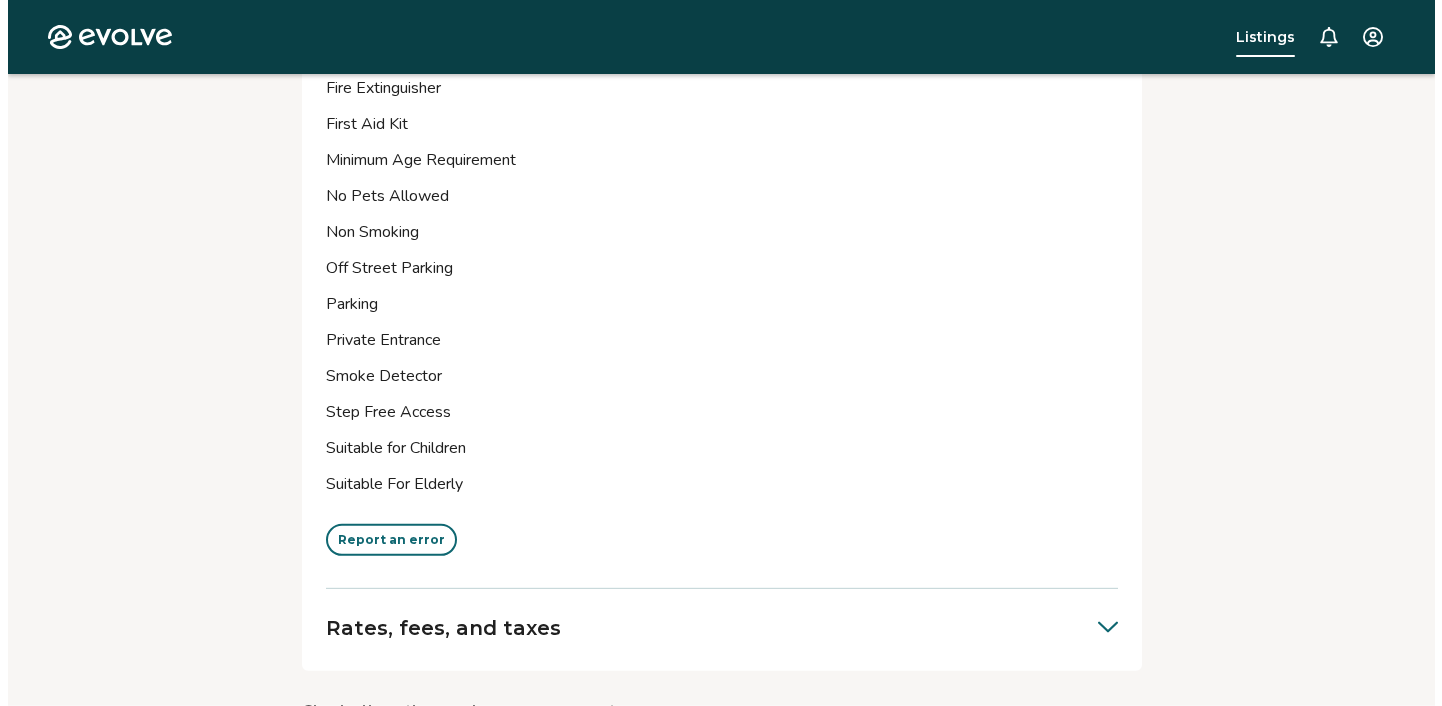 scroll, scrollTop: 6781, scrollLeft: 0, axis: vertical 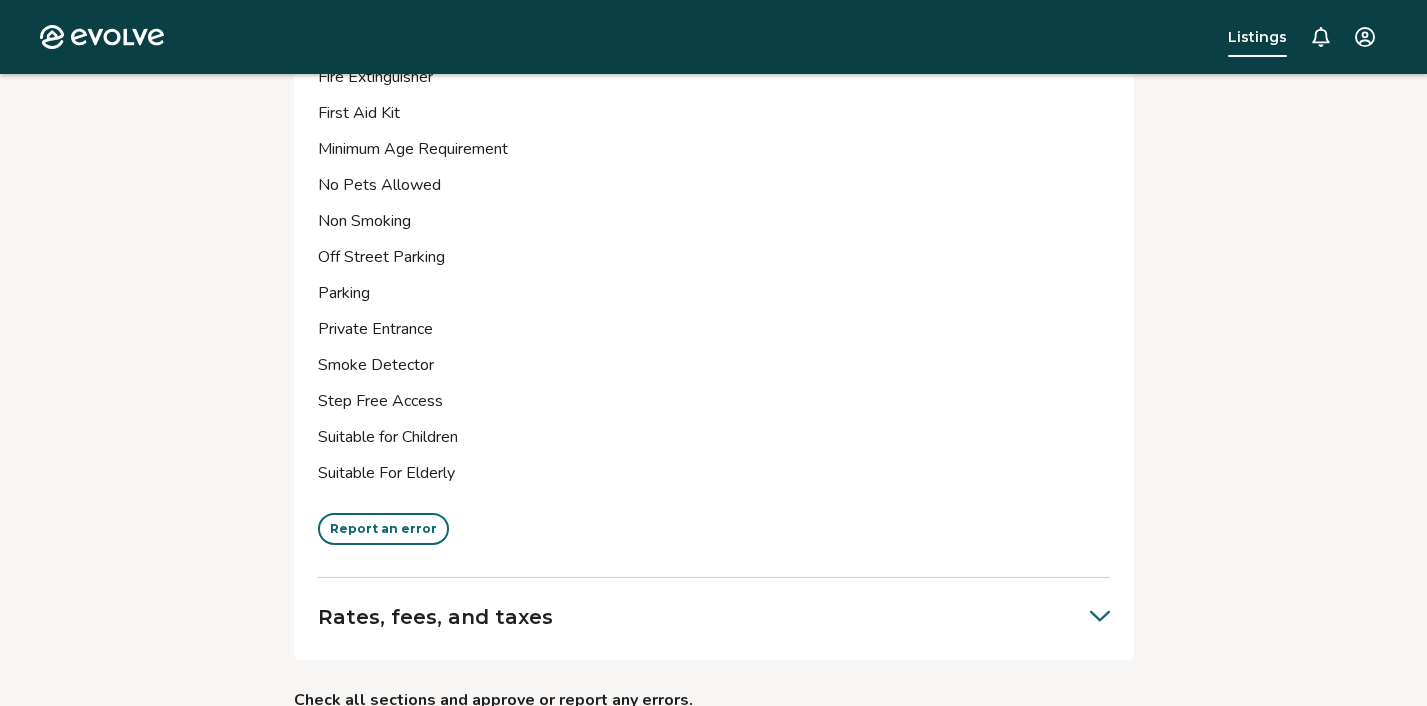 click on "Report an error" at bounding box center (383, 529) 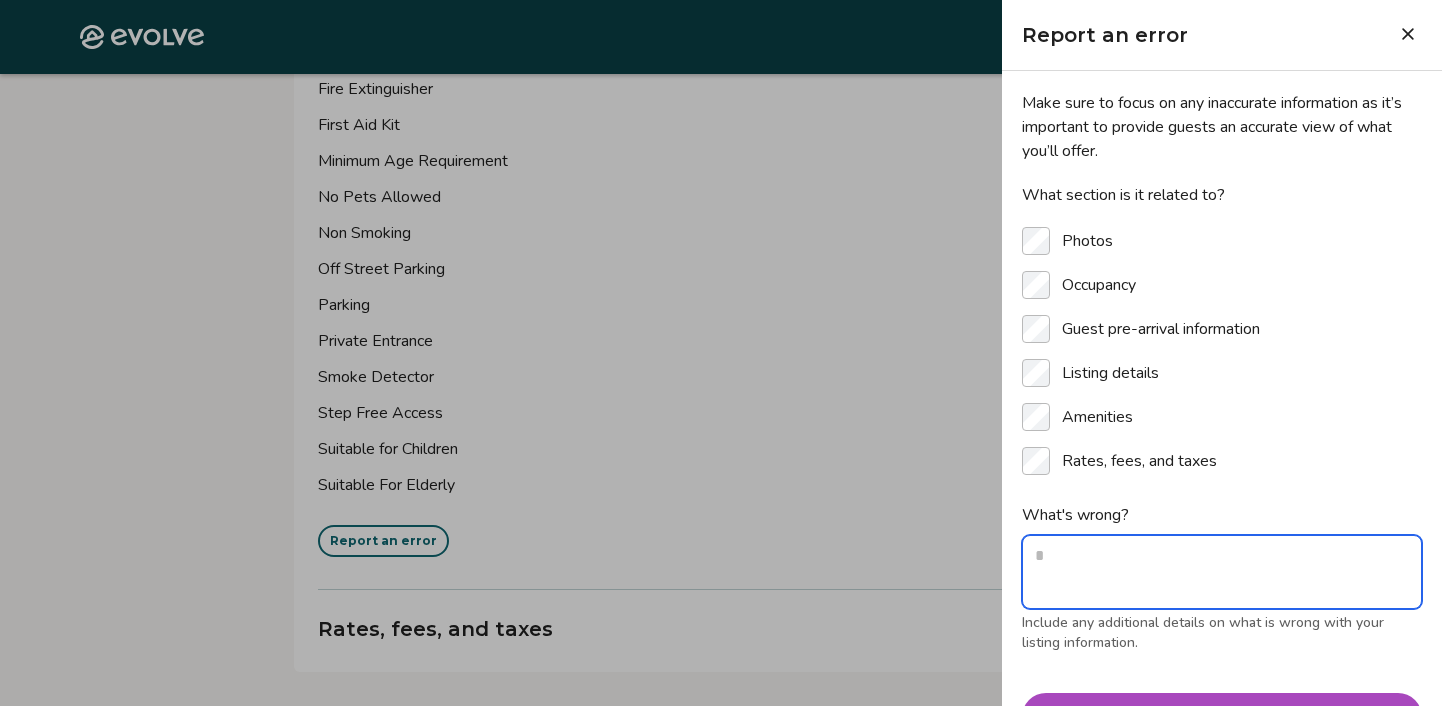 click on "What's wrong?" at bounding box center (1222, 572) 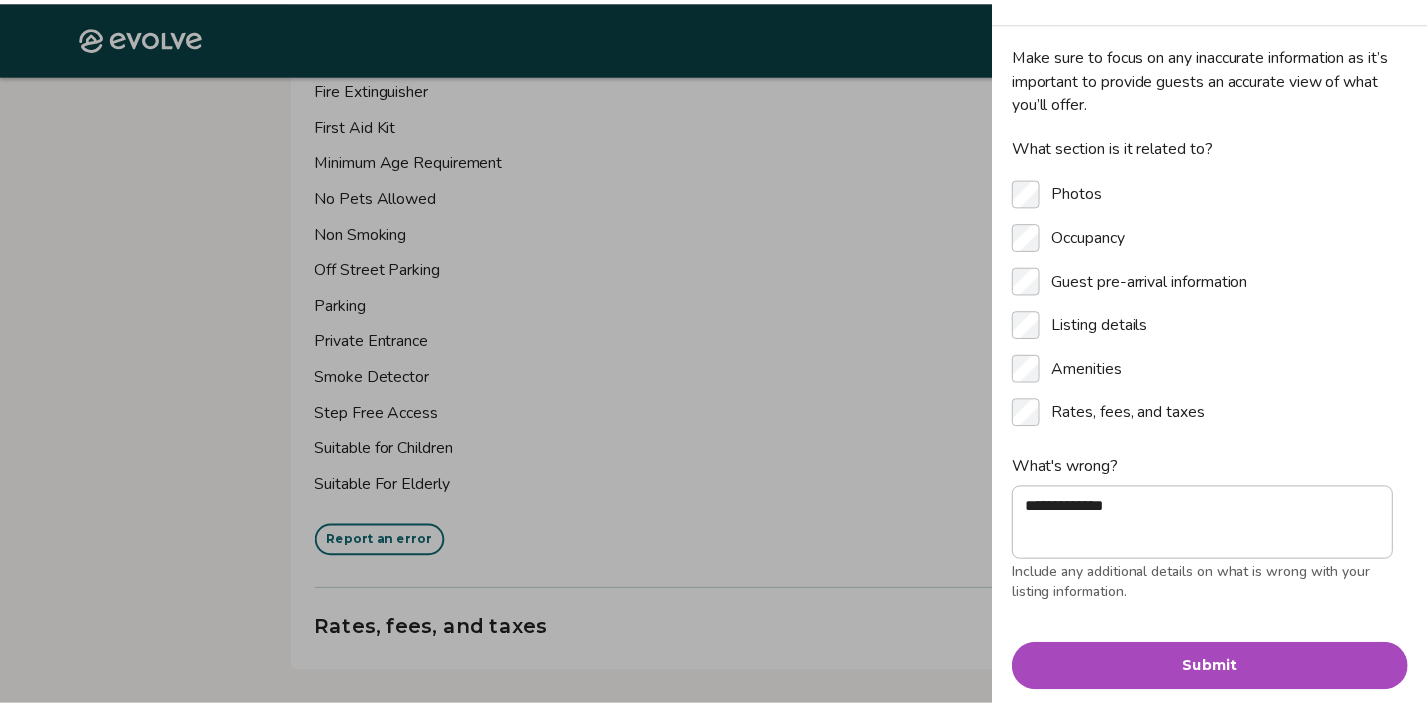 scroll, scrollTop: 120, scrollLeft: 0, axis: vertical 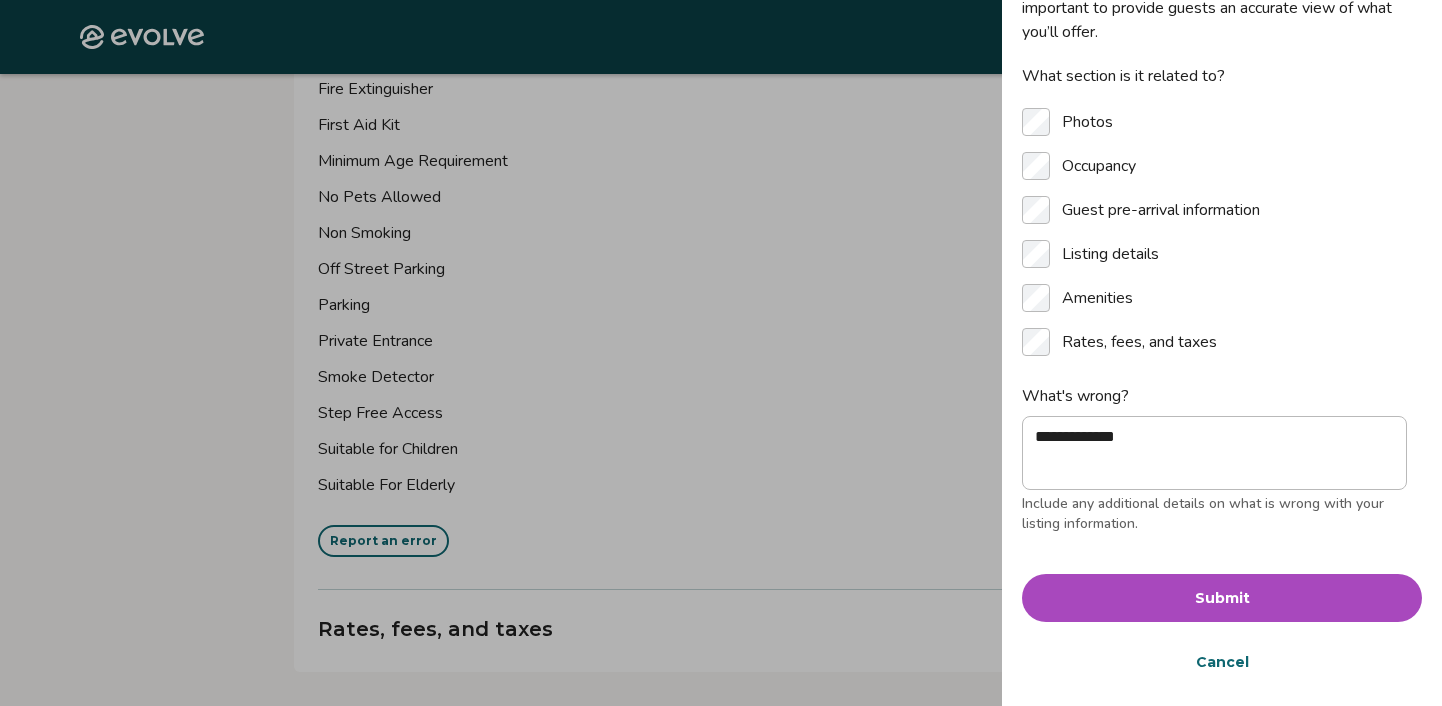 click on "Submit" at bounding box center (1222, 598) 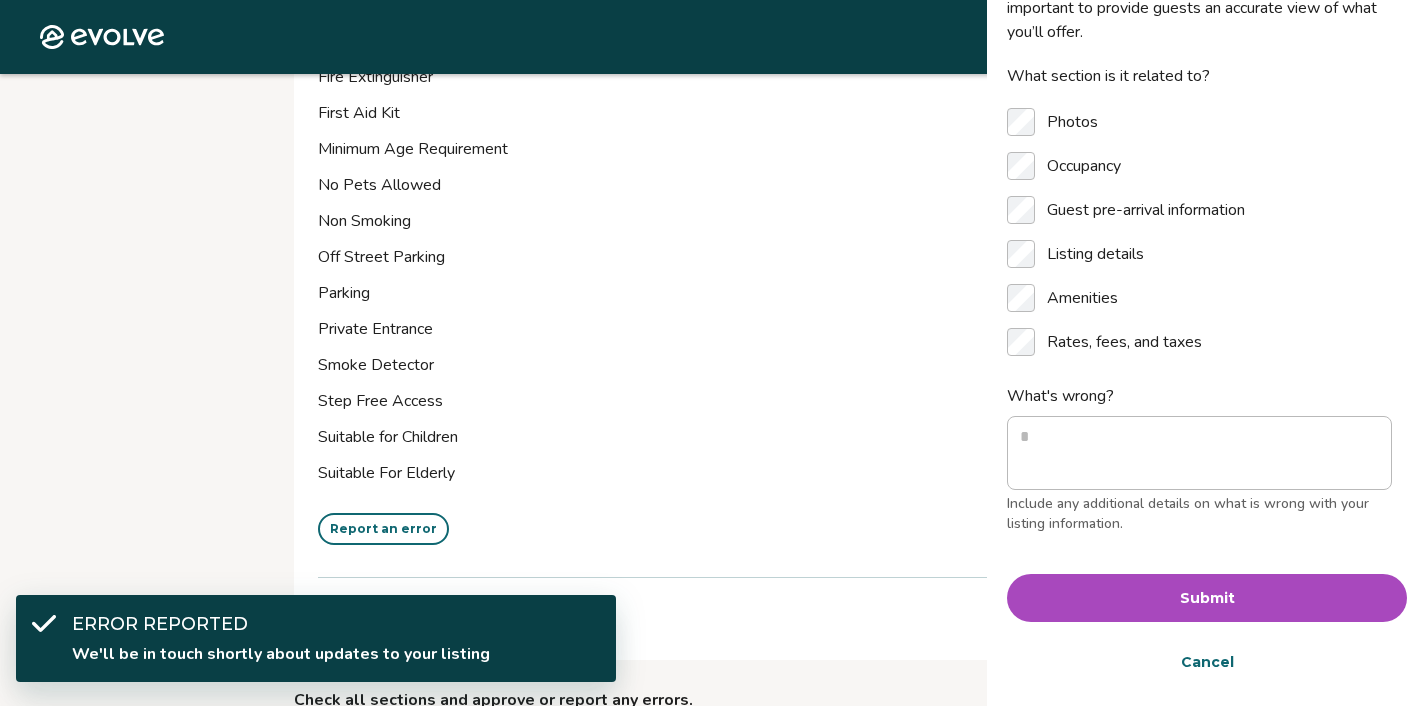 scroll, scrollTop: 120, scrollLeft: 0, axis: vertical 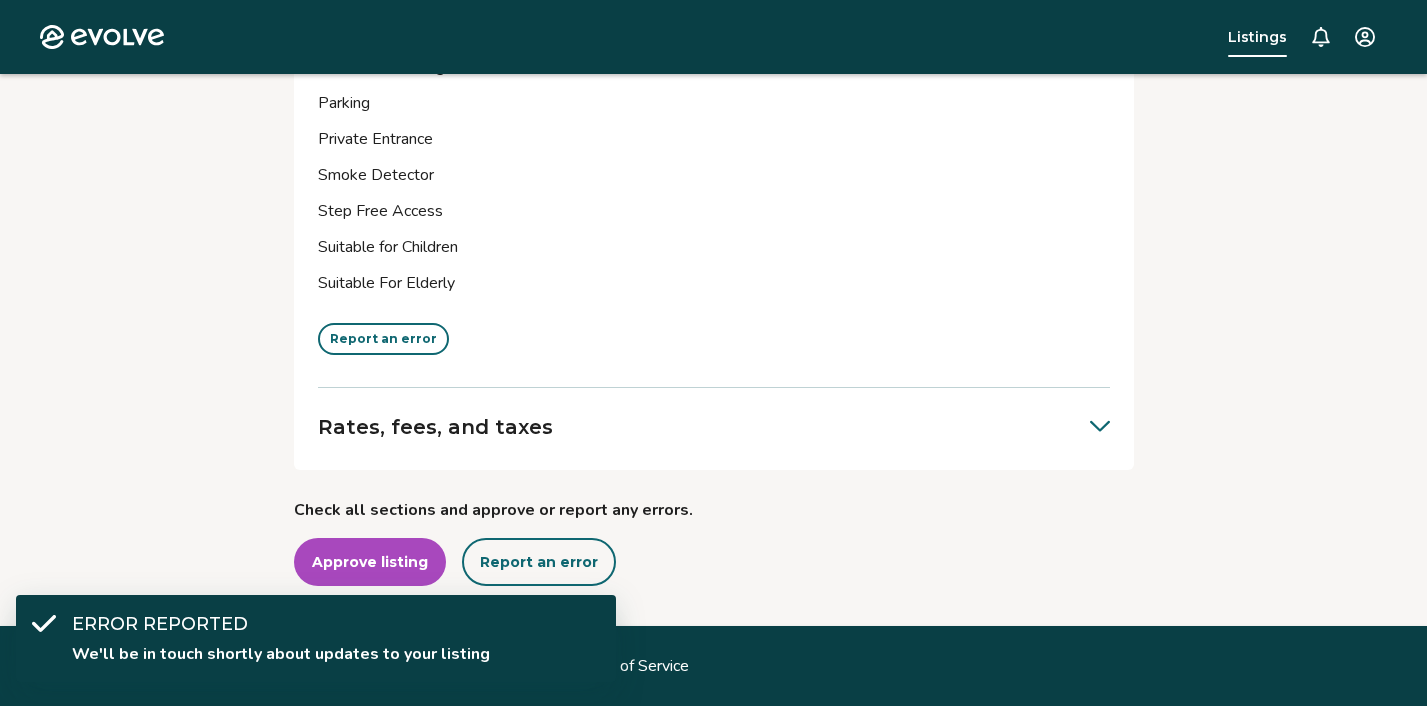 click 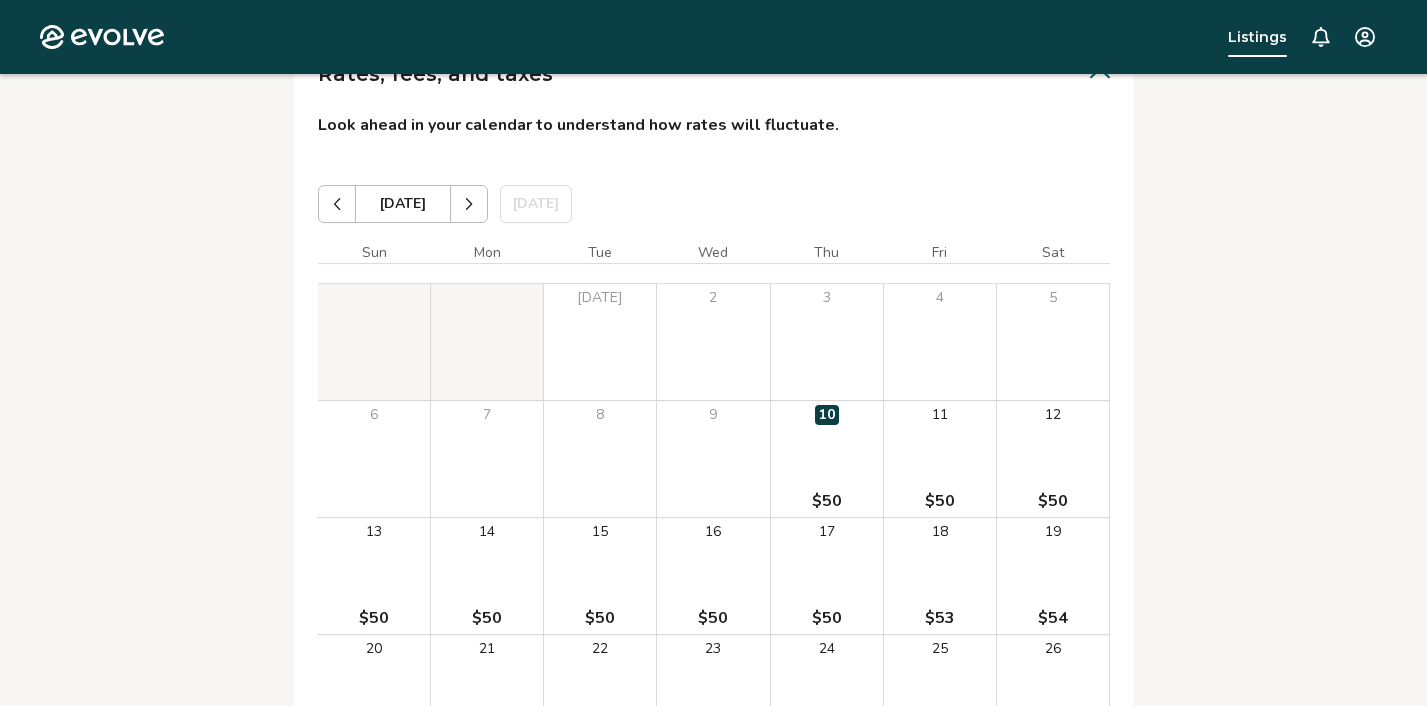 scroll, scrollTop: 7318, scrollLeft: 0, axis: vertical 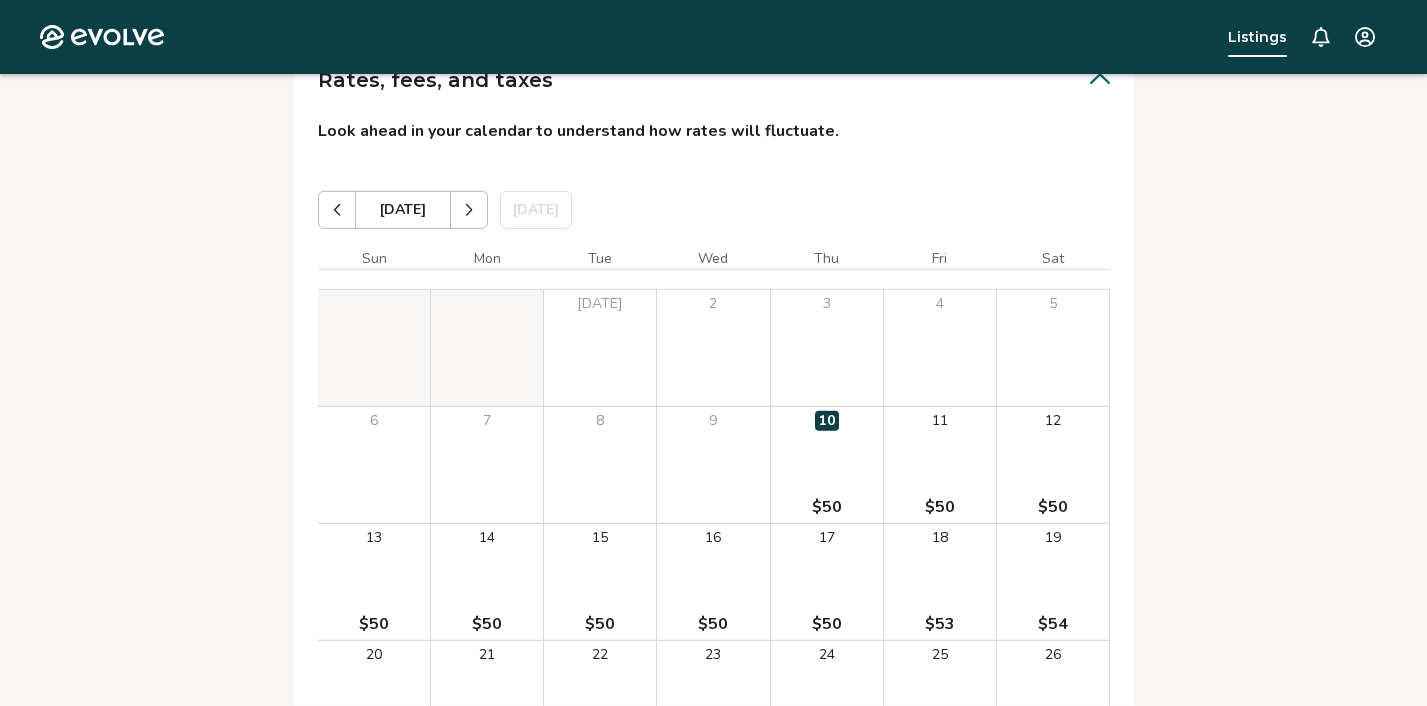 click at bounding box center (469, 210) 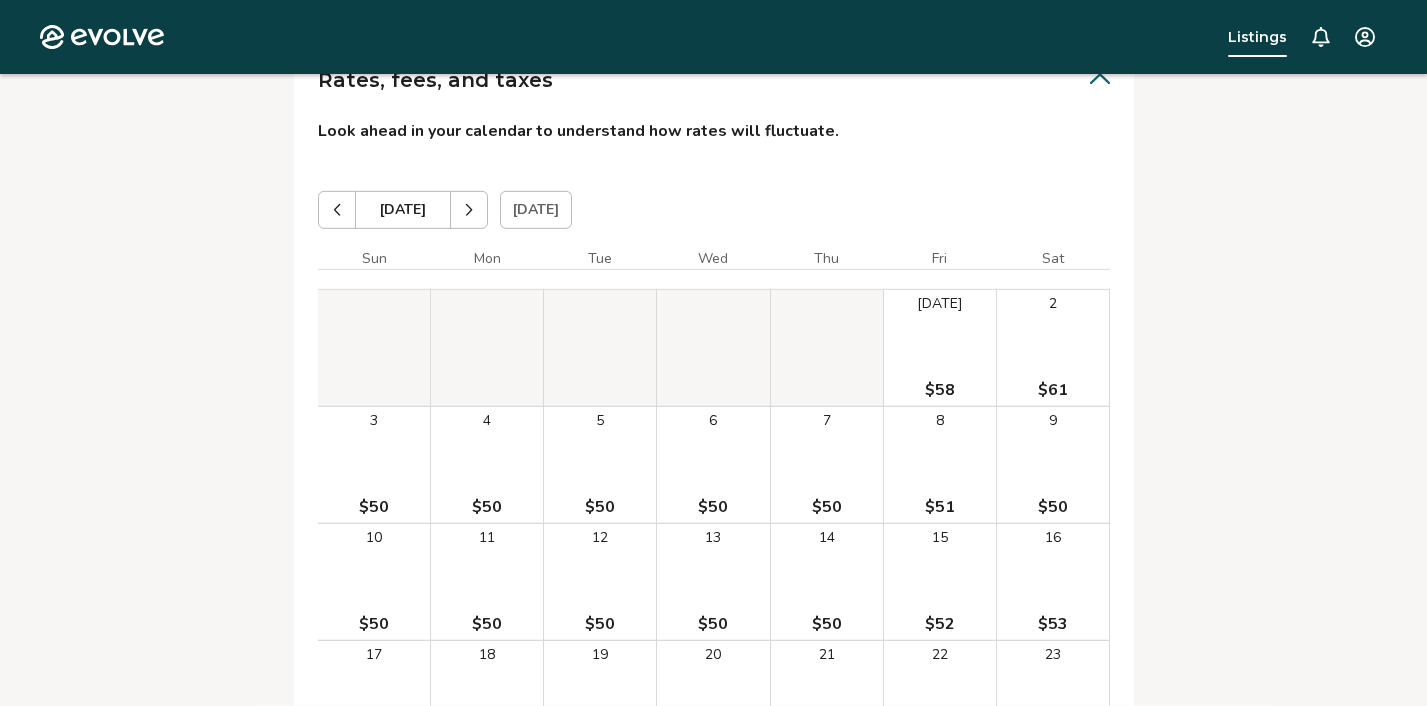 click at bounding box center (469, 210) 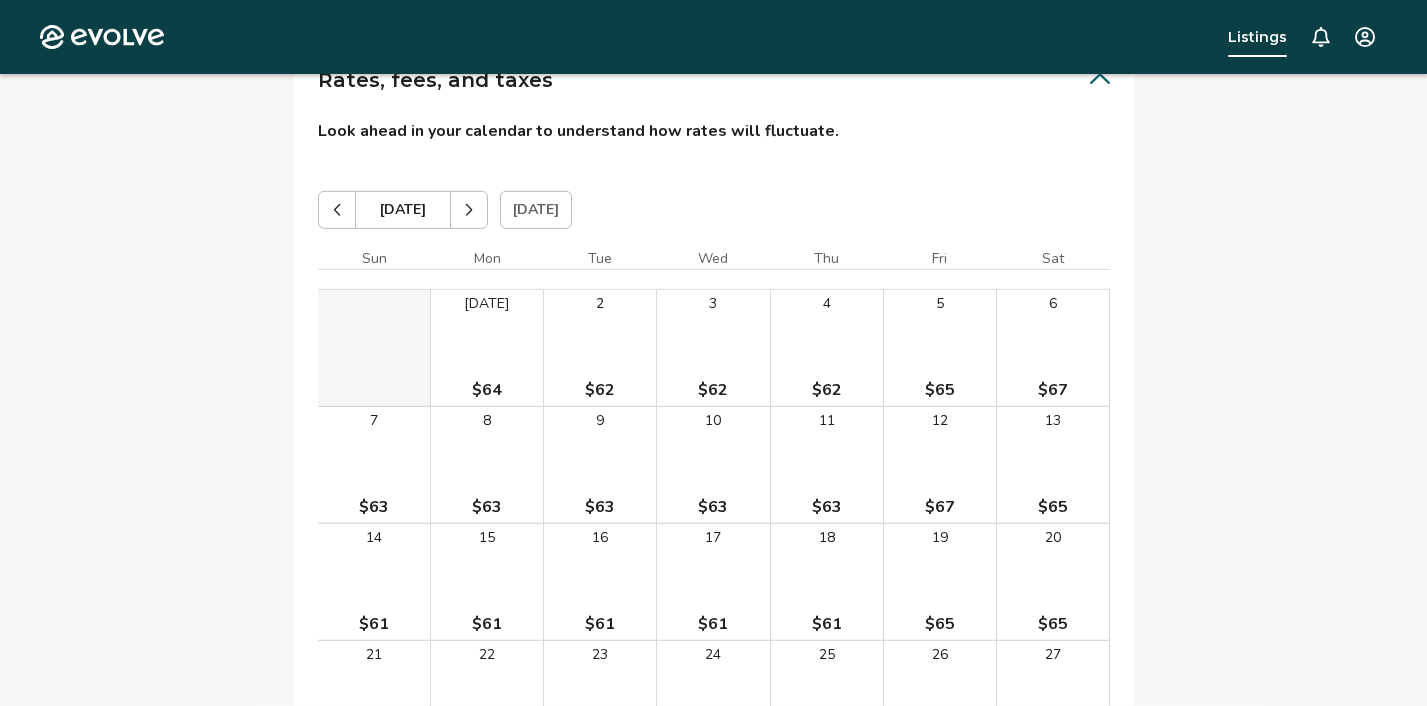 click at bounding box center [469, 210] 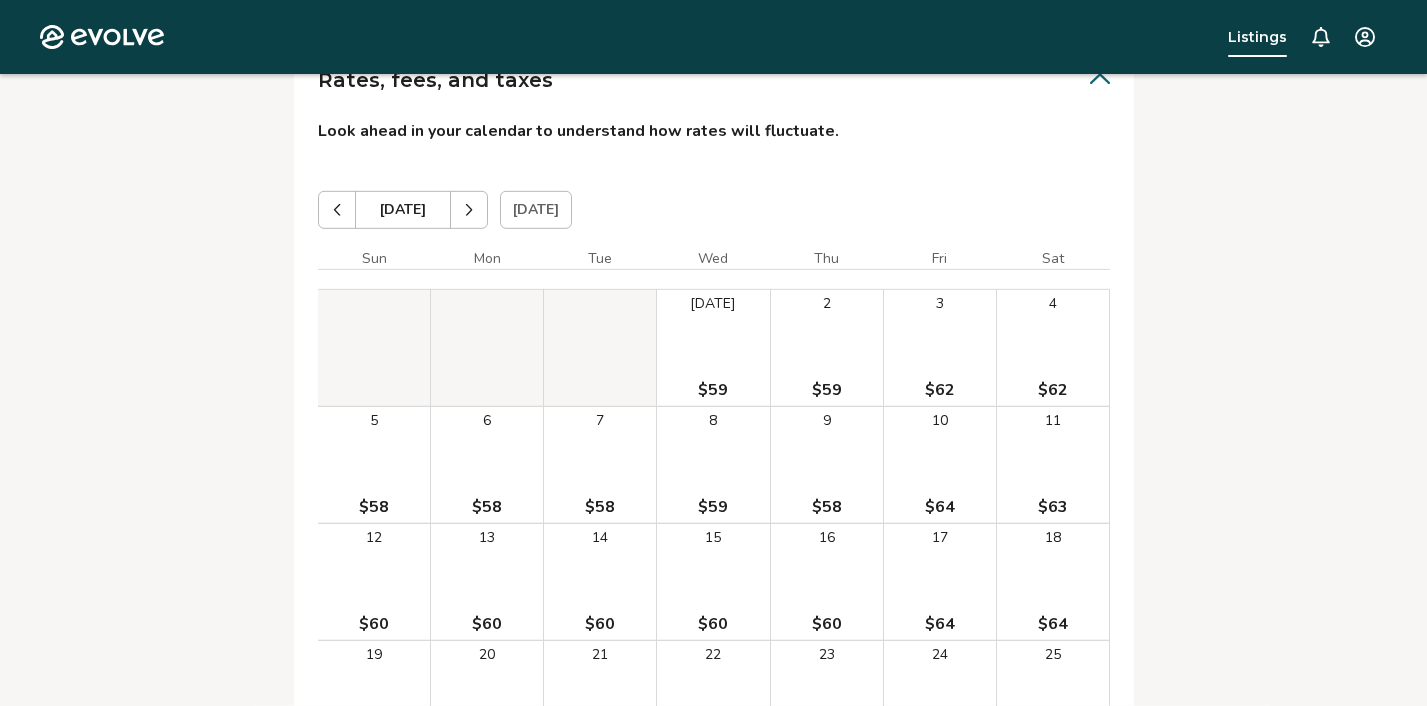 click at bounding box center (469, 210) 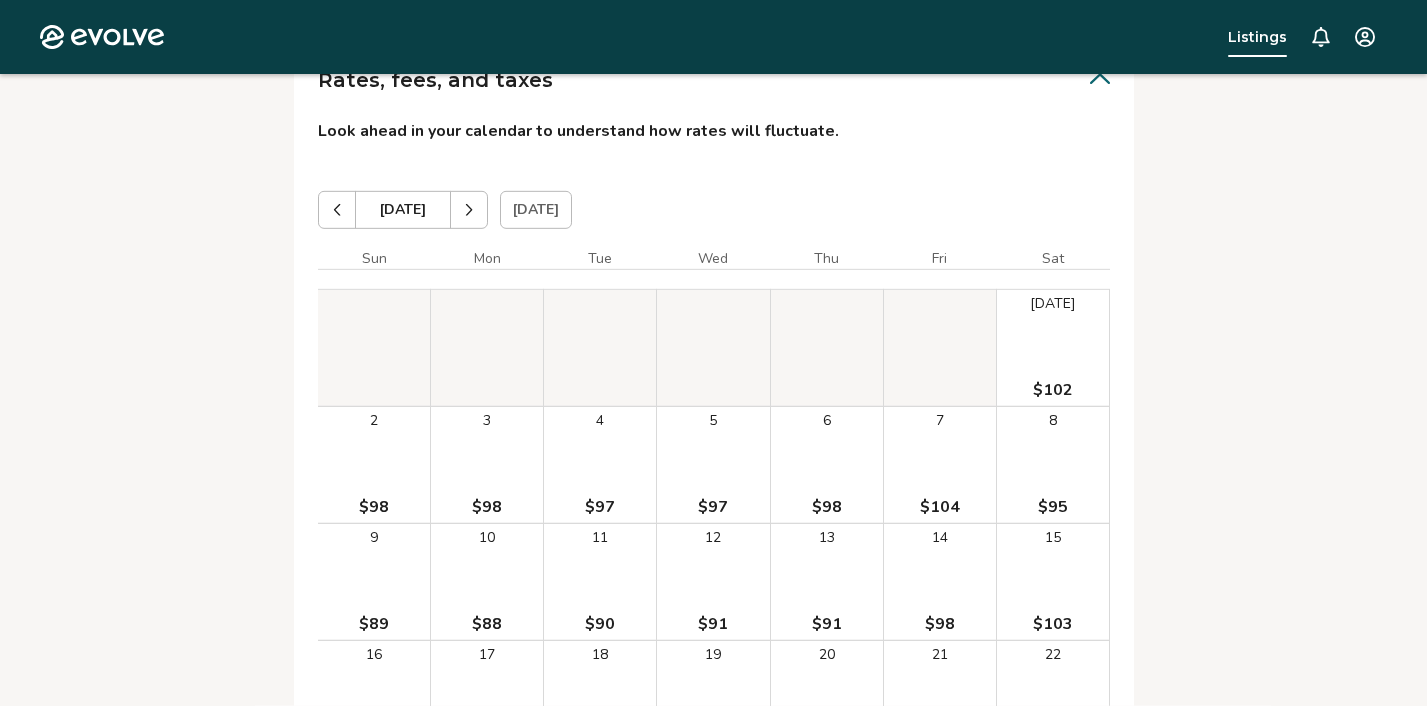 click at bounding box center (469, 210) 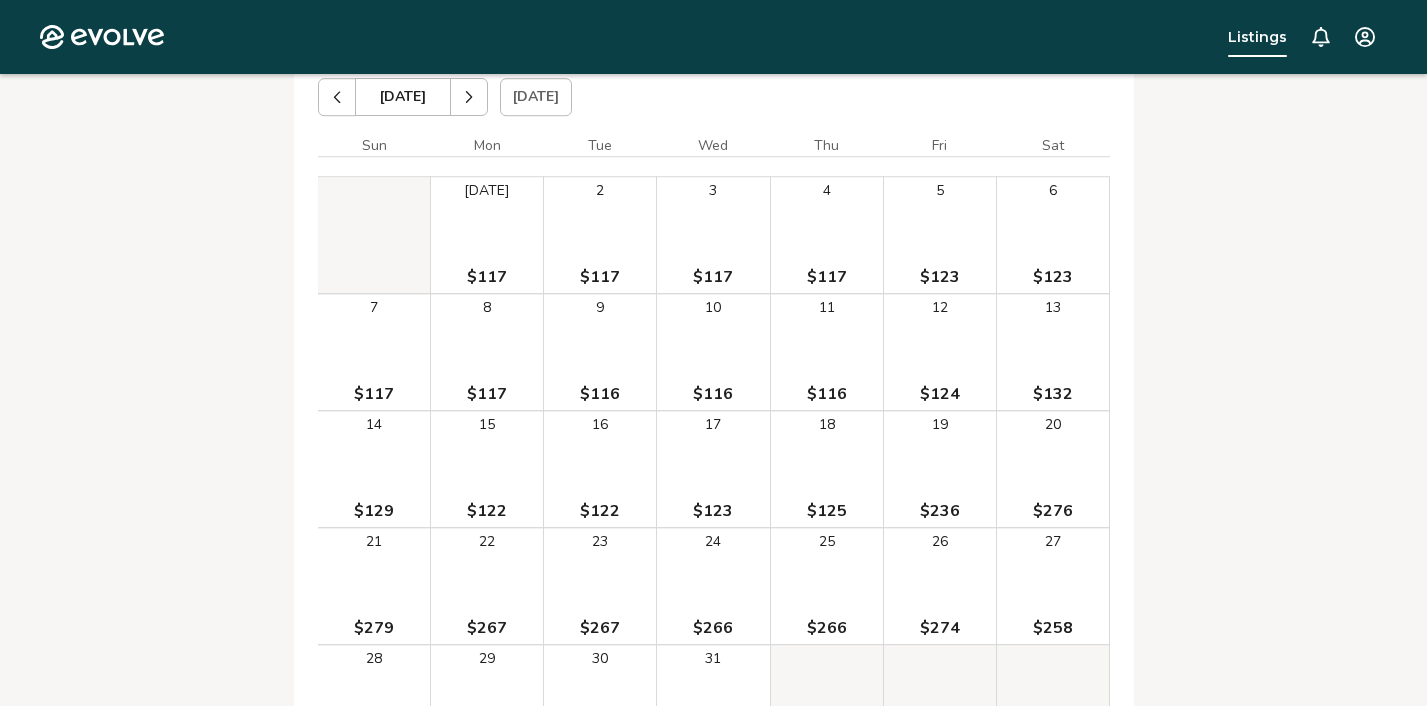 scroll, scrollTop: 7412, scrollLeft: 0, axis: vertical 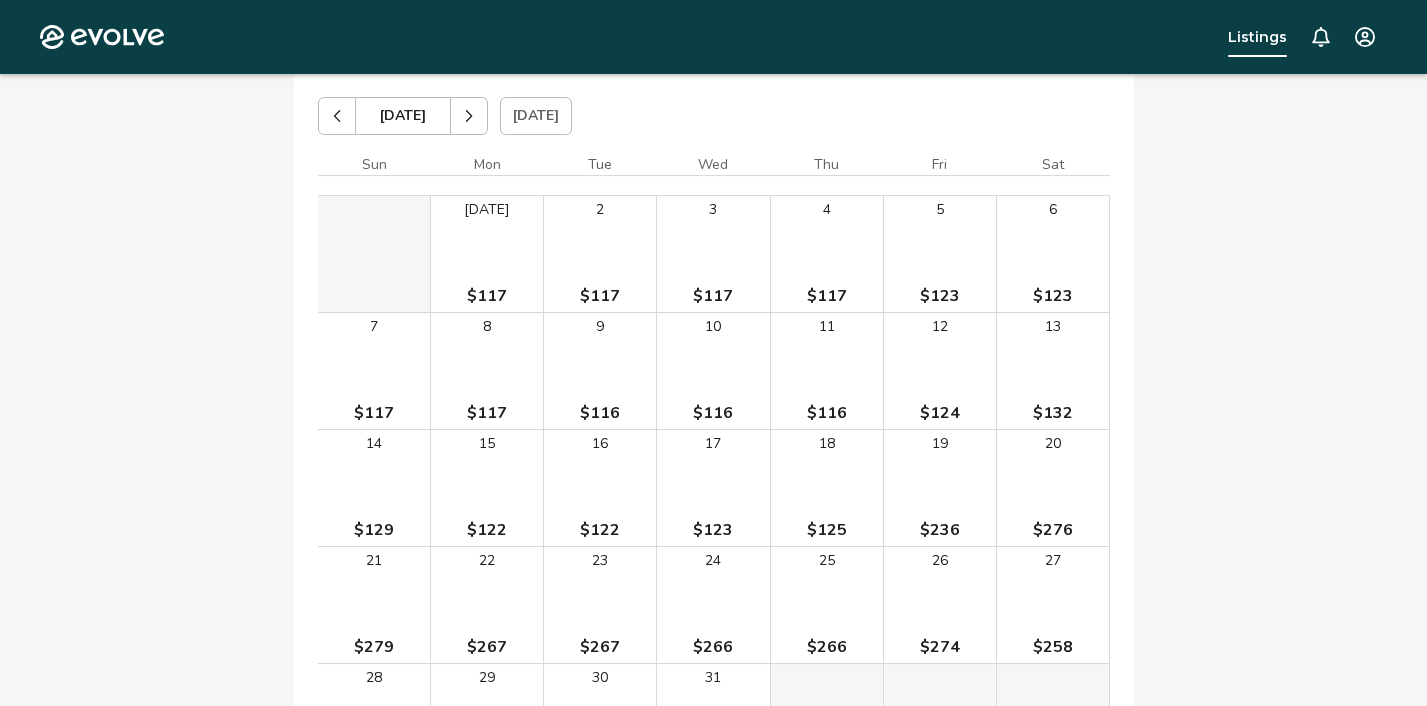 click at bounding box center [469, 116] 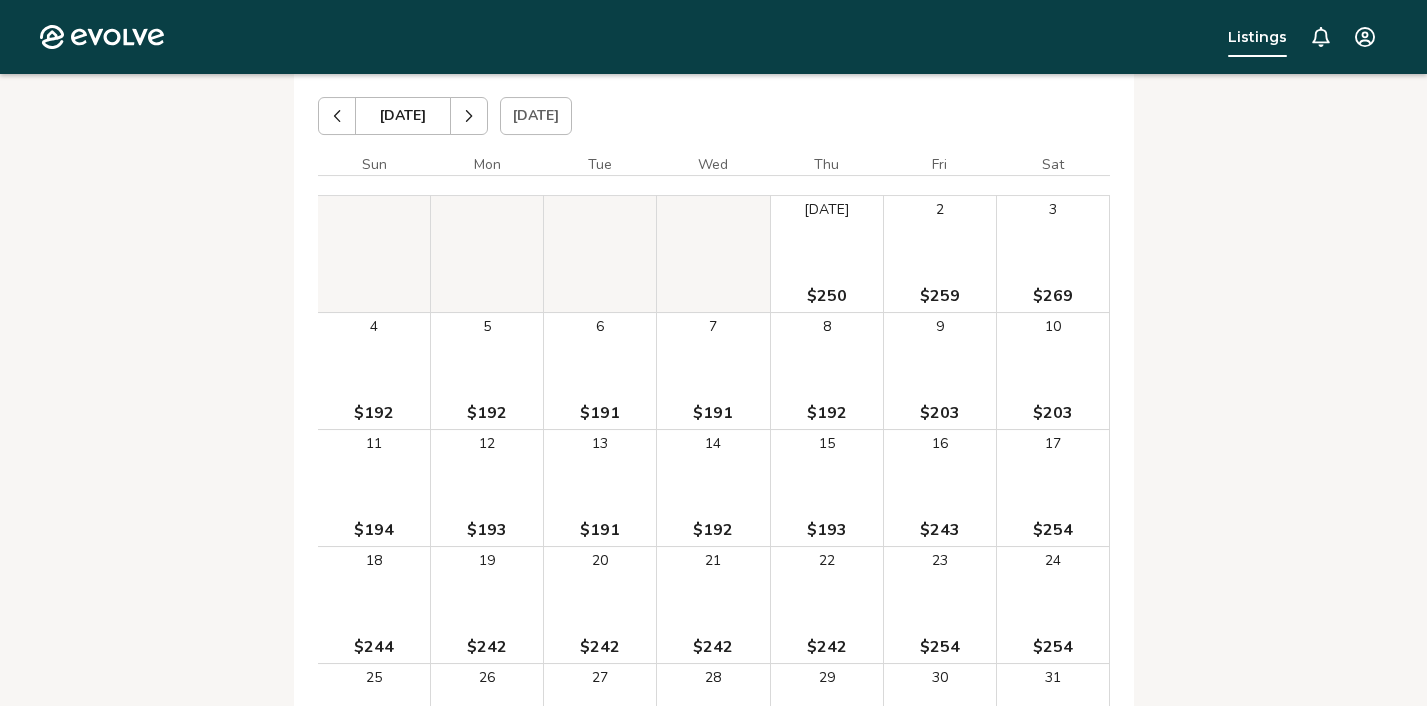 click at bounding box center (469, 116) 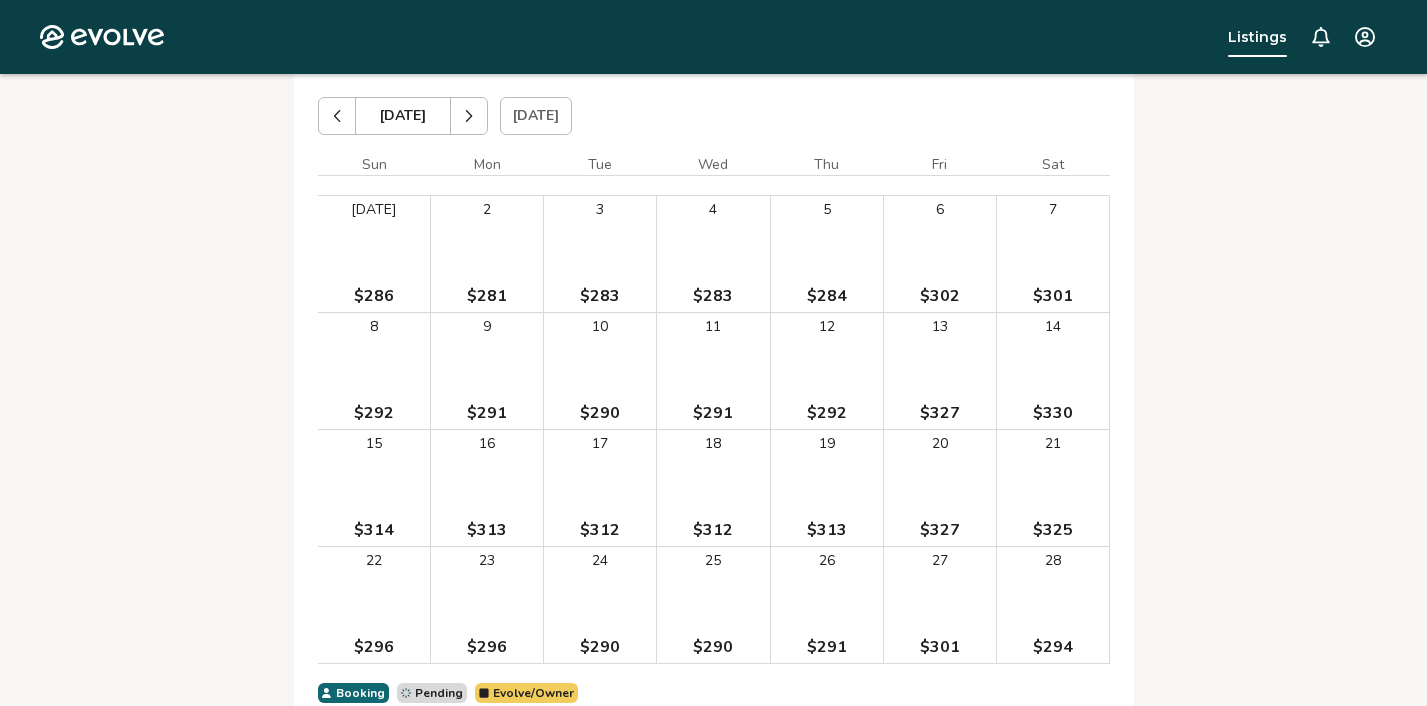 click at bounding box center (469, 116) 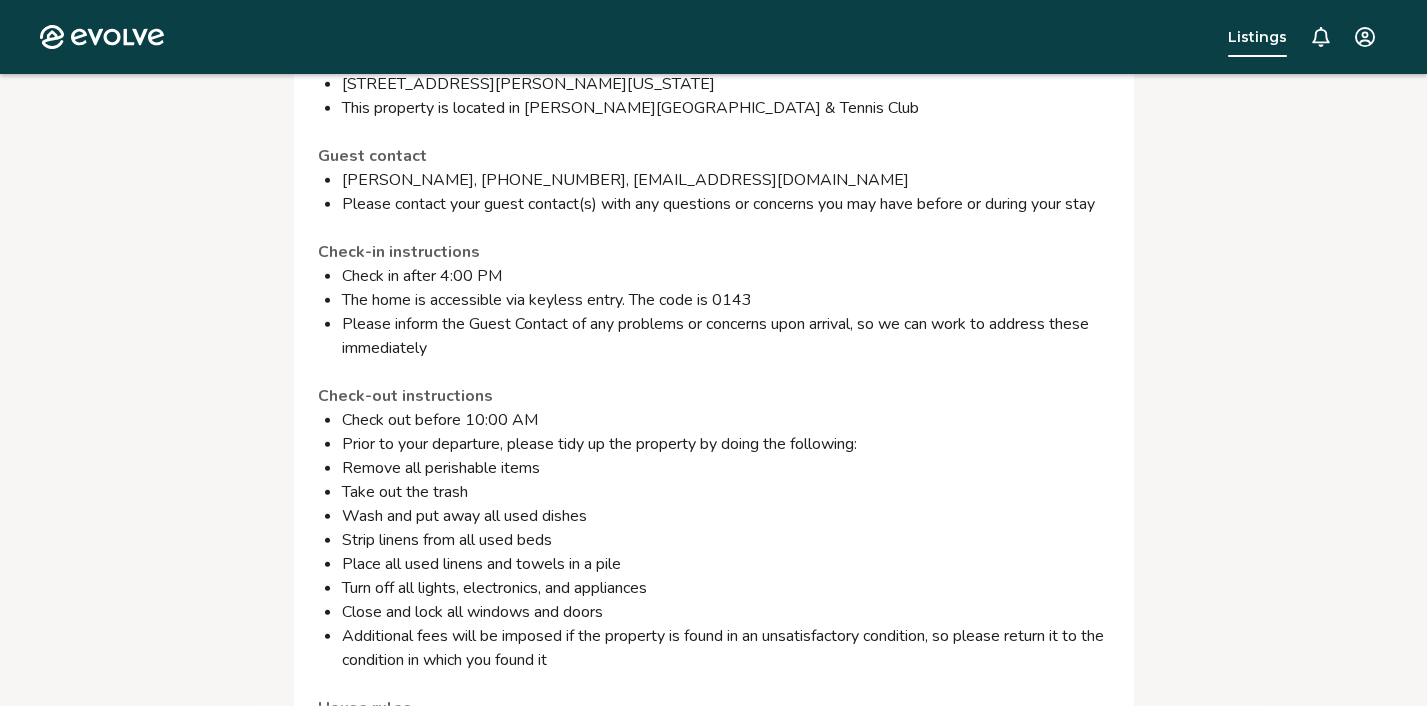 scroll, scrollTop: 1418, scrollLeft: 0, axis: vertical 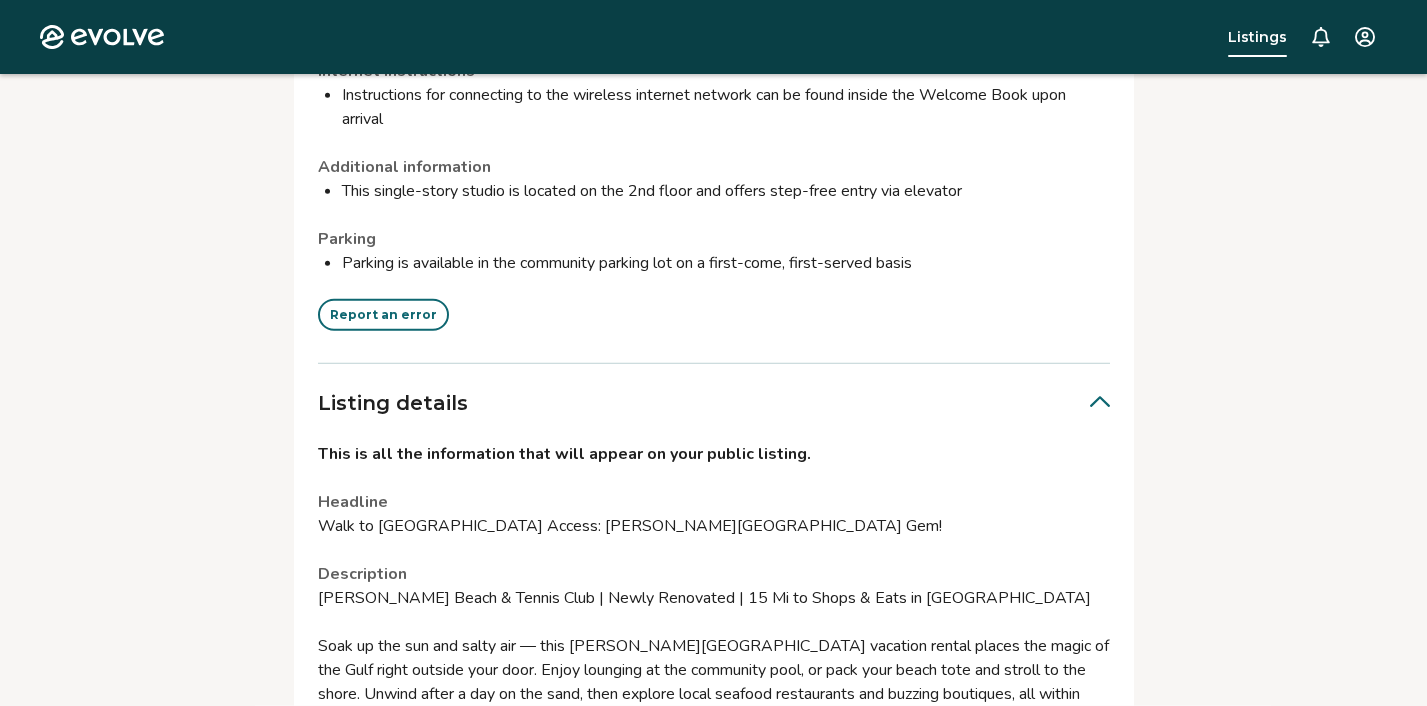 click on "Report an error" at bounding box center [383, 315] 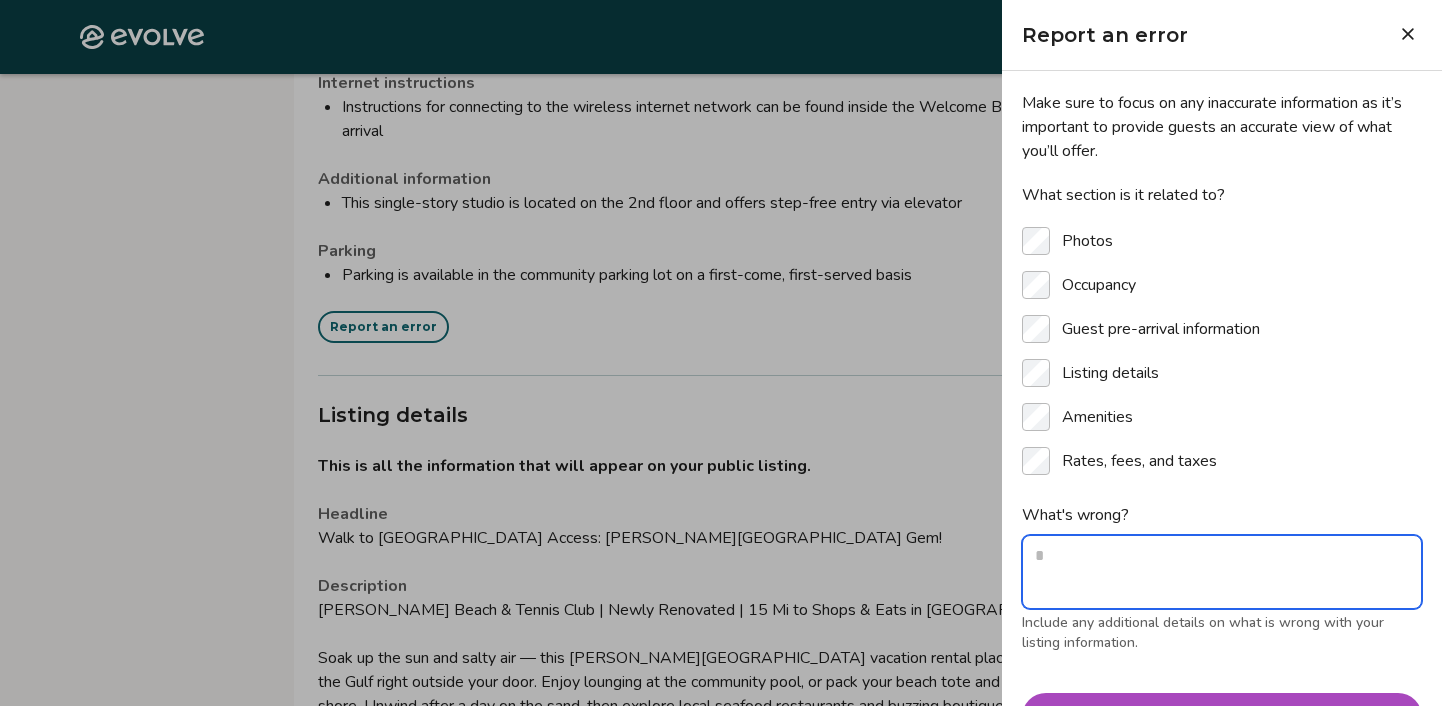 click on "What's wrong?" at bounding box center [1222, 572] 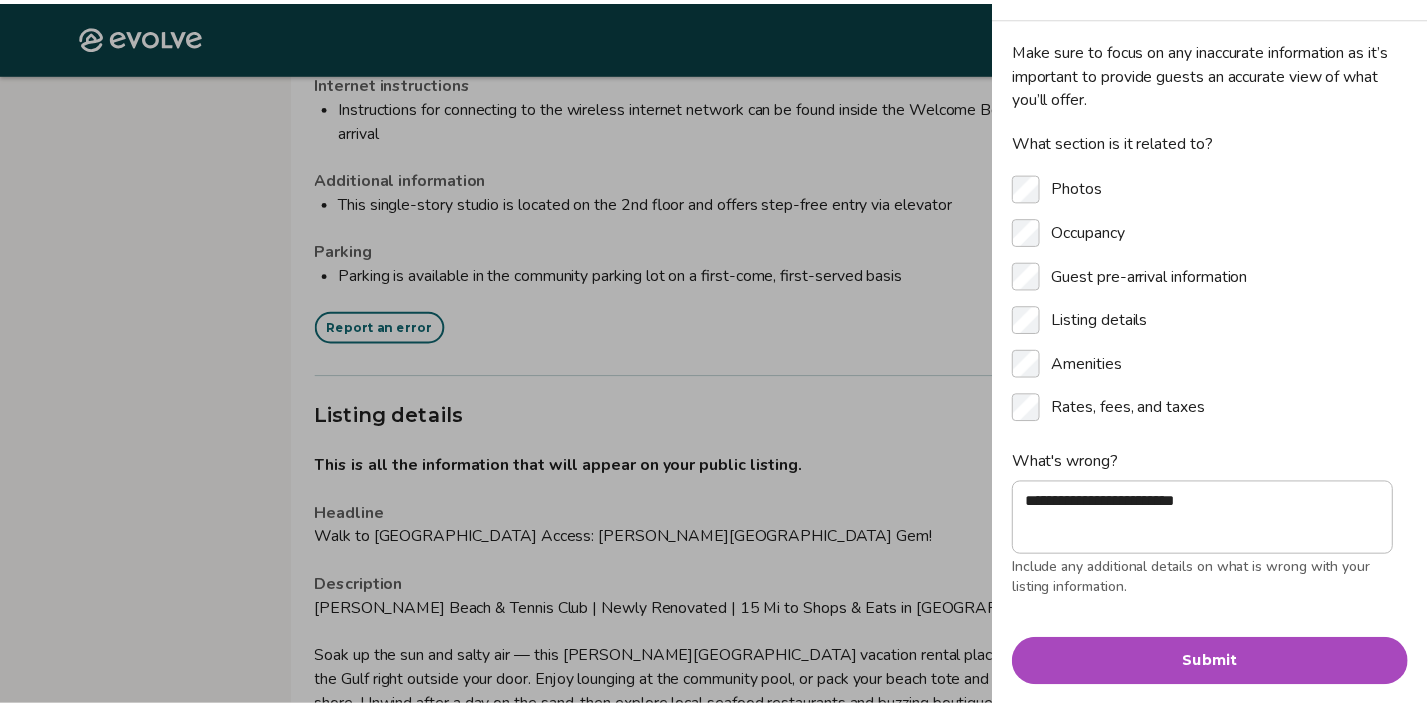 scroll, scrollTop: 84, scrollLeft: 0, axis: vertical 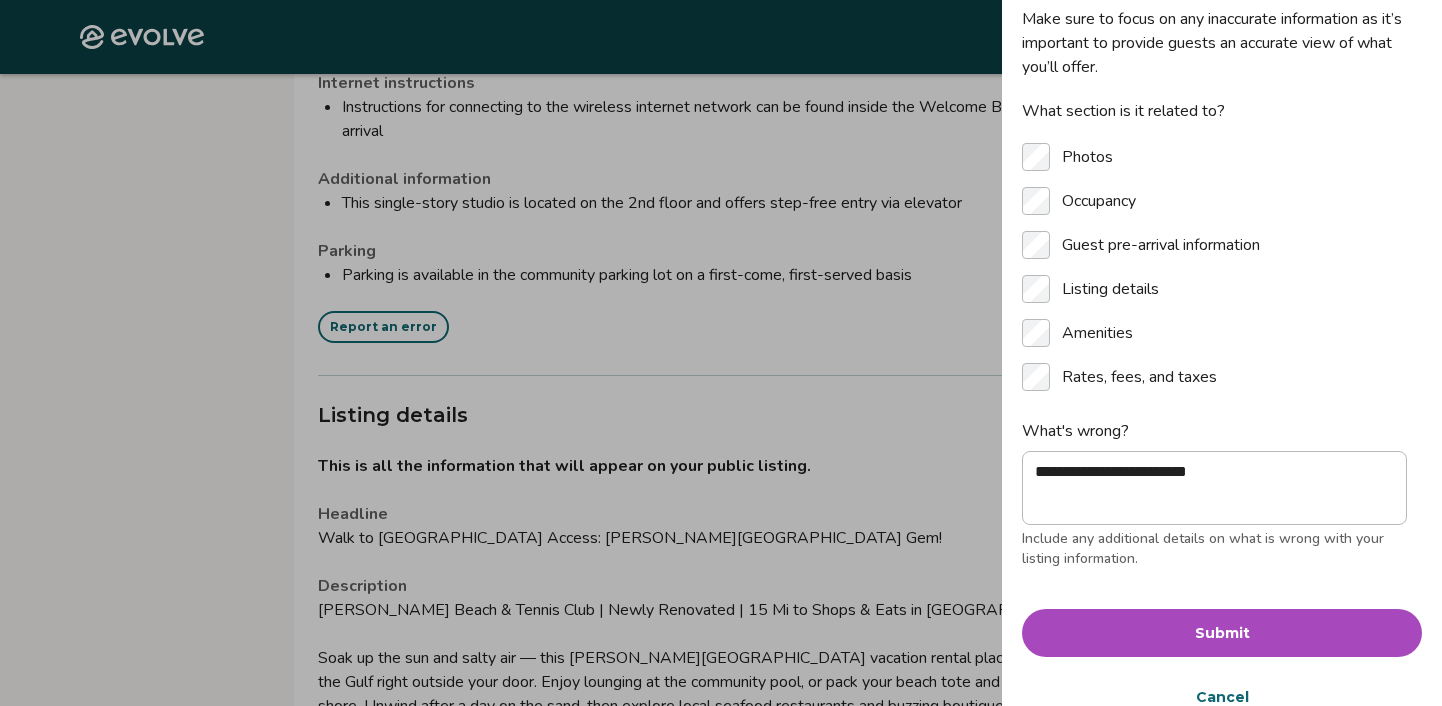 click on "Submit" at bounding box center (1222, 633) 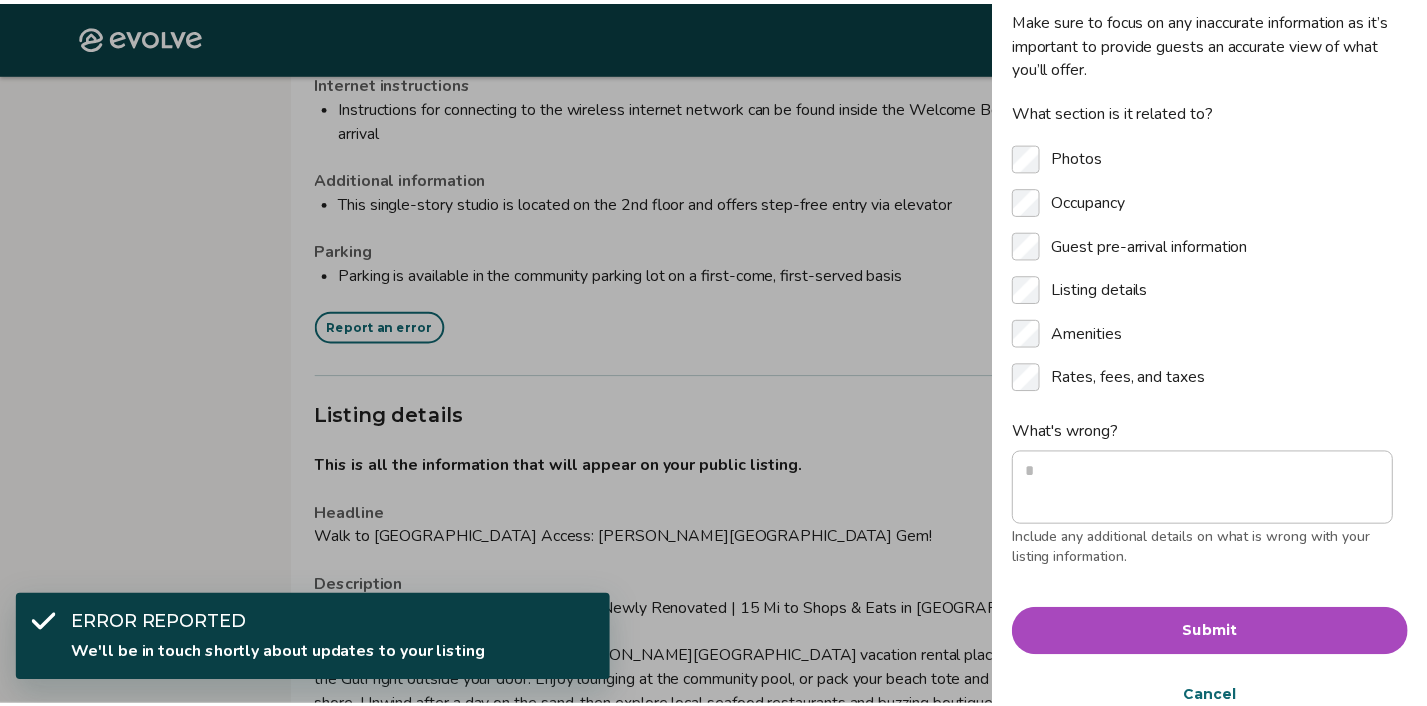 scroll, scrollTop: 84, scrollLeft: 0, axis: vertical 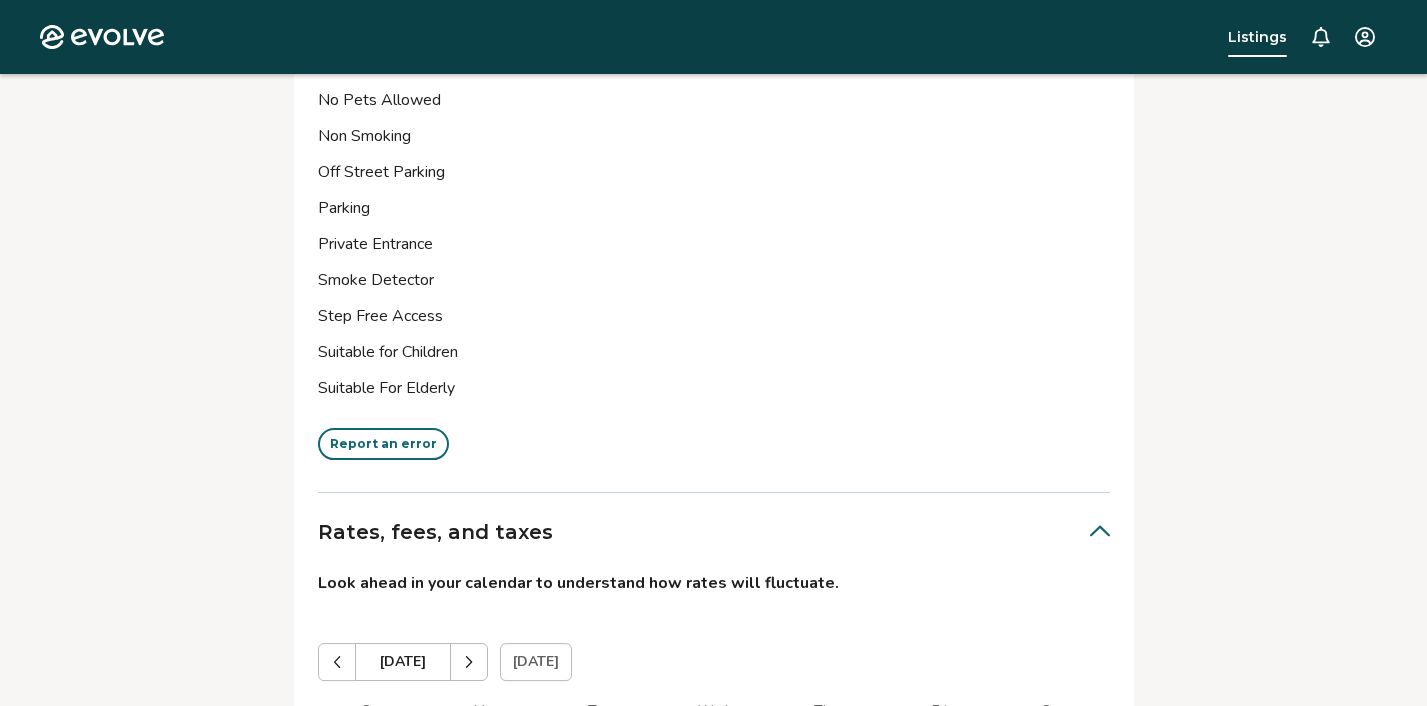 click on "Report an error" at bounding box center (383, 444) 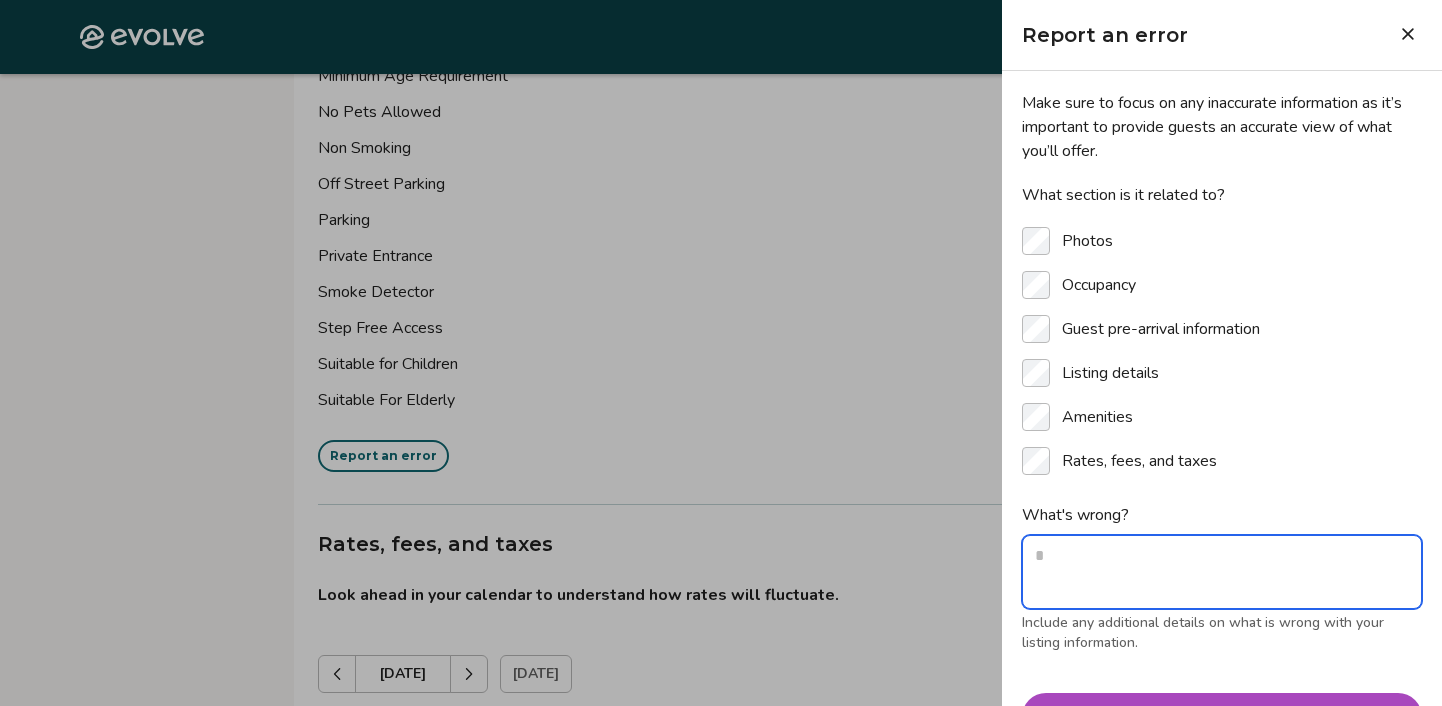 click on "What's wrong?" at bounding box center [1222, 572] 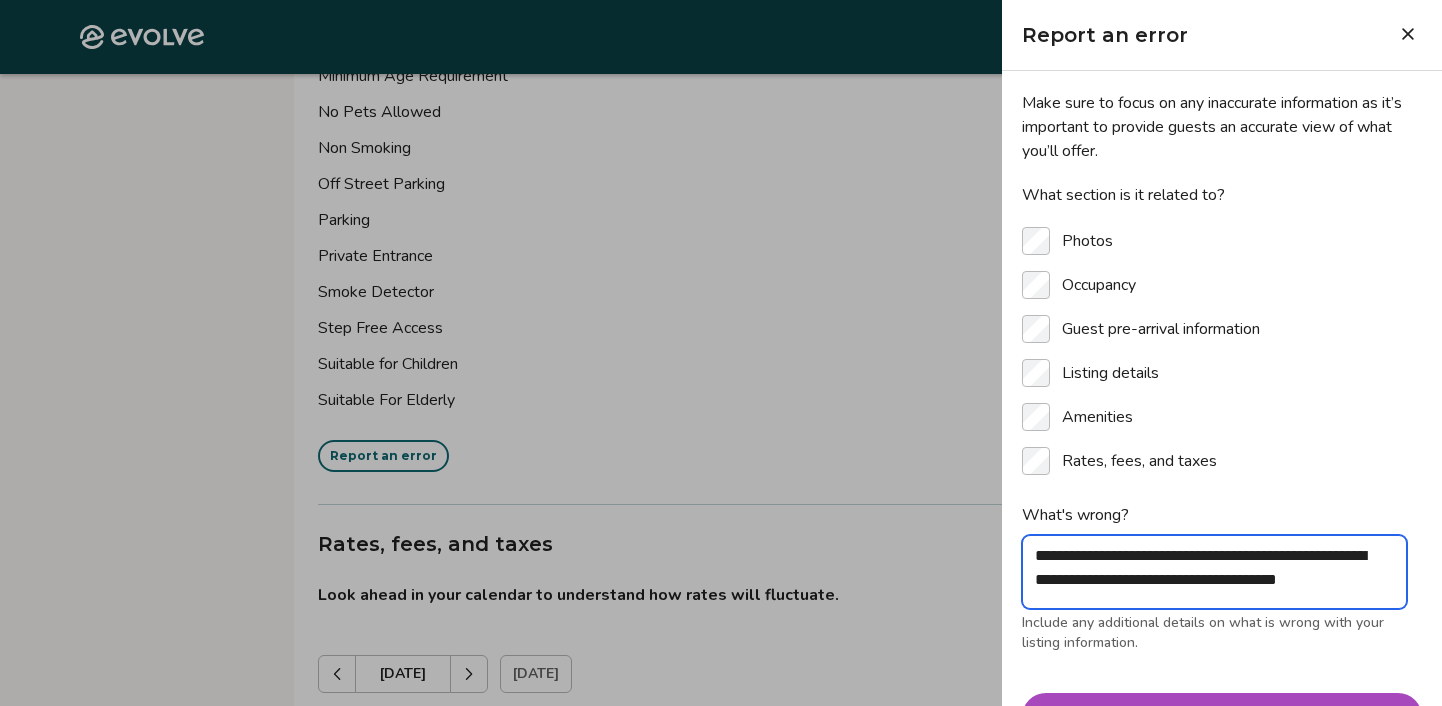 scroll, scrollTop: 8, scrollLeft: 0, axis: vertical 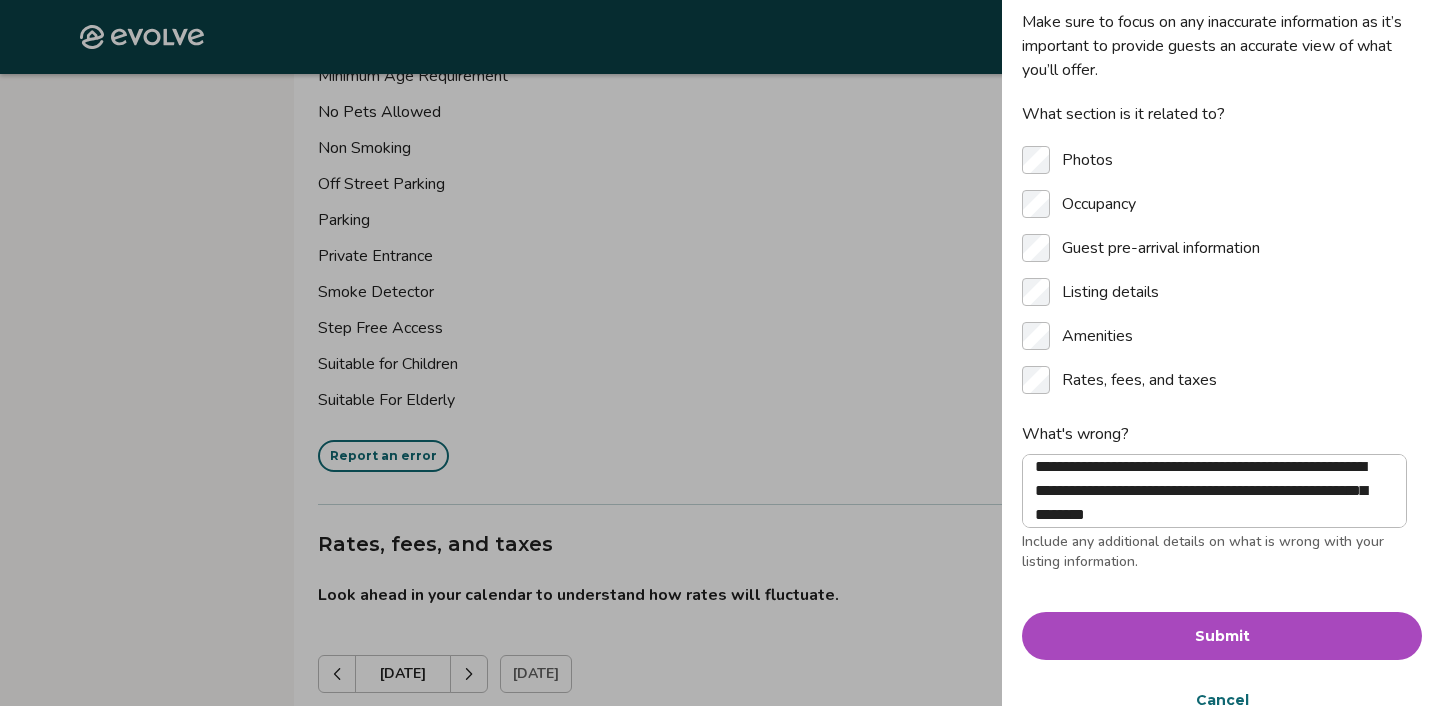 click on "Submit" at bounding box center (1222, 636) 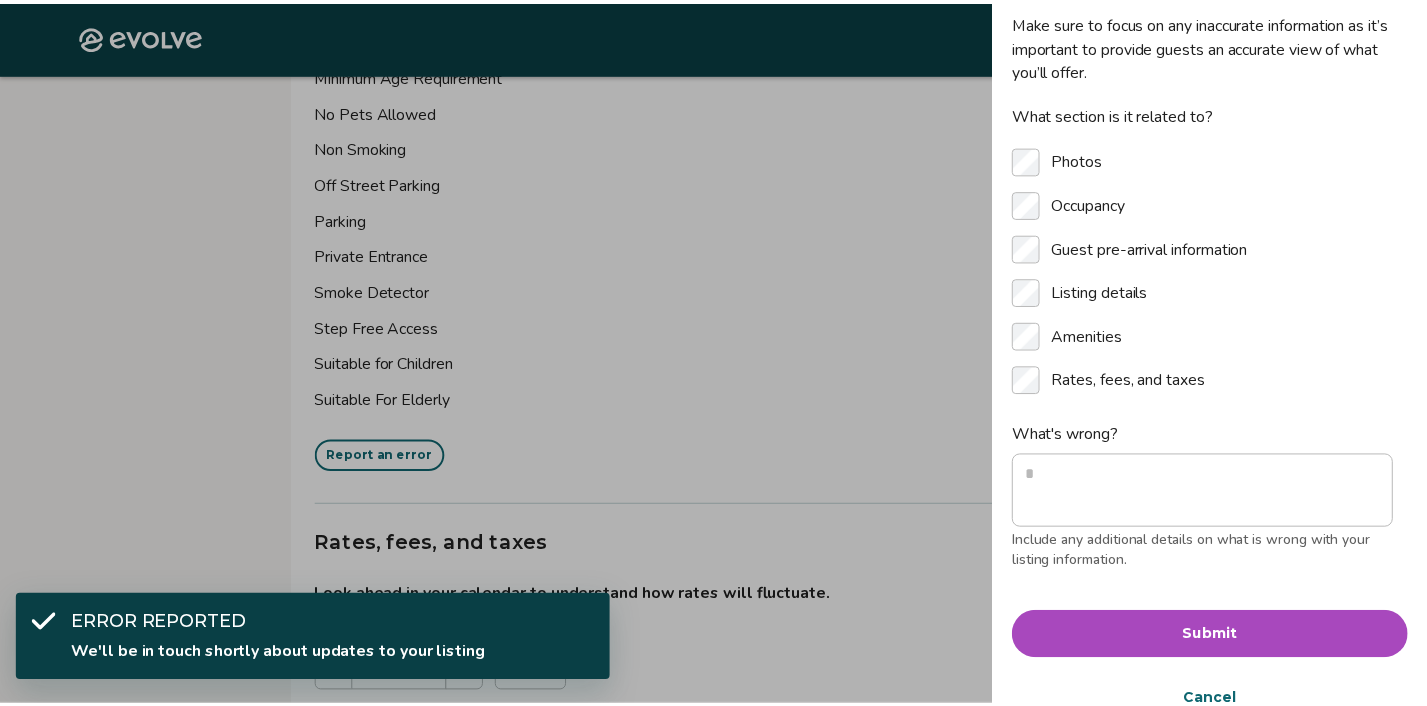 scroll, scrollTop: 0, scrollLeft: 0, axis: both 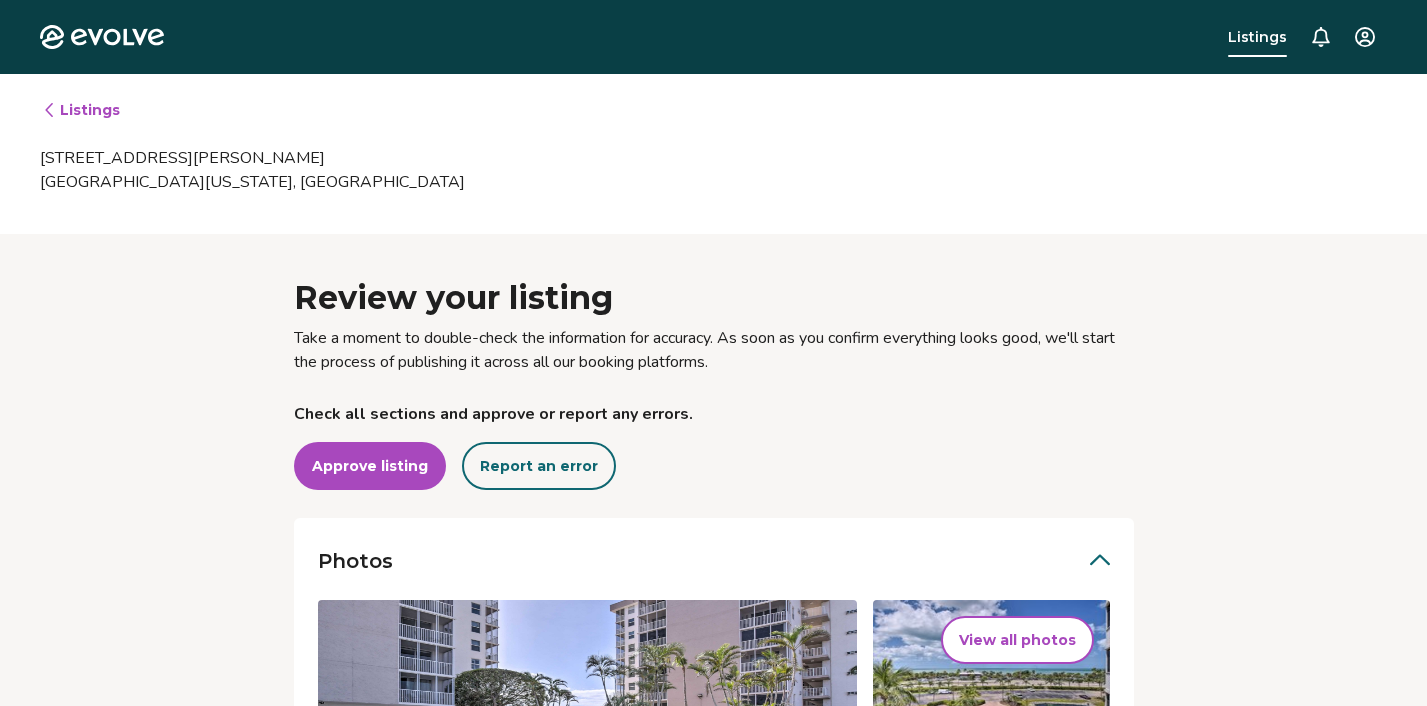 click on "Listings" at bounding box center (81, 110) 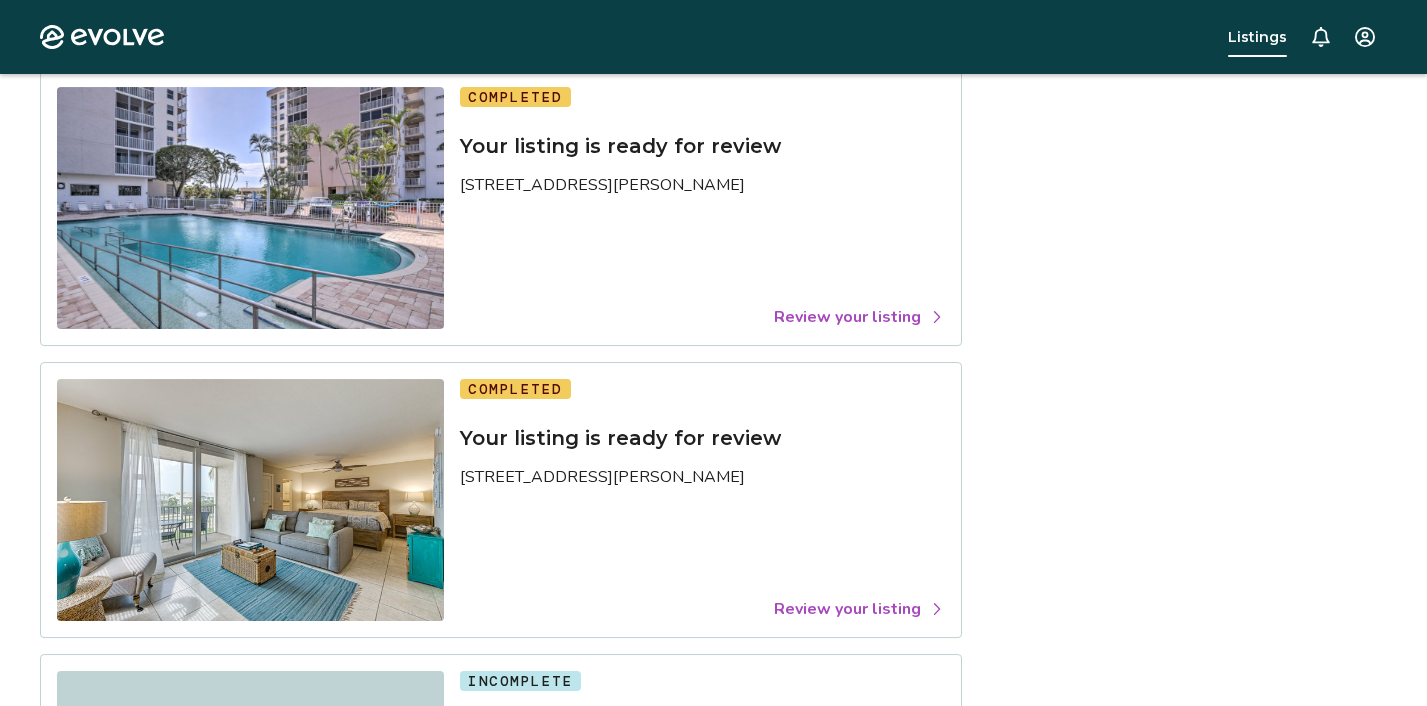 scroll, scrollTop: 191, scrollLeft: 0, axis: vertical 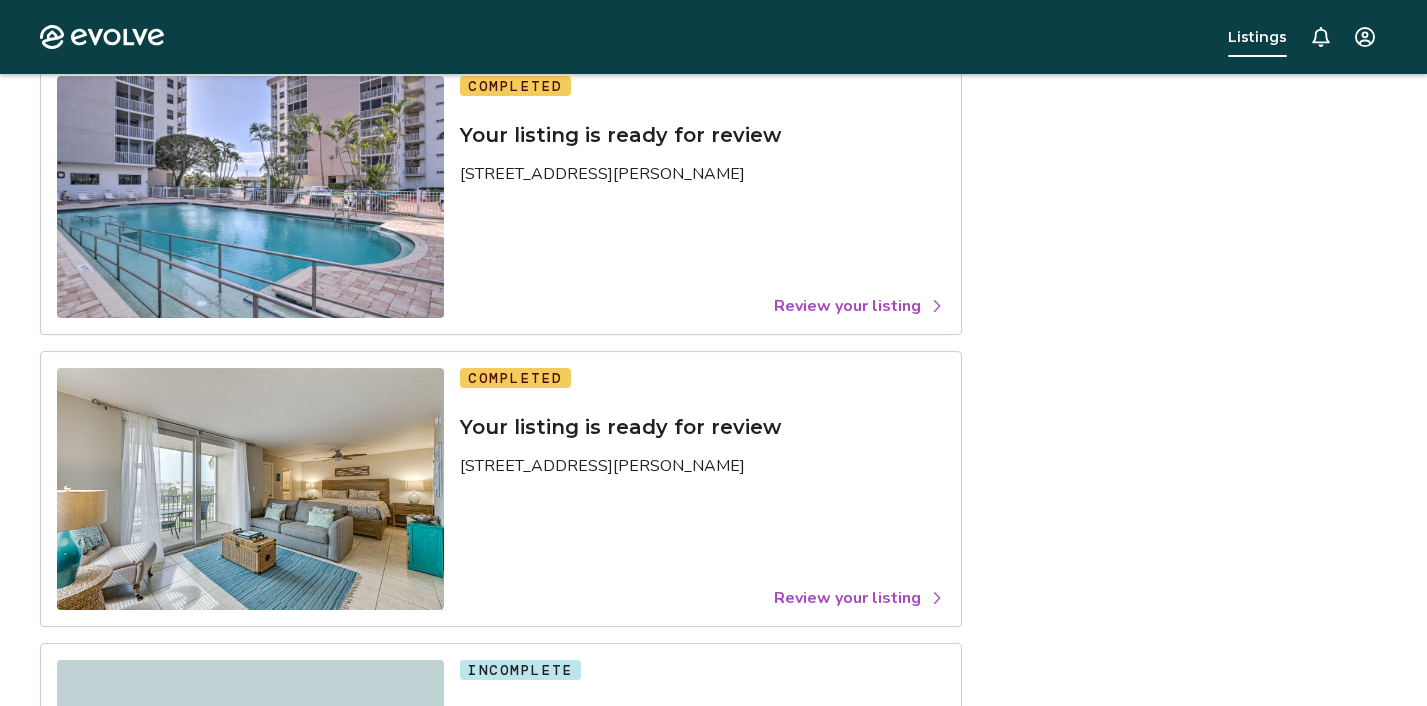click on "Review your listing" at bounding box center (859, 598) 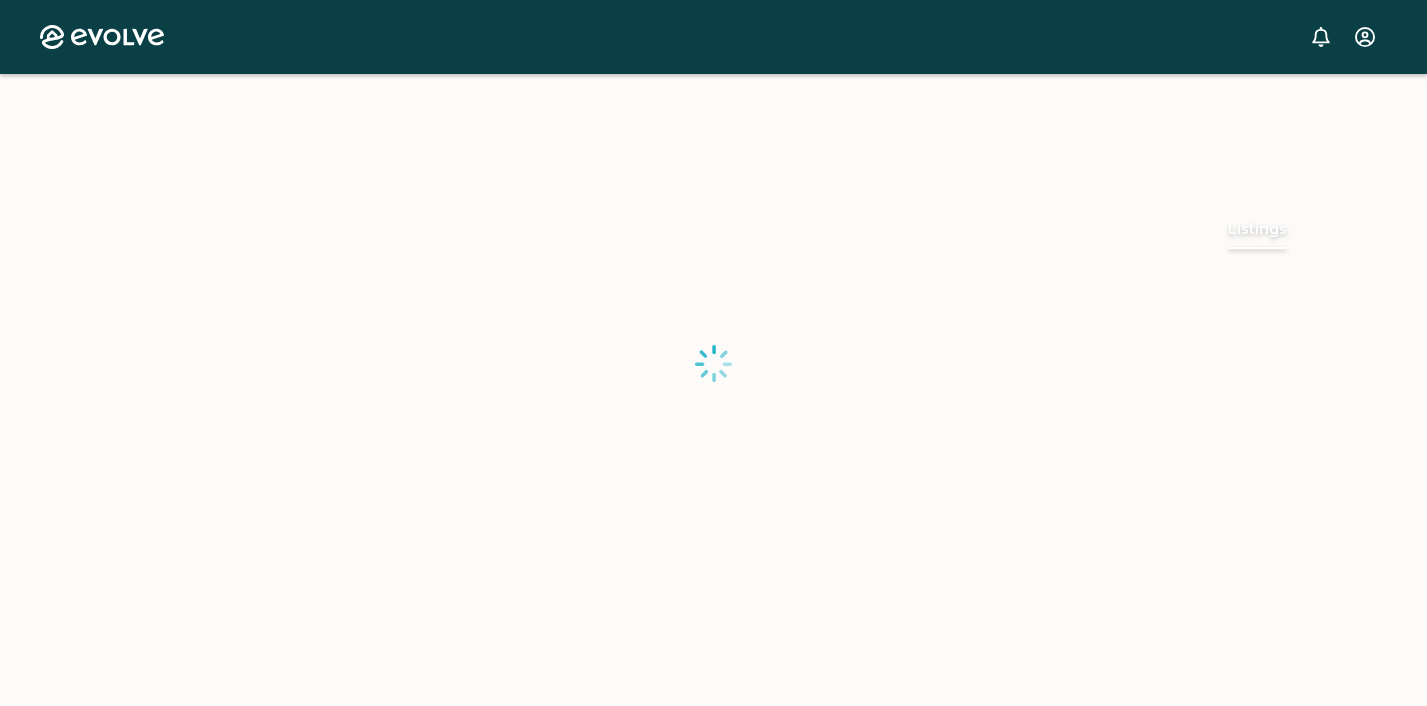 scroll, scrollTop: 0, scrollLeft: 0, axis: both 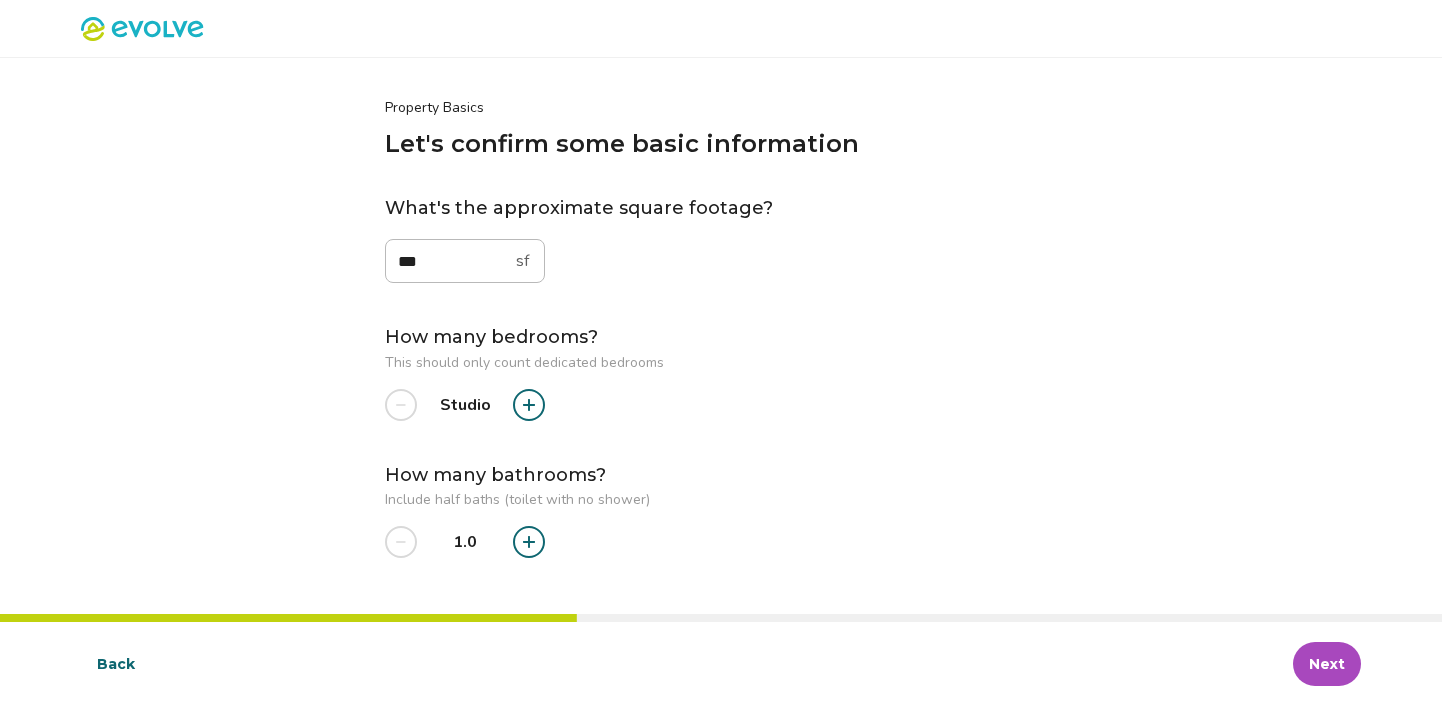 click on "Next" at bounding box center [1327, 664] 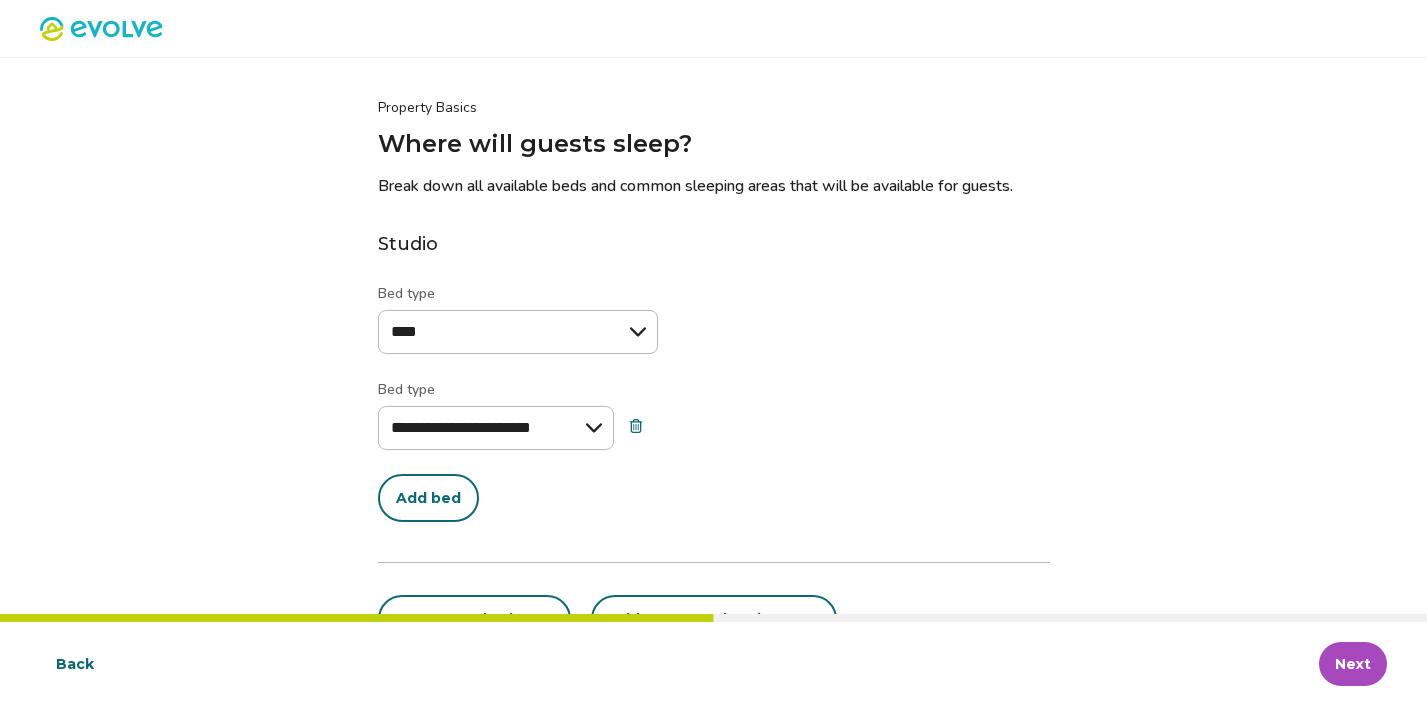 scroll, scrollTop: 70, scrollLeft: 0, axis: vertical 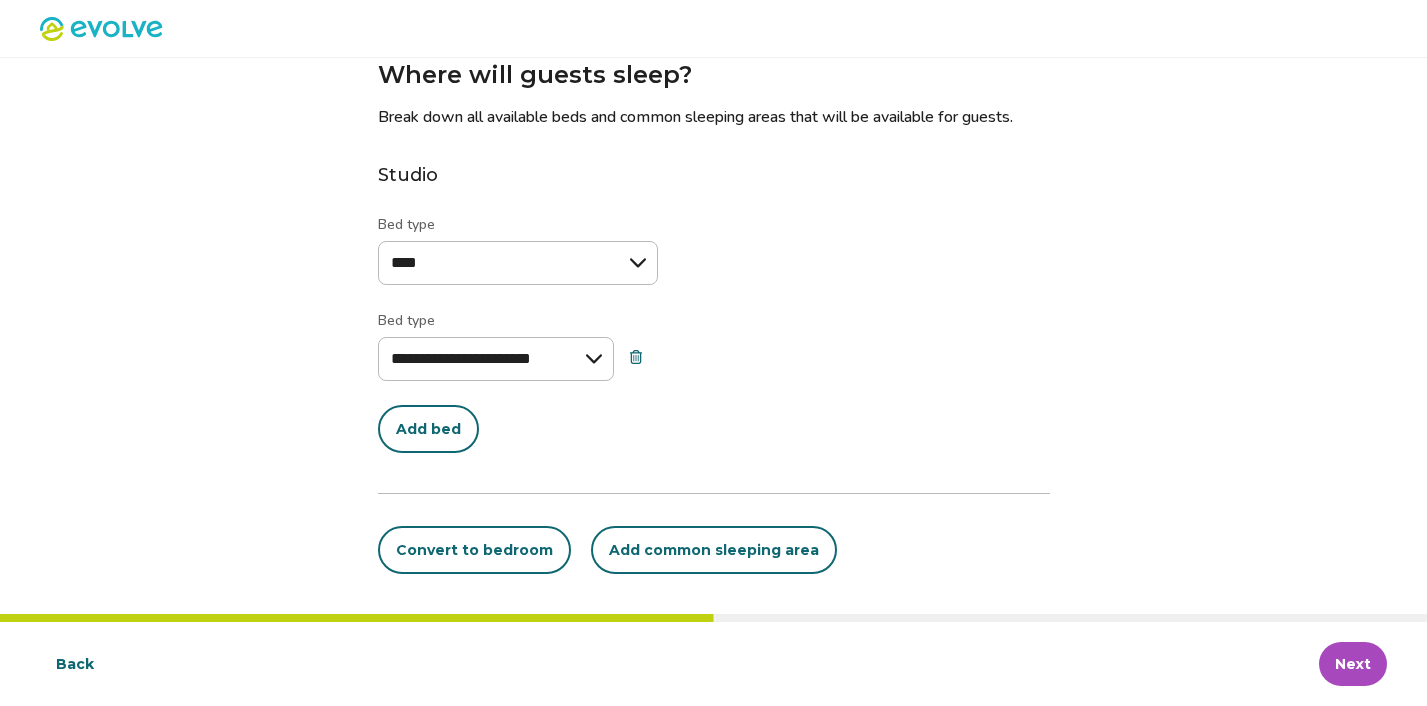 click on "Next" at bounding box center [1353, 664] 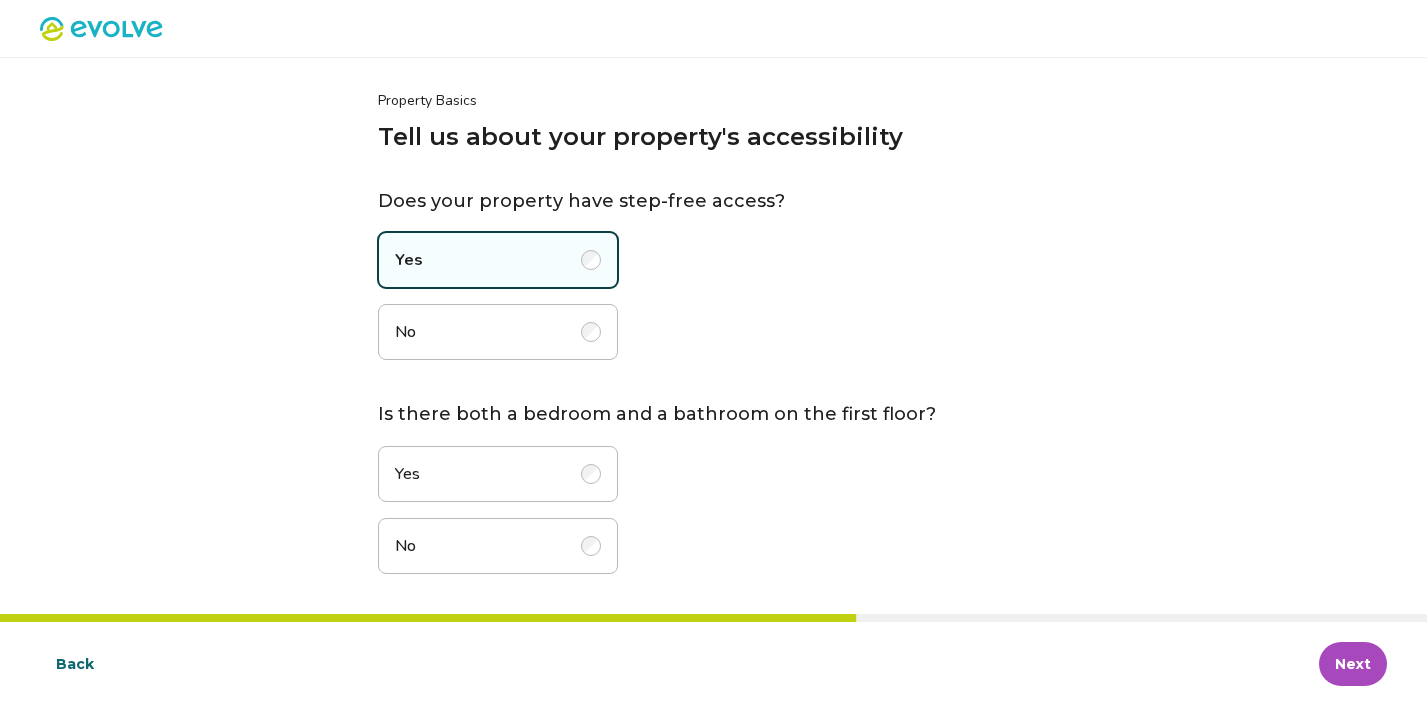 scroll, scrollTop: 7, scrollLeft: 0, axis: vertical 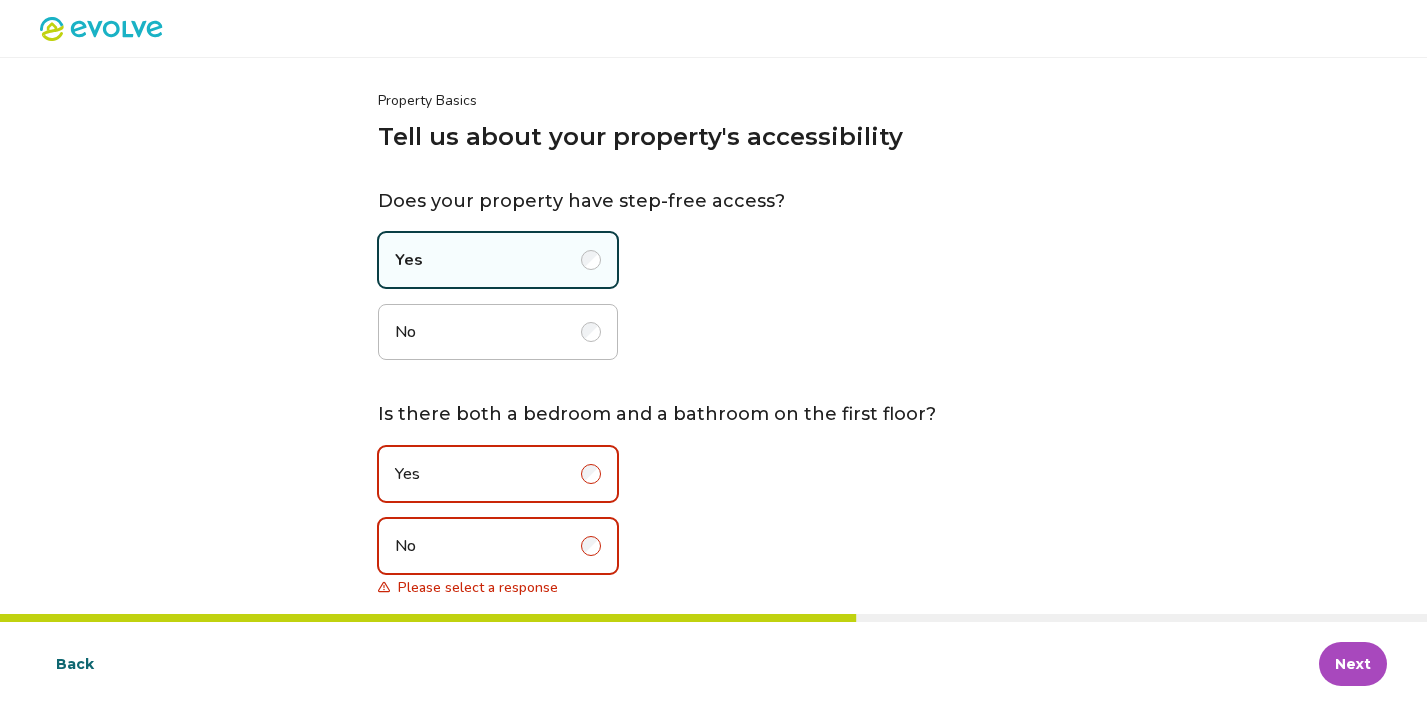 click on "Yes" at bounding box center (498, 474) 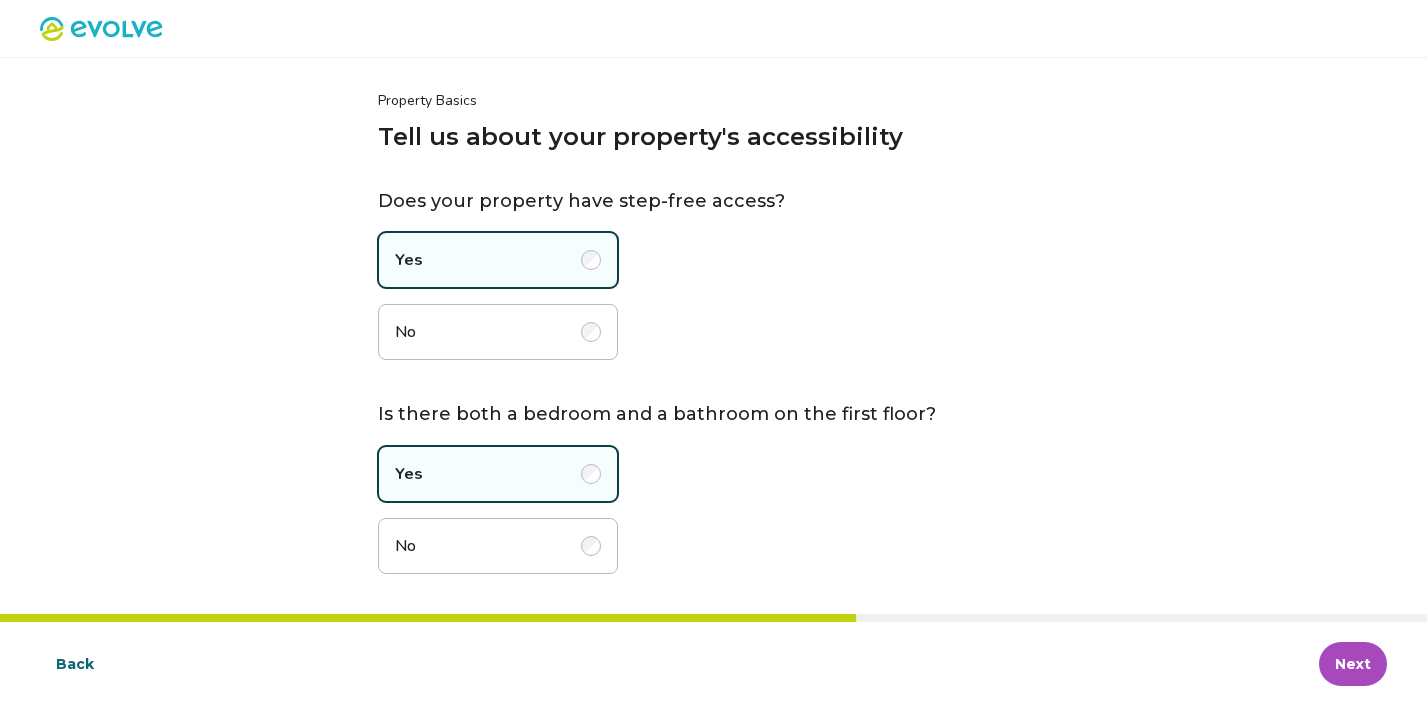 click on "Next" at bounding box center [1353, 664] 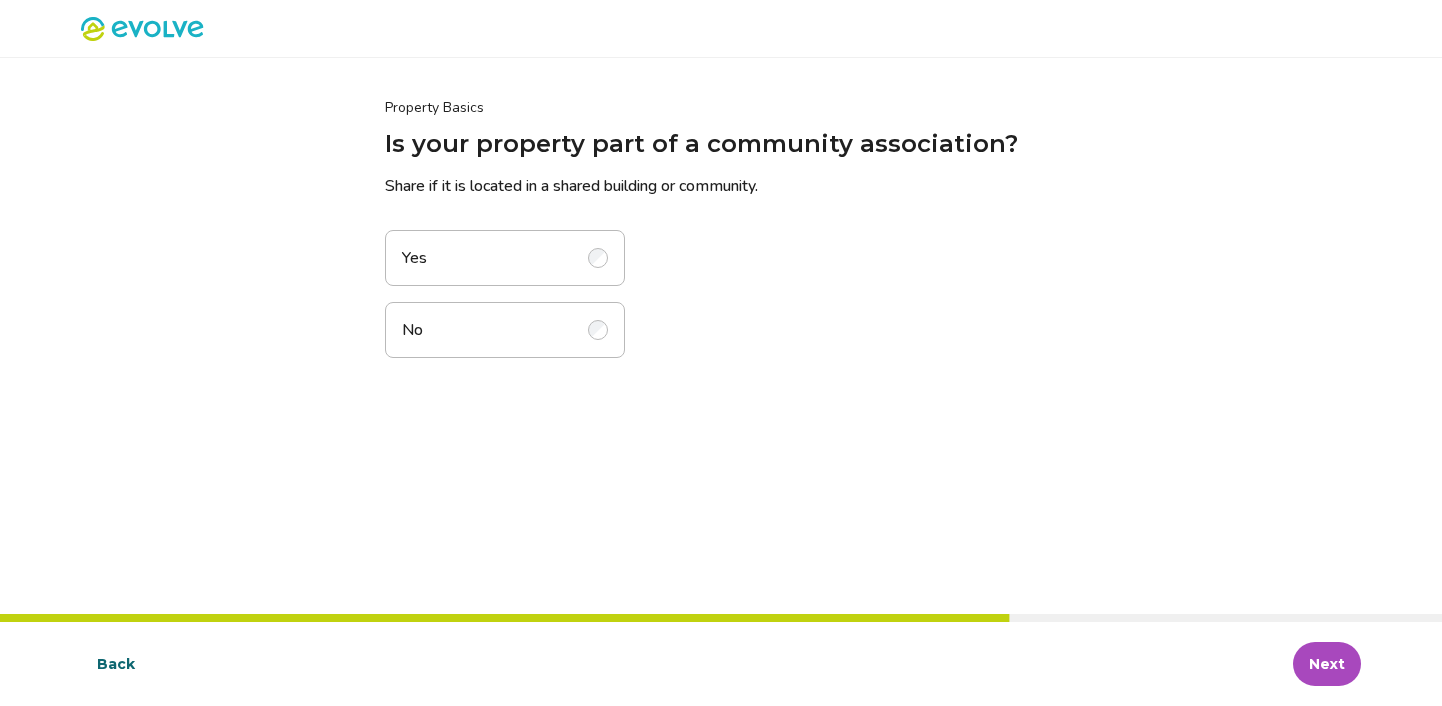 click on "Yes" at bounding box center (505, 258) 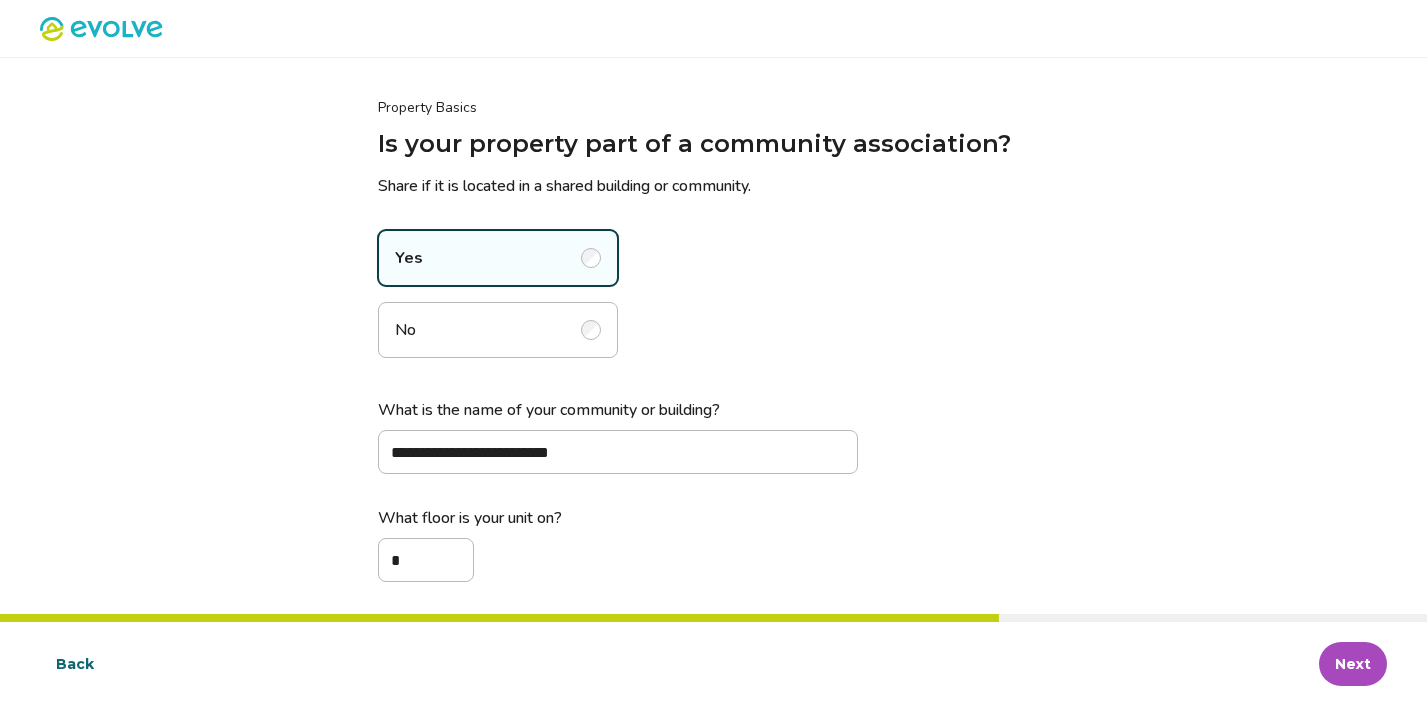 click on "Next" at bounding box center [1353, 664] 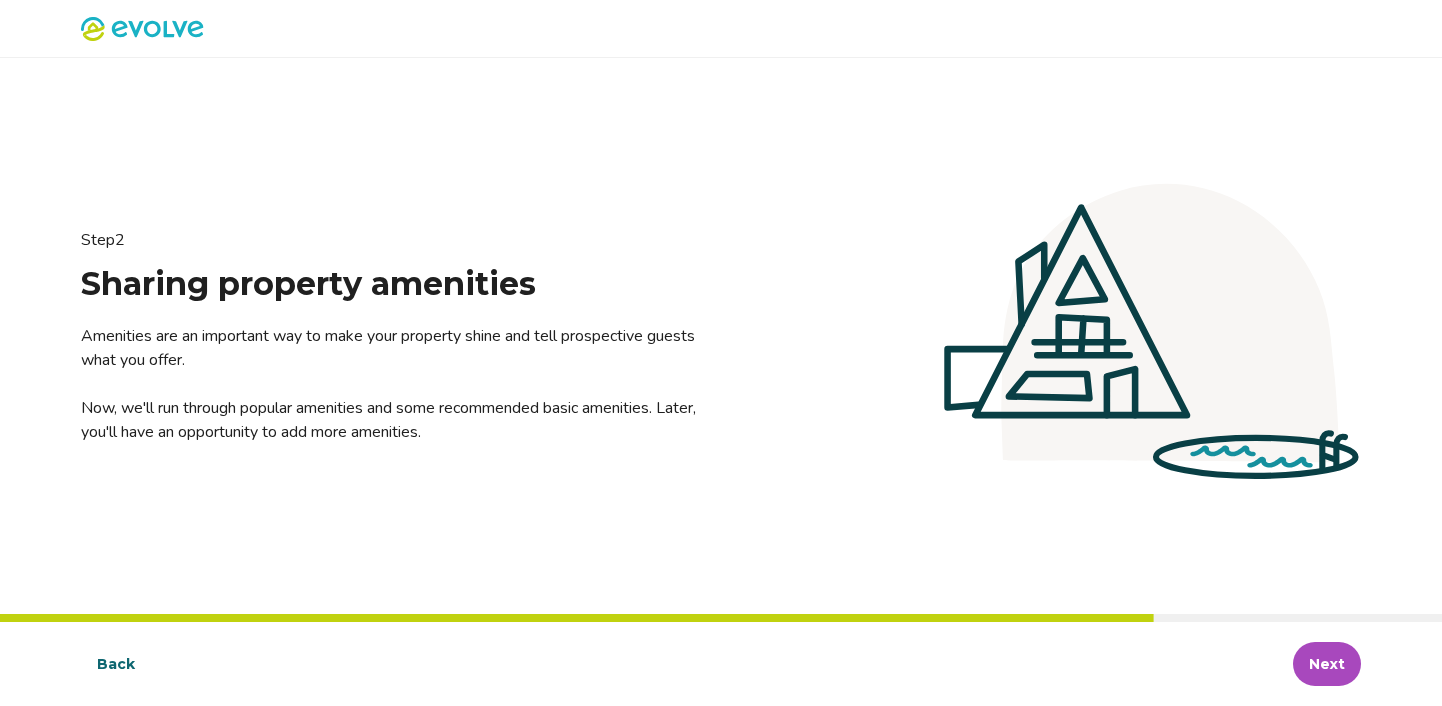 click on "Next" at bounding box center (1327, 664) 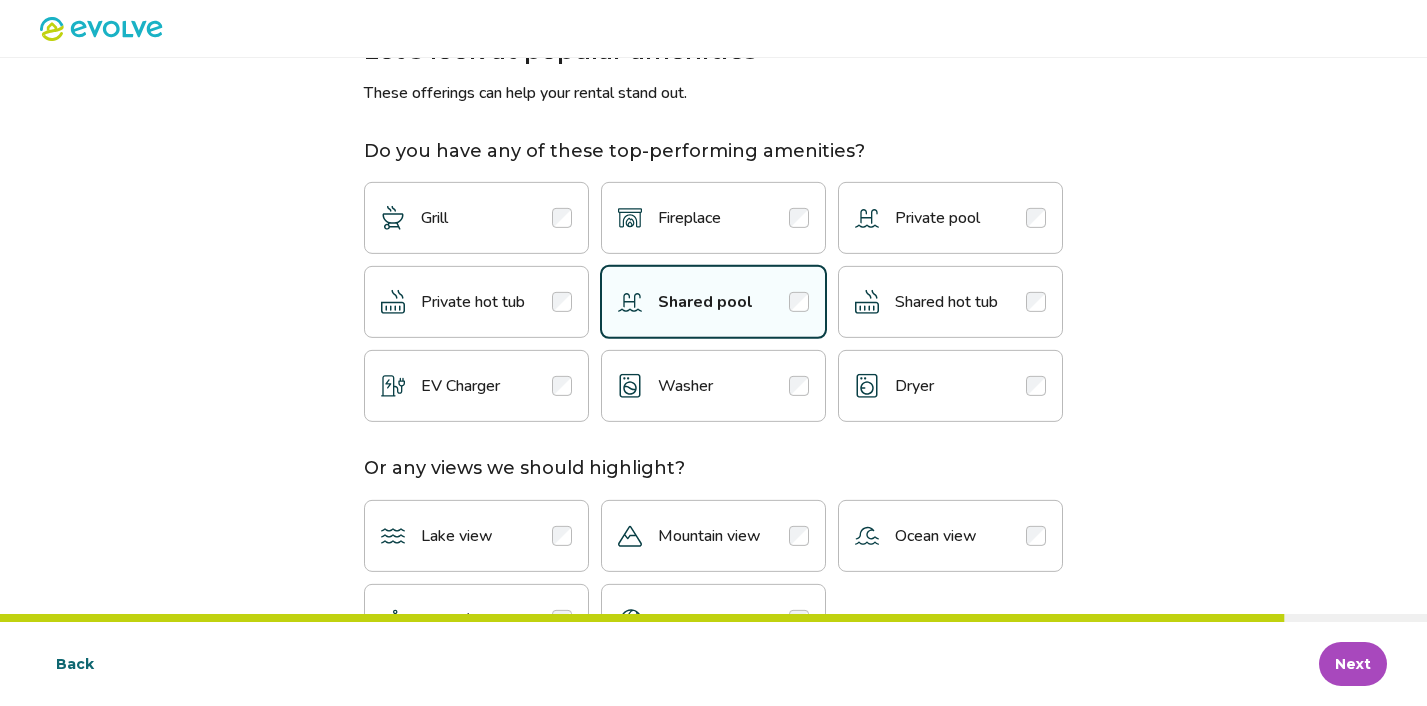scroll, scrollTop: 175, scrollLeft: 0, axis: vertical 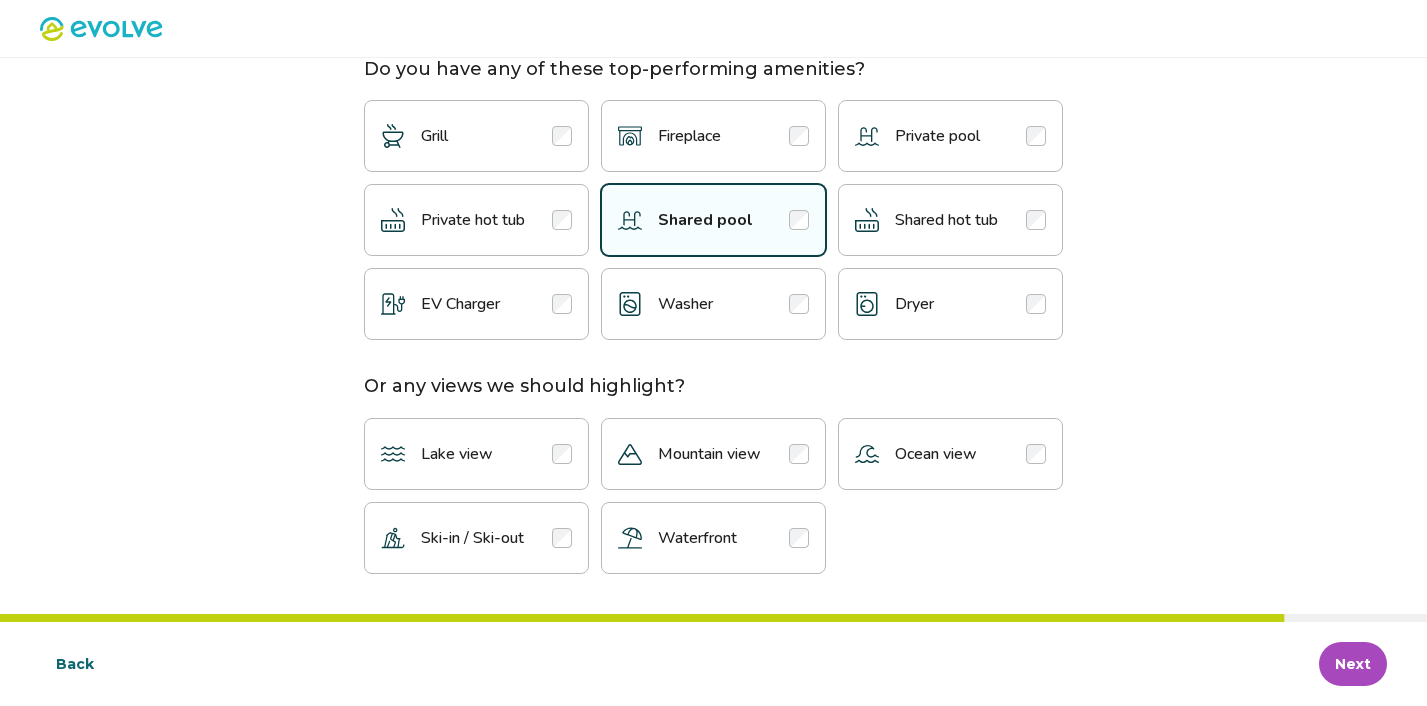 click on "Next" at bounding box center (1353, 664) 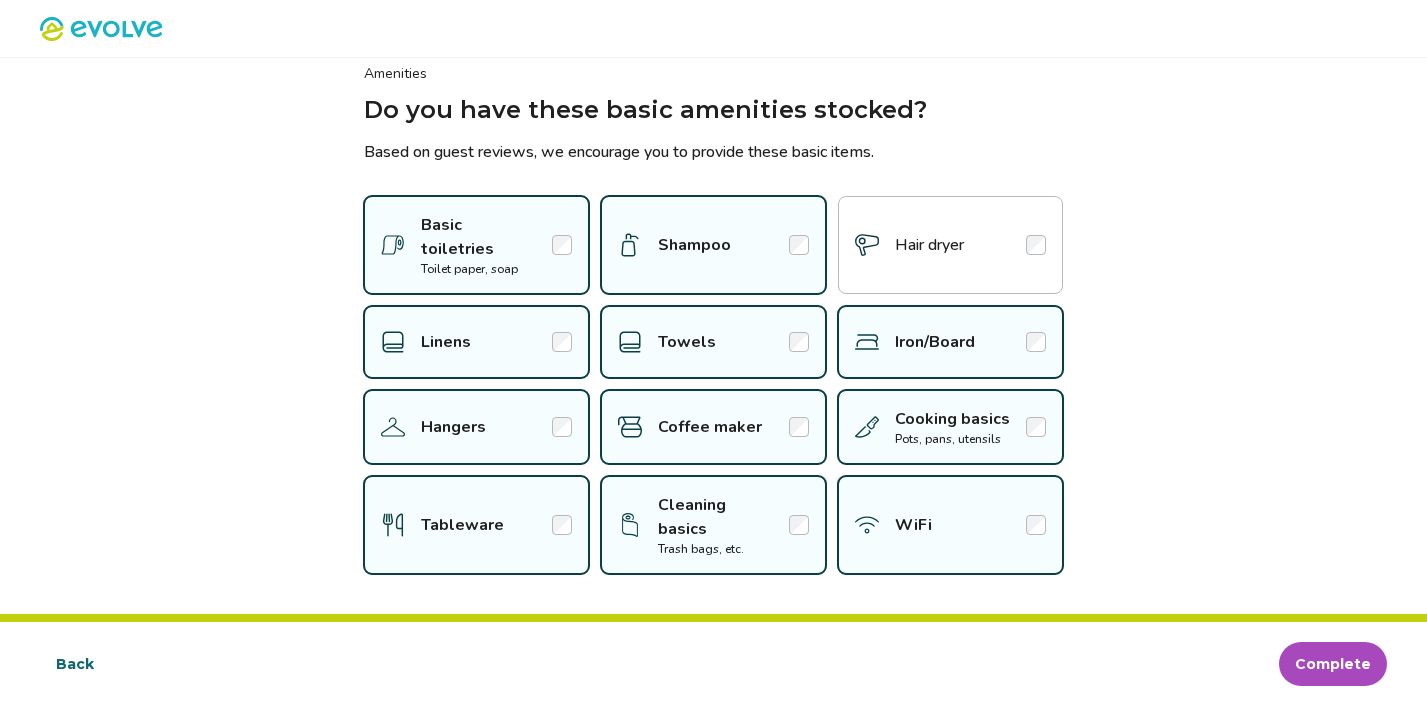 scroll, scrollTop: 11, scrollLeft: 0, axis: vertical 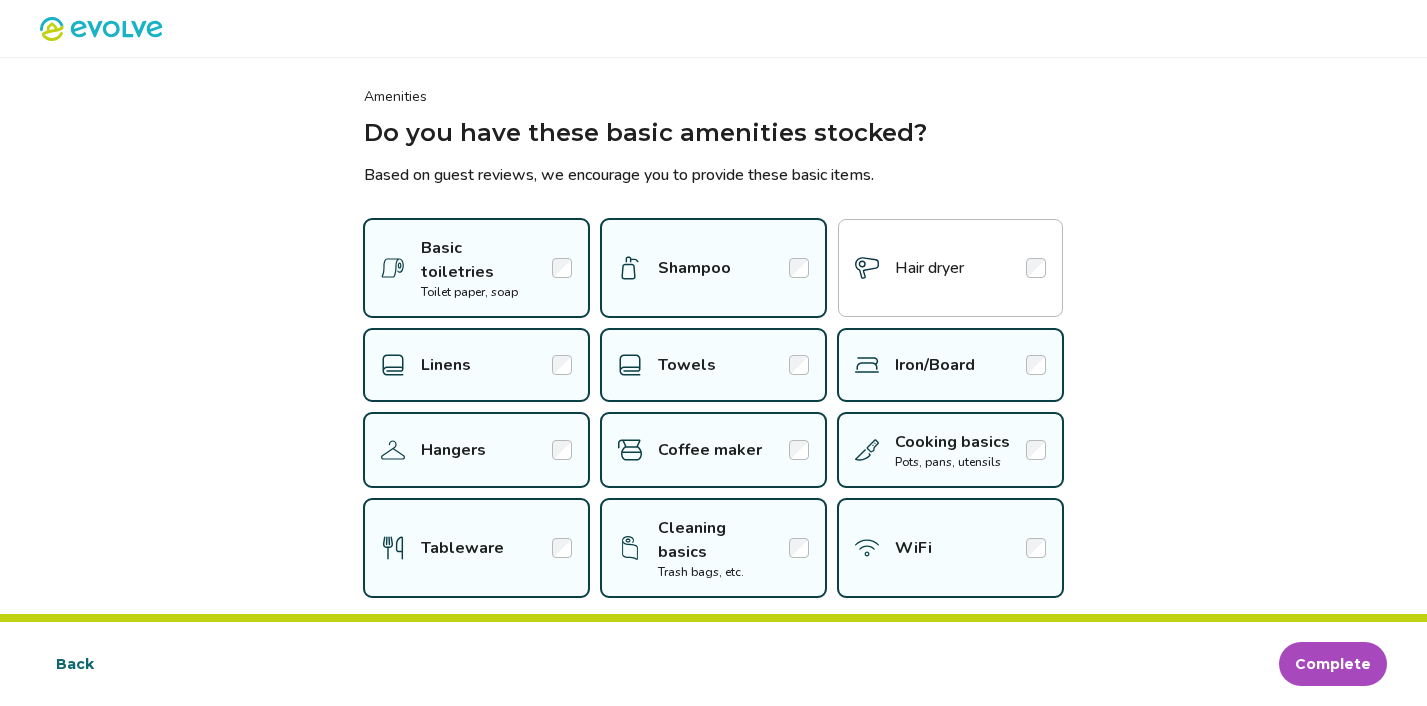 click on "Complete" at bounding box center (1333, 664) 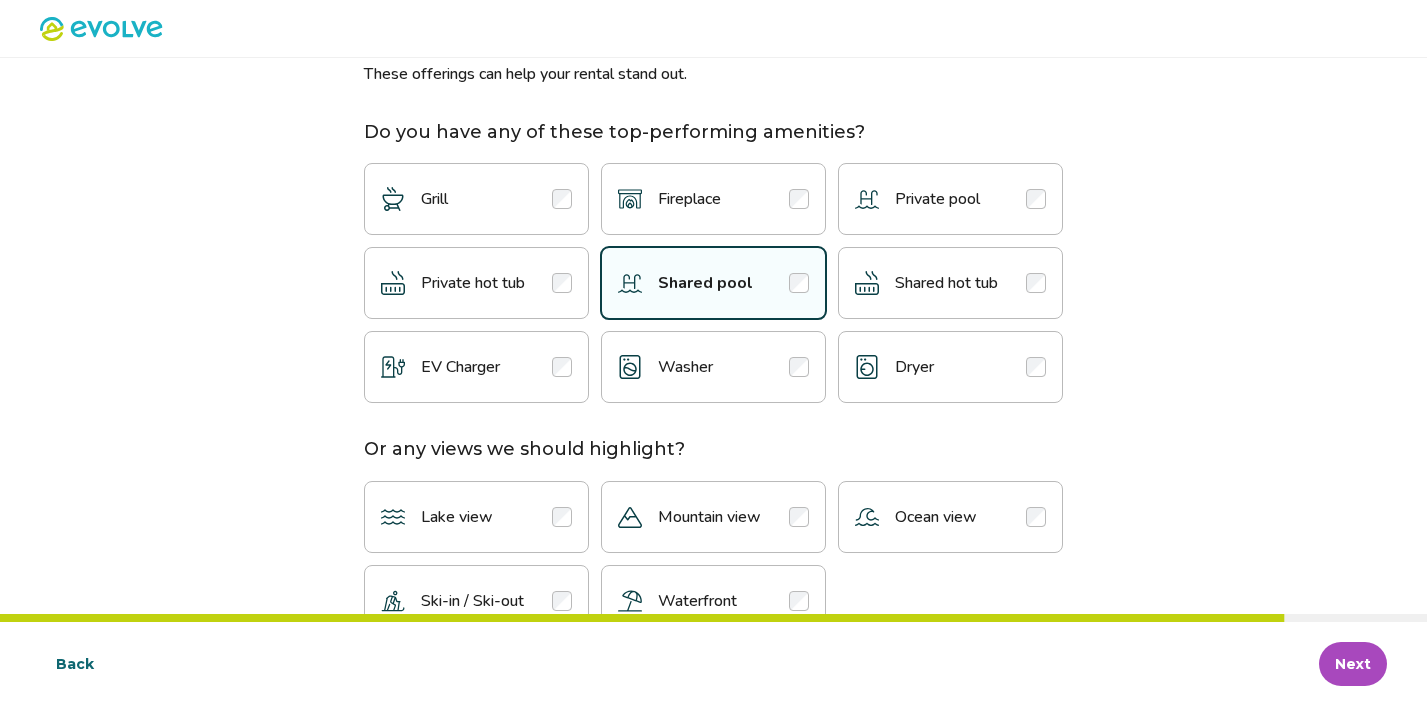 scroll, scrollTop: 175, scrollLeft: 0, axis: vertical 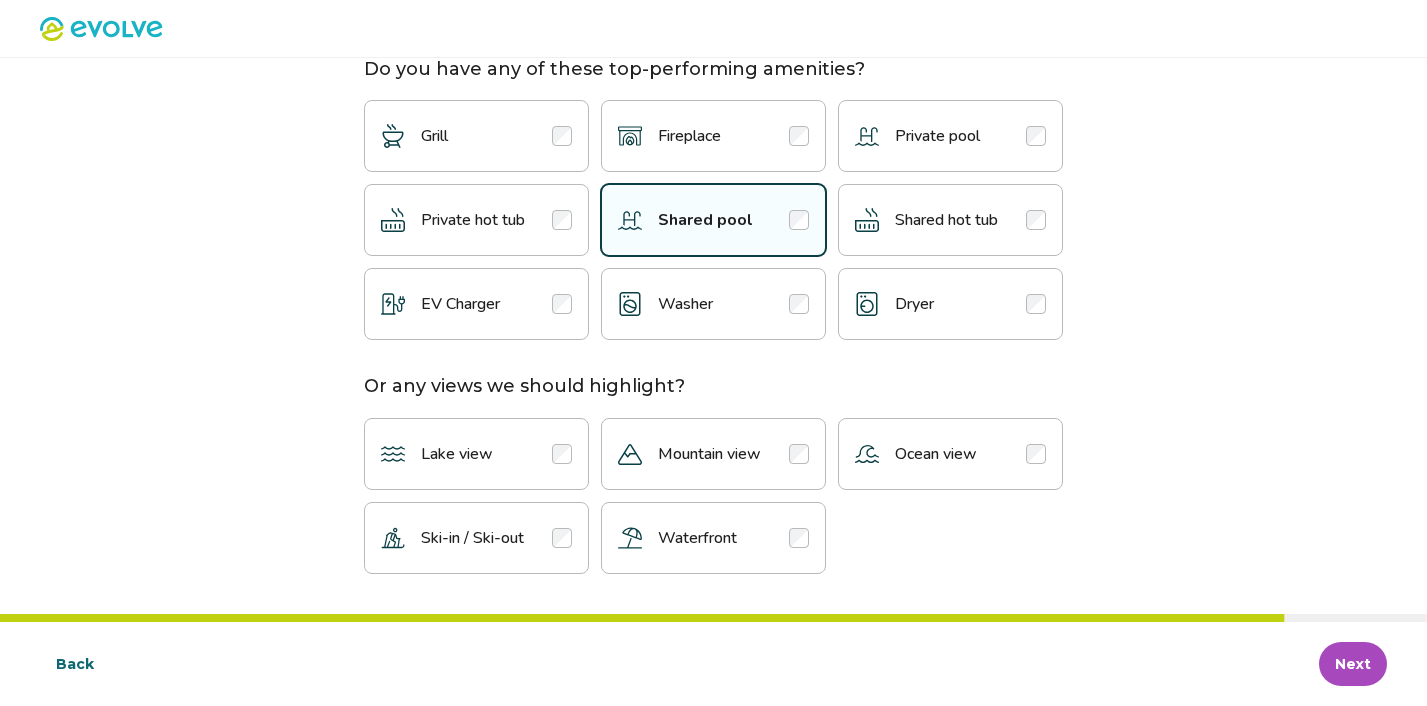 click on "Waterfront" at bounding box center (713, 538) 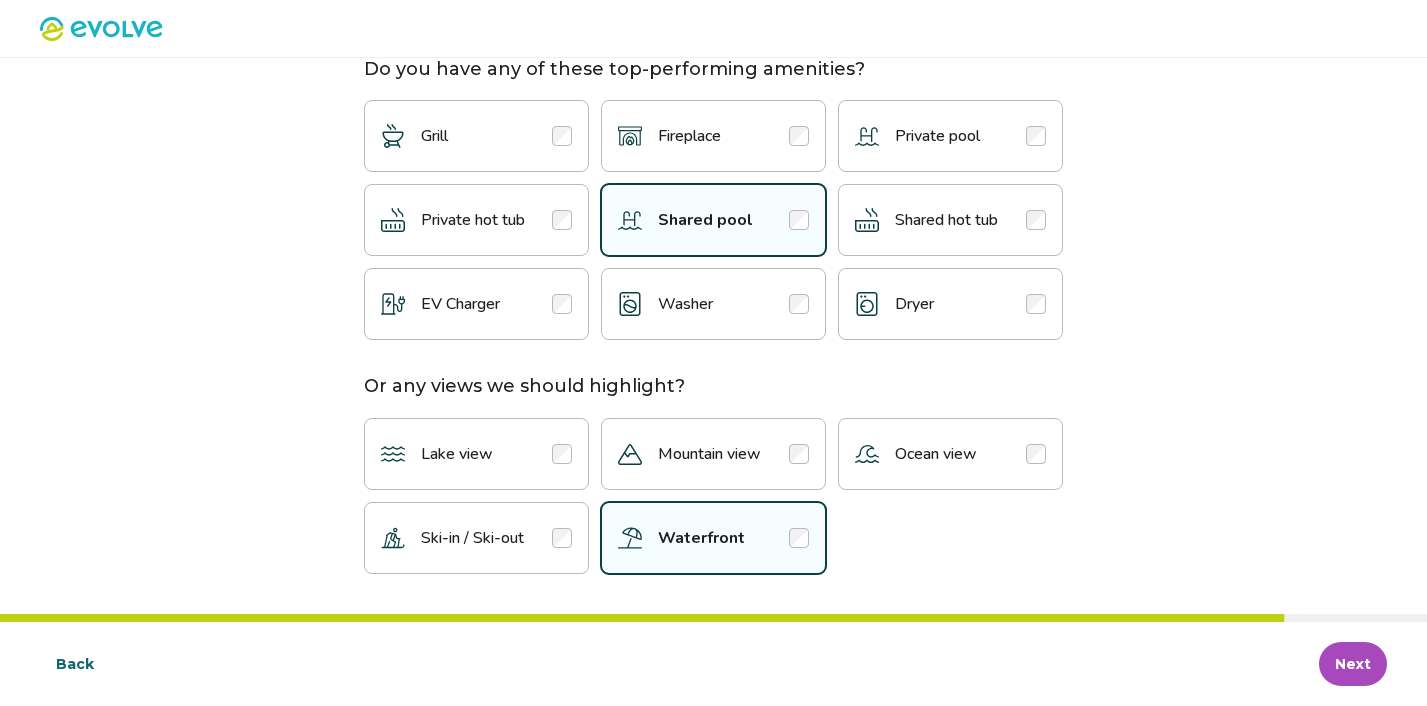 click on "Ocean view" at bounding box center [950, 454] 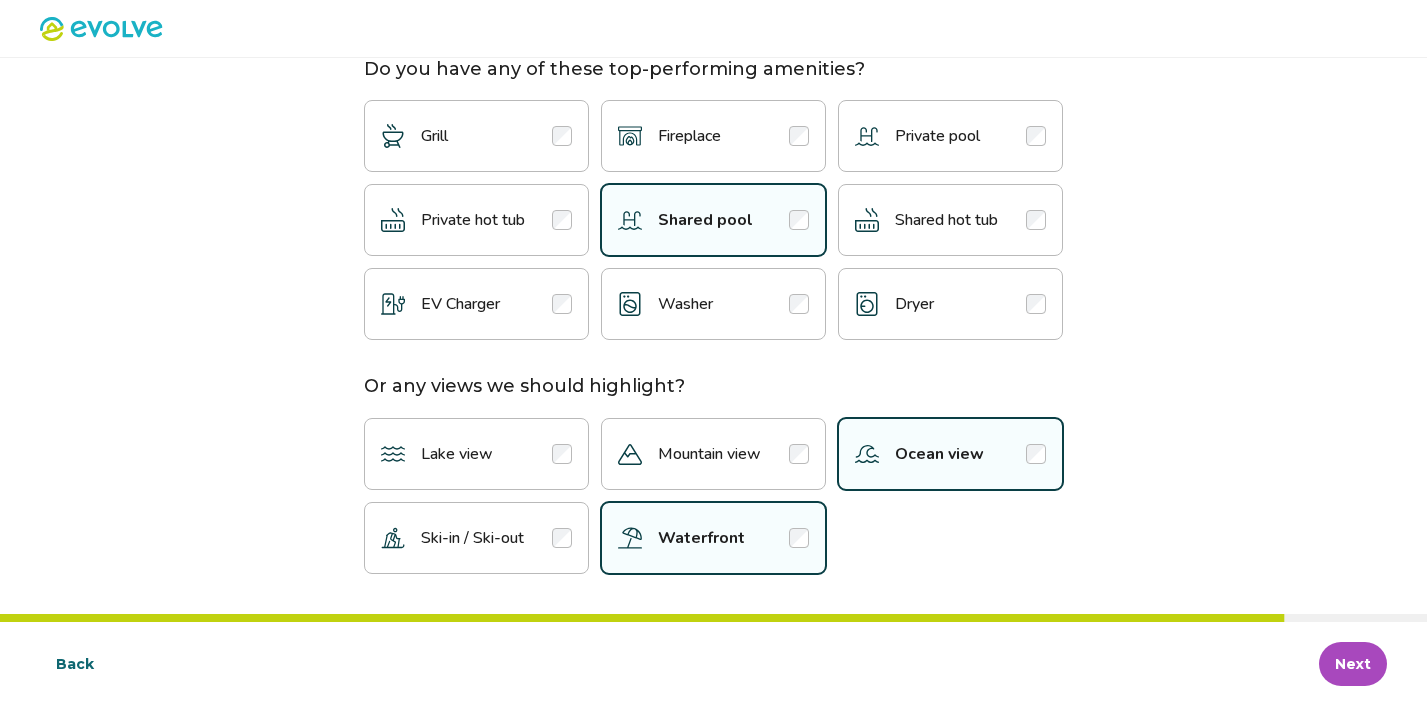 click on "Next" at bounding box center (1353, 664) 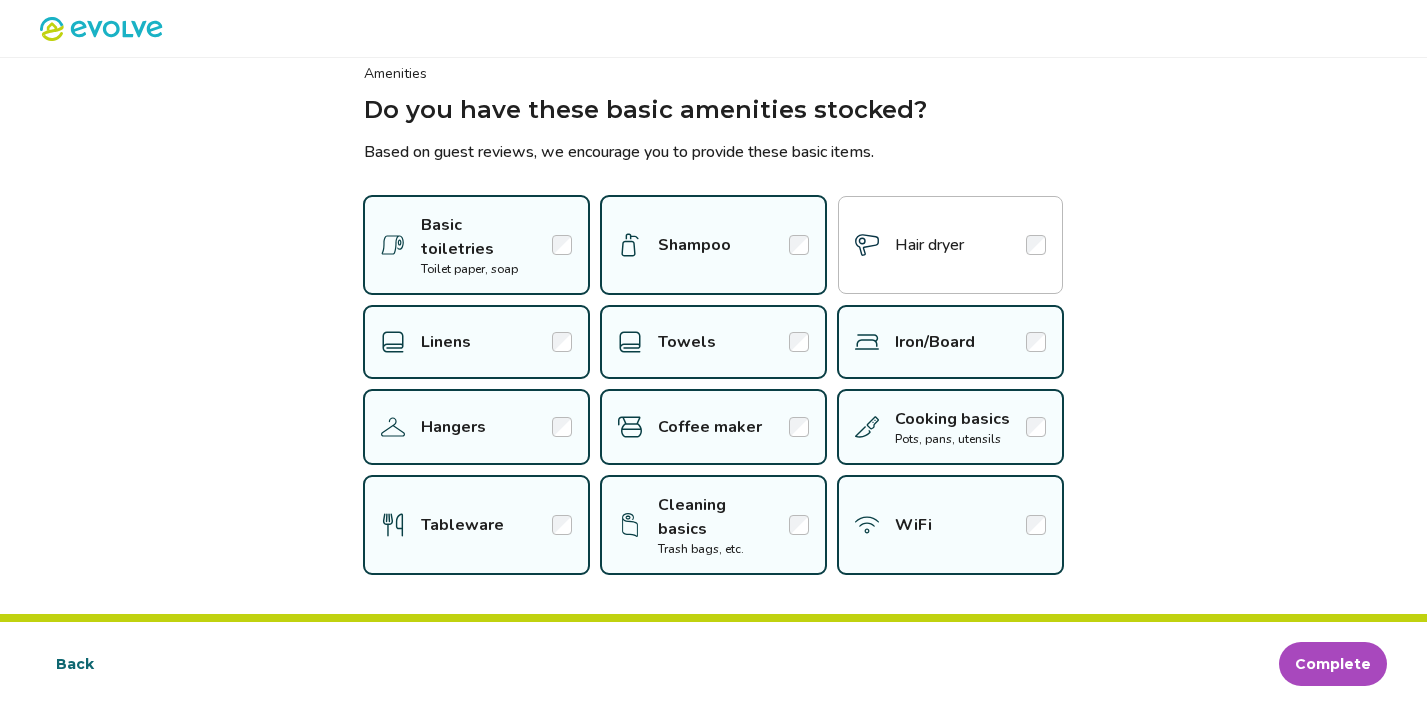 scroll, scrollTop: 11, scrollLeft: 0, axis: vertical 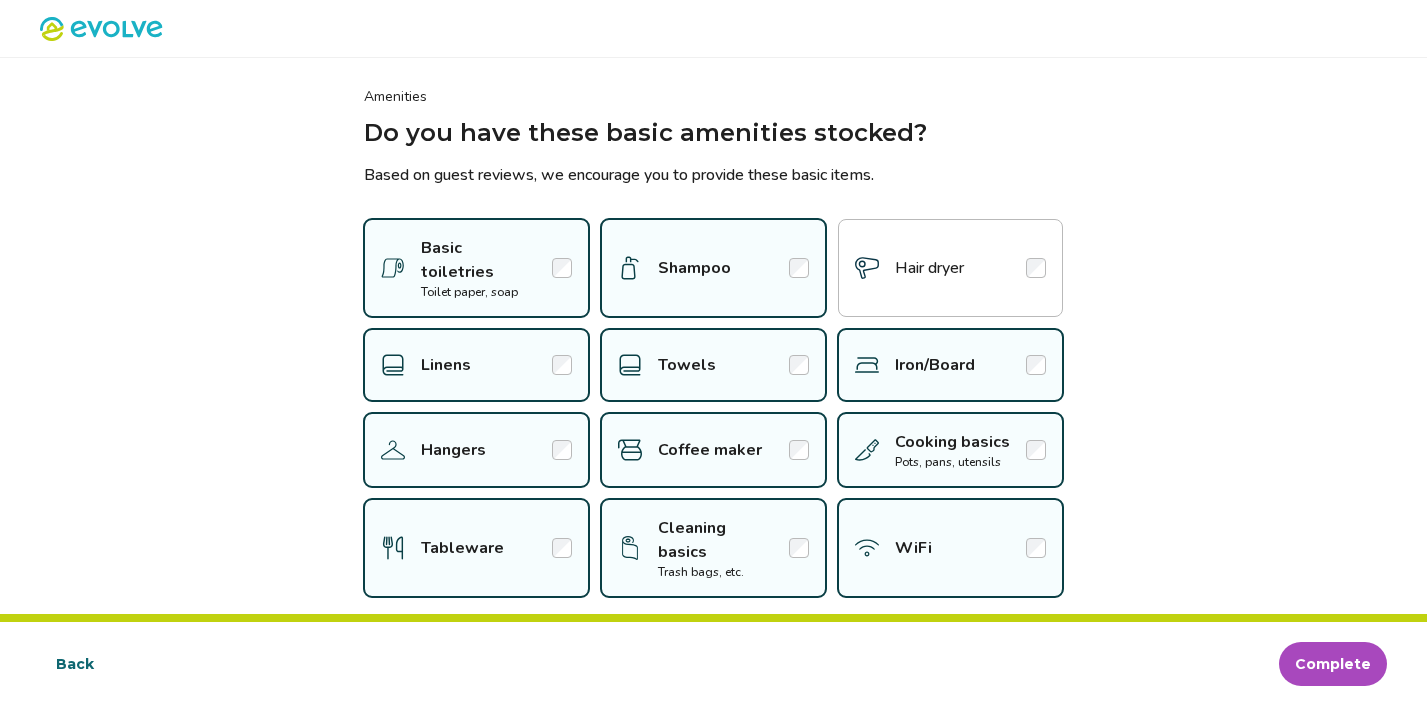 click on "Complete" at bounding box center [1333, 664] 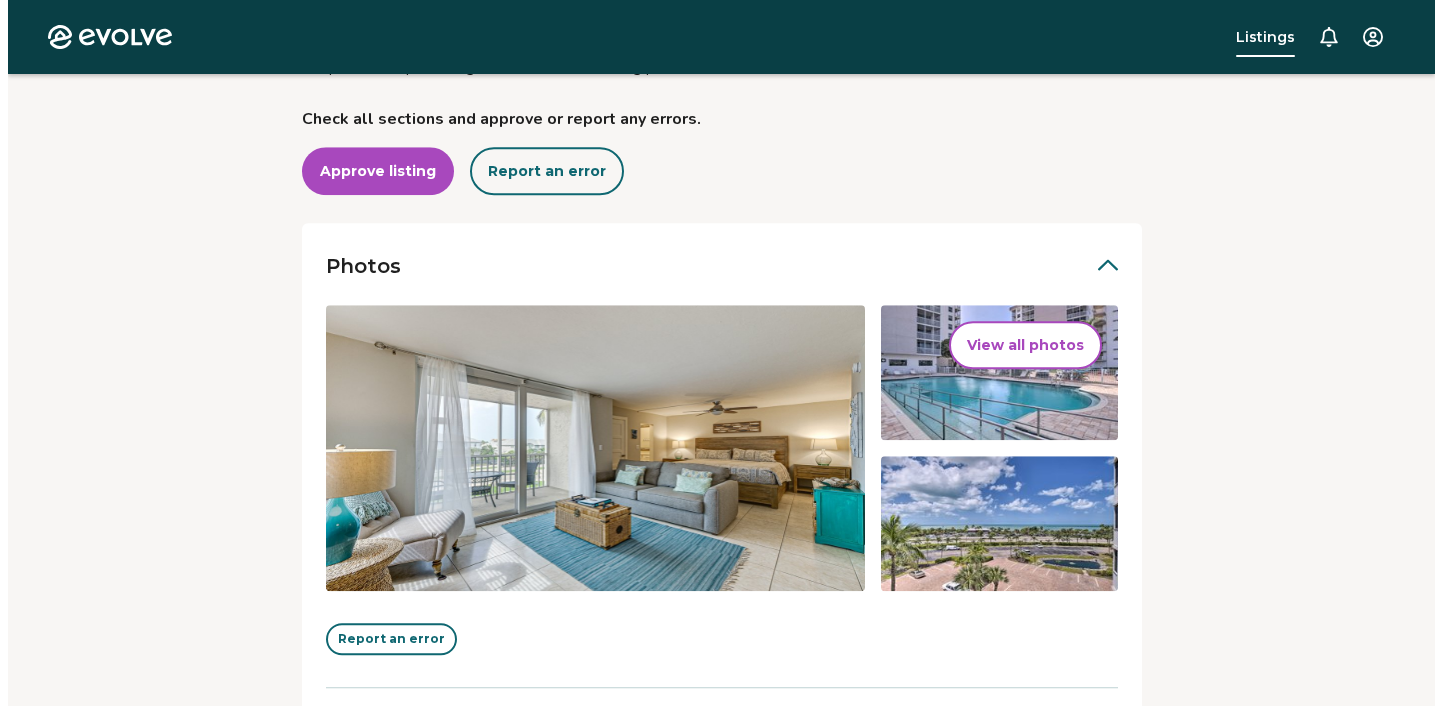 scroll, scrollTop: 298, scrollLeft: 0, axis: vertical 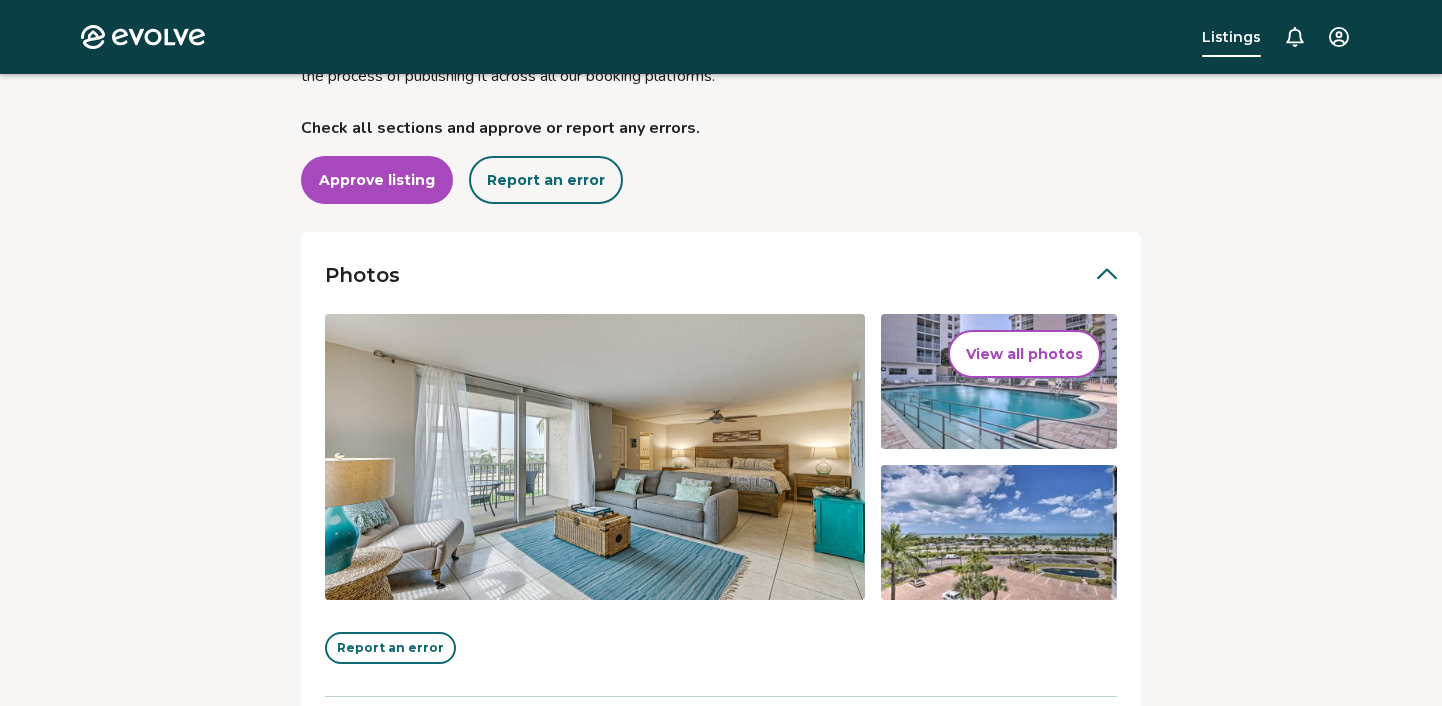 click on "Evolve Listings Listings [STREET_ADDRESS][PERSON_NAME][US_STATE] Review your listing Take a moment to double-check the information for accuracy. As soon as you confirm everything looks good, we'll start the process of publishing it across all our booking platforms. Check all sections and approve or report any errors. Approve listing Report an error Photos View all photos Report an error Occupancy Guest pre-arrival information Listing details Amenities Rates, fees, and taxes Check all sections and approve or report any errors. Approve listing Report an error © 2013-Present Evolve Vacation Rental Network Privacy Policy | Terms of Service
*" at bounding box center (721, 516) 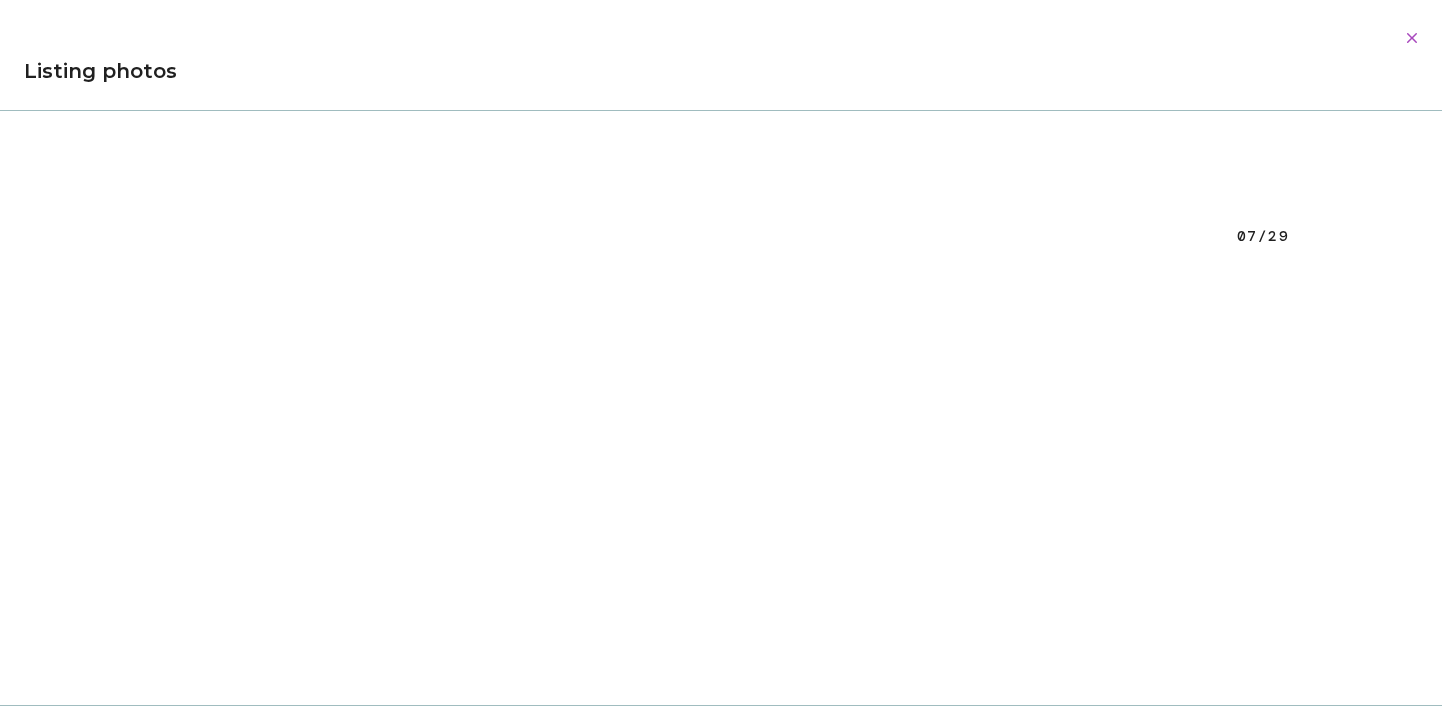 scroll, scrollTop: 5038, scrollLeft: 0, axis: vertical 